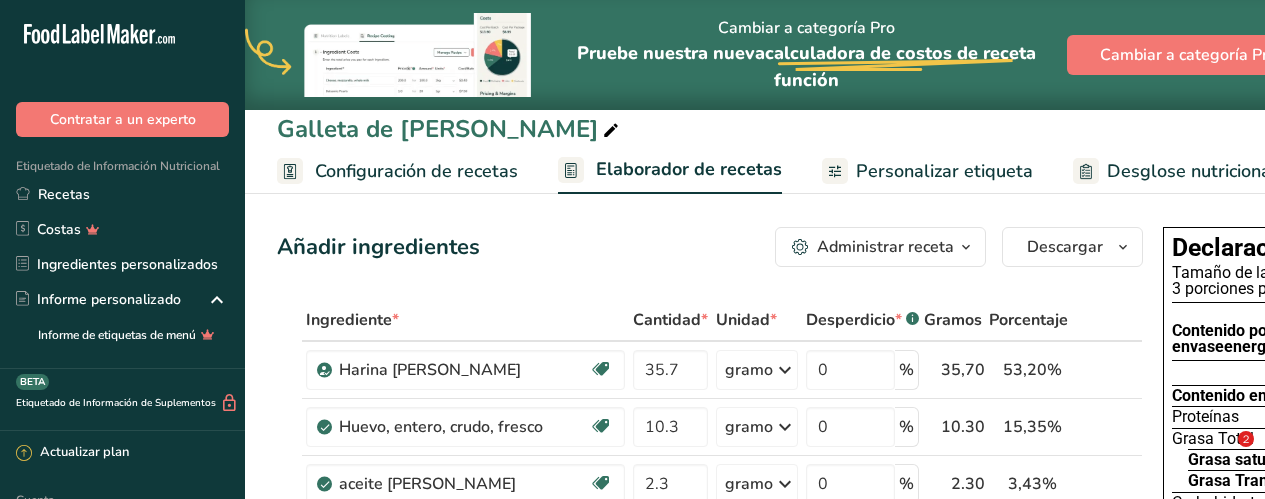 scroll, scrollTop: 212, scrollLeft: 0, axis: vertical 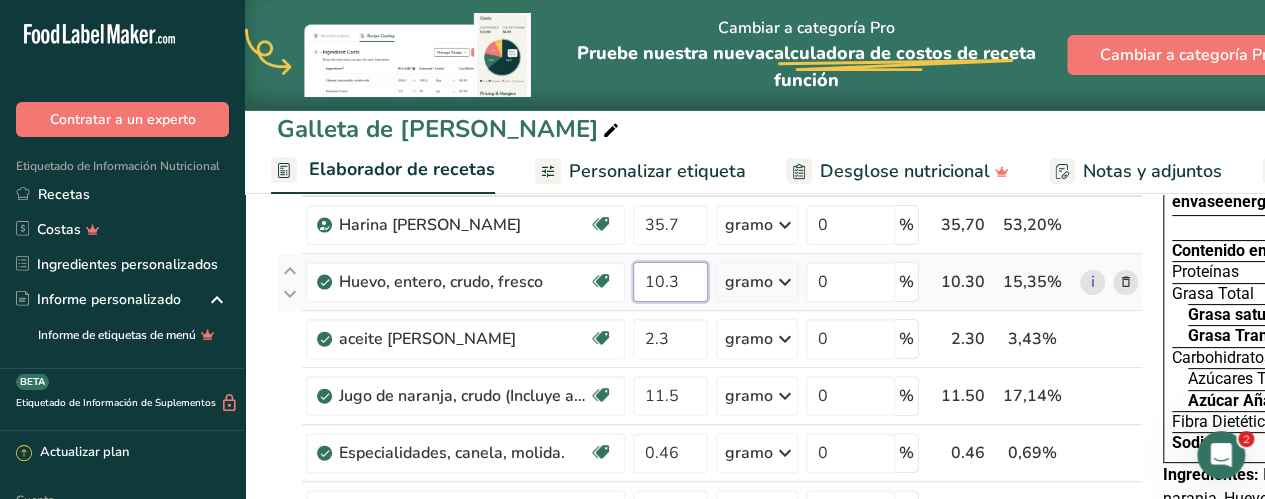 click on "10.3" at bounding box center [670, 282] 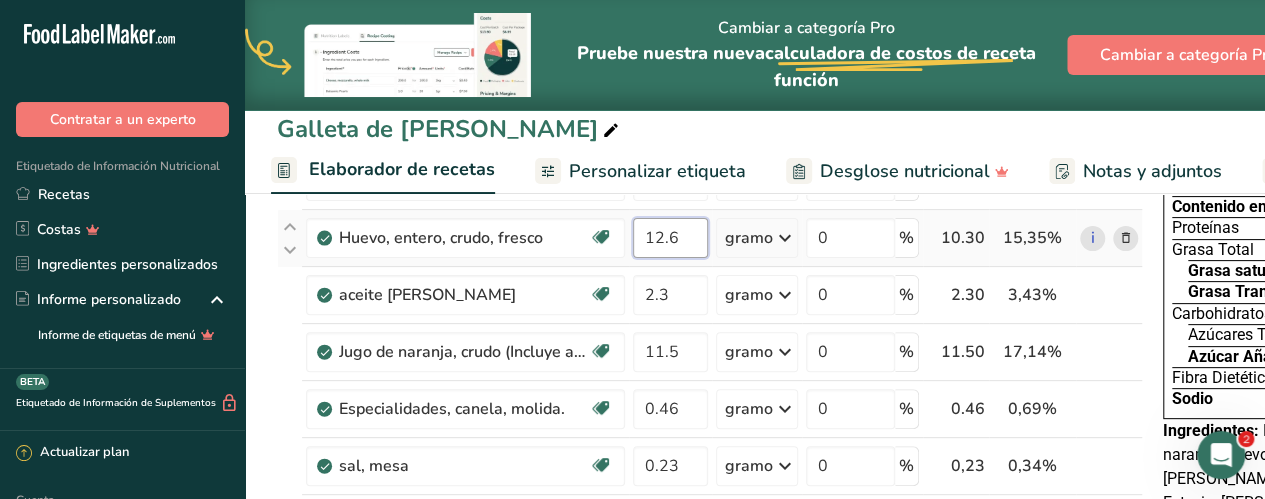 scroll, scrollTop: 199, scrollLeft: 0, axis: vertical 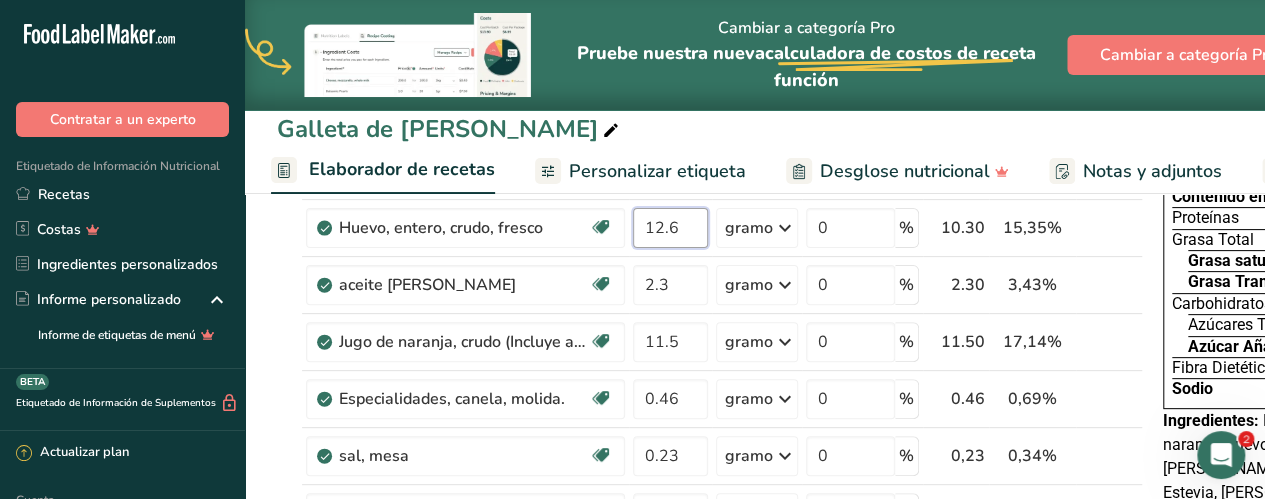 type on "12.6" 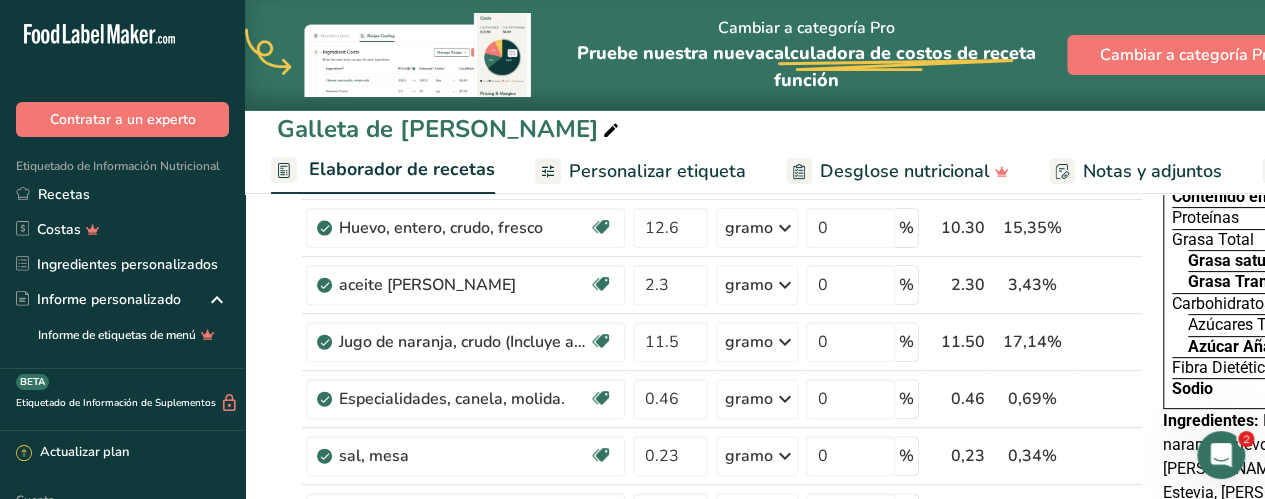 click on "Añadir ingredientes
Administrar receta         Eliminar receta           Duplicar receta             Receta de escalar             Guardar como subreceta   .a-a{fill:#347362;}.b-a{fill:#fff;}                               Desglose nutricional                   Tarjeta de la receta
Novedad
Informe de patrón de aminoácidos             Historial de actividades
Descargar
Elija su estilo de etiqueta preferido
Etiqueta estándar FDA
Etiqueta estándar FDA
El formato más común para etiquetas de información nutricional en cumplimiento con el tipo de letra, estilo y requisitos de la FDA.
Etiqueta tabular FDA
Un formato de etiqueta conforme a las regulaciones de la FDA presentada en una disposición tabular (horizontal).
Etiqueta lineal FDA" at bounding box center [755, 759] 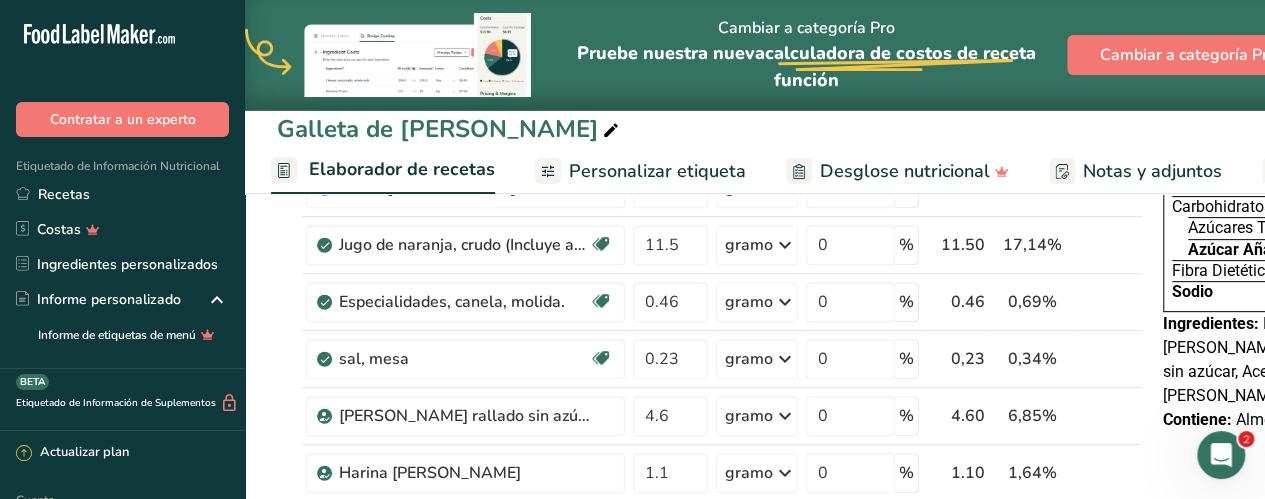 scroll, scrollTop: 297, scrollLeft: 0, axis: vertical 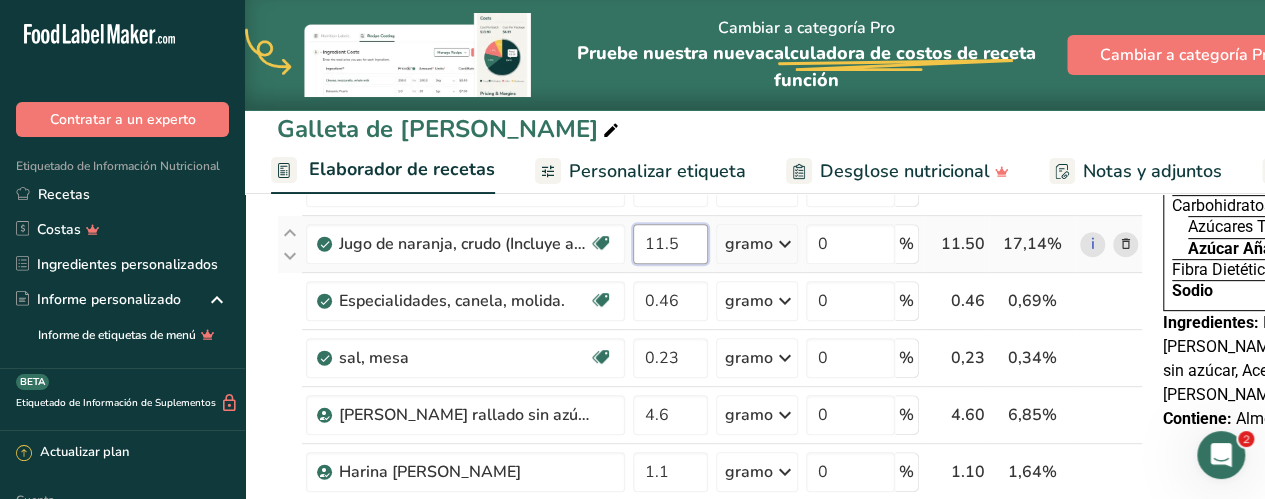 click on "11.5" at bounding box center [670, 244] 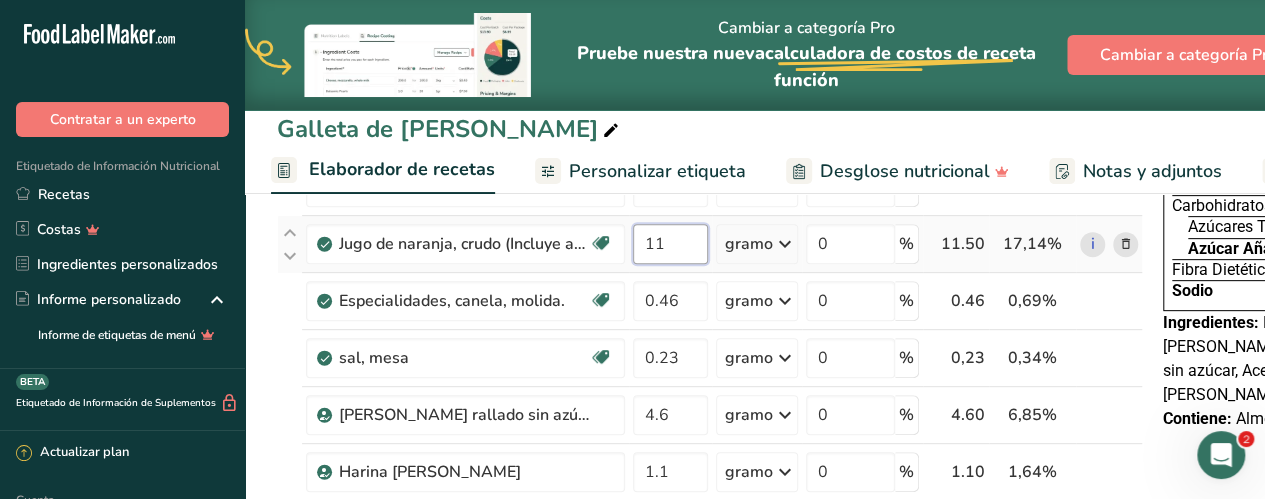 type on "1" 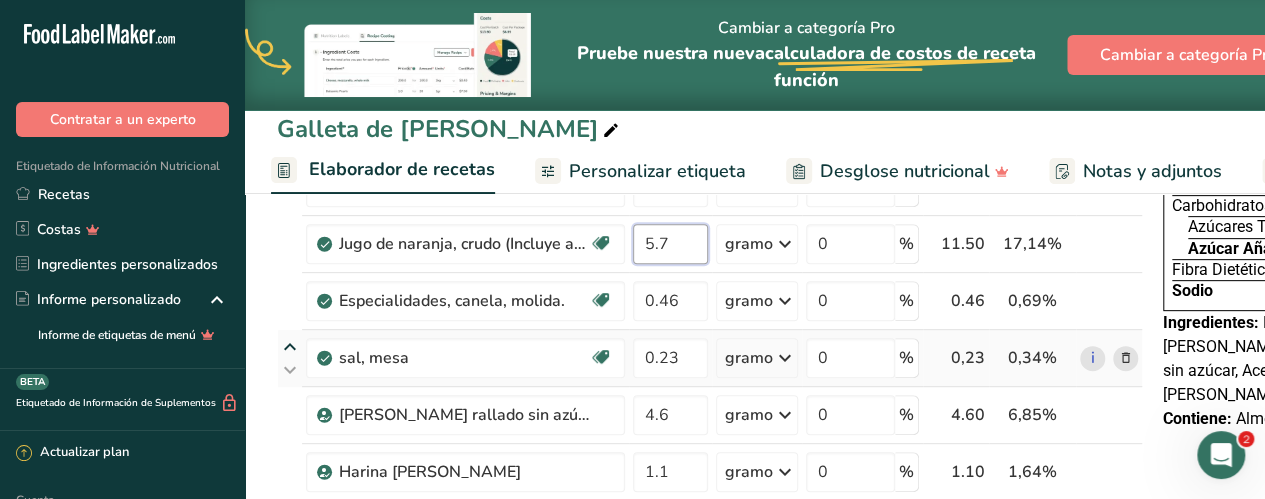 type on "5.7" 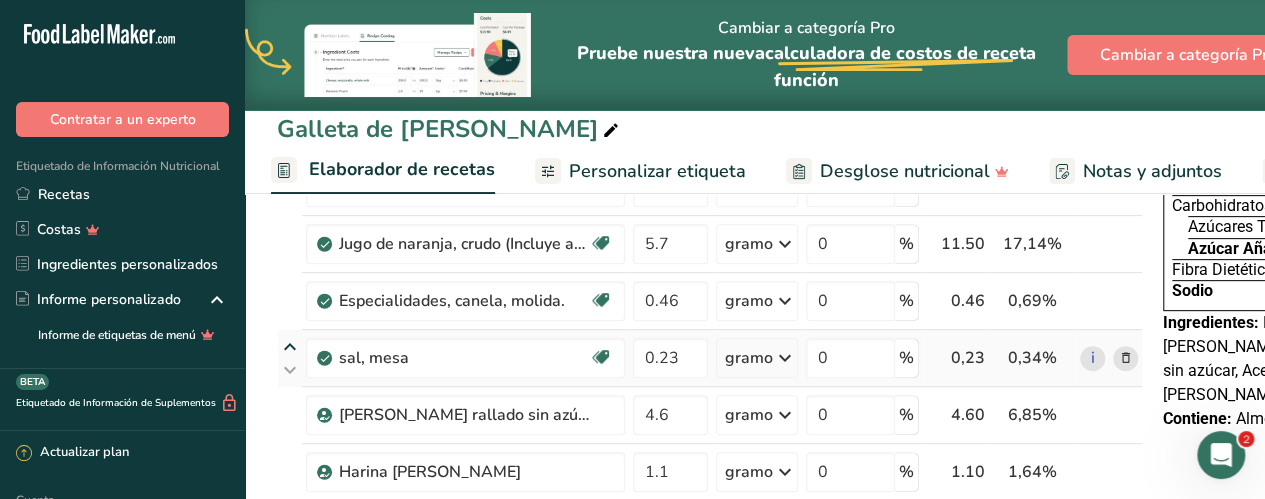 click on "Ingrediente  *
Cantidad  *
Unidad  *
Desperdicio *   .a-a{fill:#347362;}.b-a{fill:#fff;}         Gramos
Porcentaje
[PERSON_NAME]
[GEOGRAPHIC_DATA]
Vegetariano
Orgánico
Certificado orgánico
Sin OGM
Pareve kosher
Lácteo kosher
Halal
Etiqueta limpia
Bioingeniería
Apto para [MEDICAL_DATA]
35.7
gramo
Unidades de peso
gramo
kilogramo
mg
Ver más
Unidades de volumen
[GEOGRAPHIC_DATA]
lb/pie³
g/cm³
Confirmar
ml
lb/pie³
0" at bounding box center [710, 371] 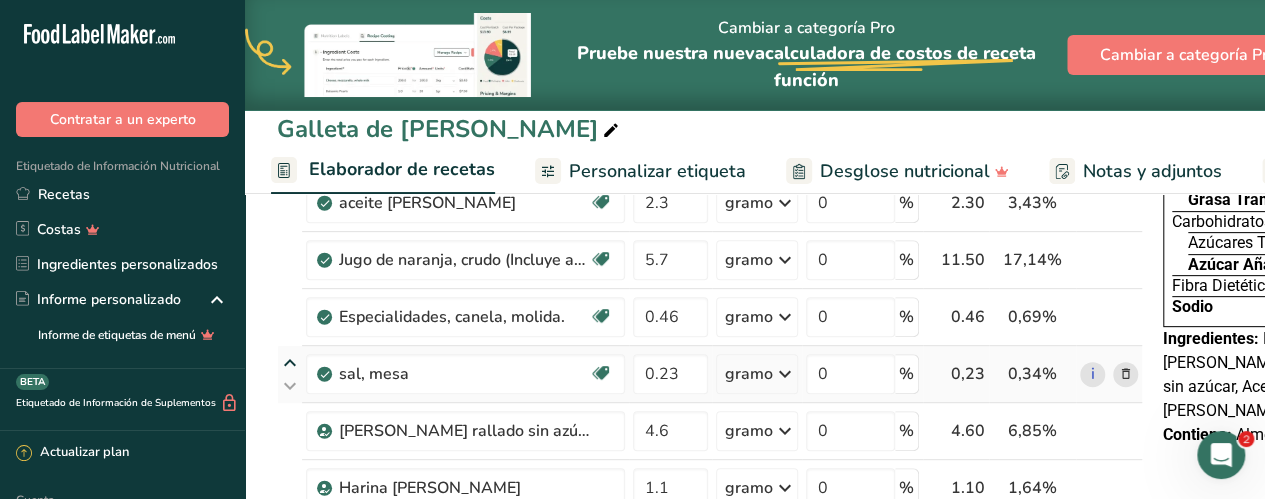 scroll, scrollTop: 297, scrollLeft: 0, axis: vertical 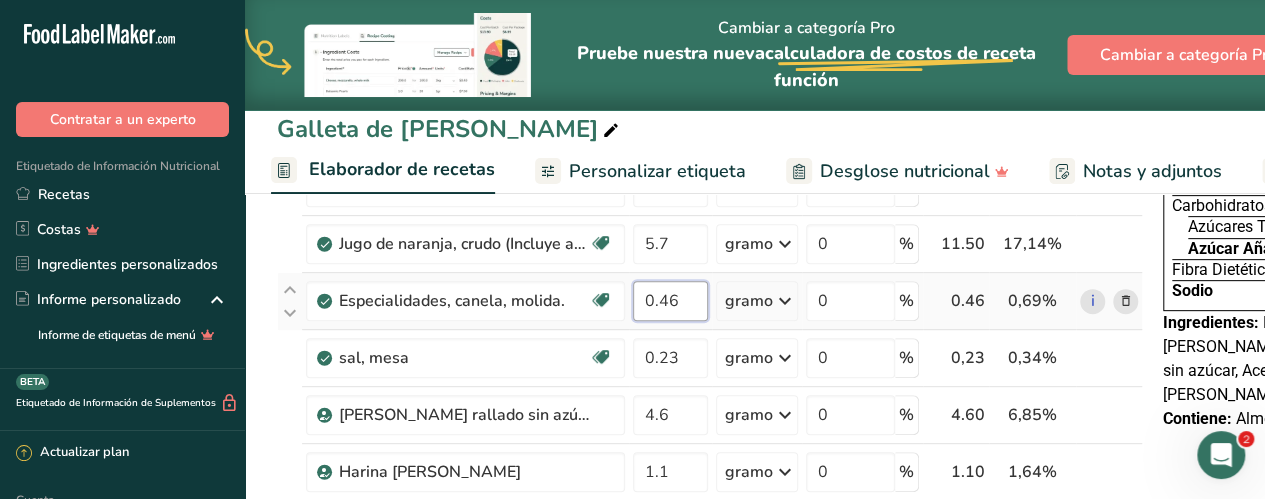 click on "0.46" at bounding box center [670, 301] 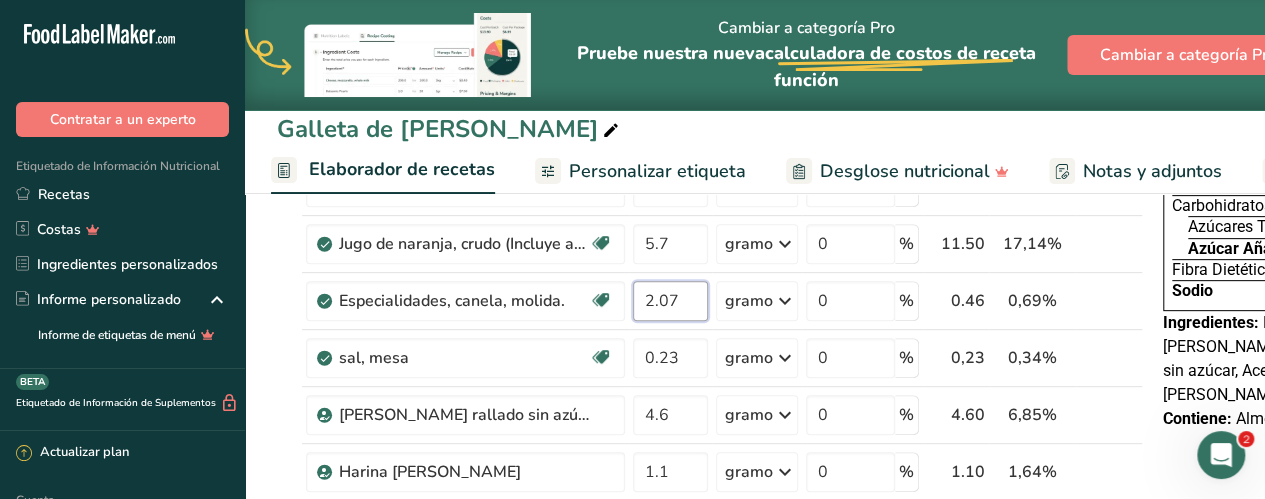 type on "2.07" 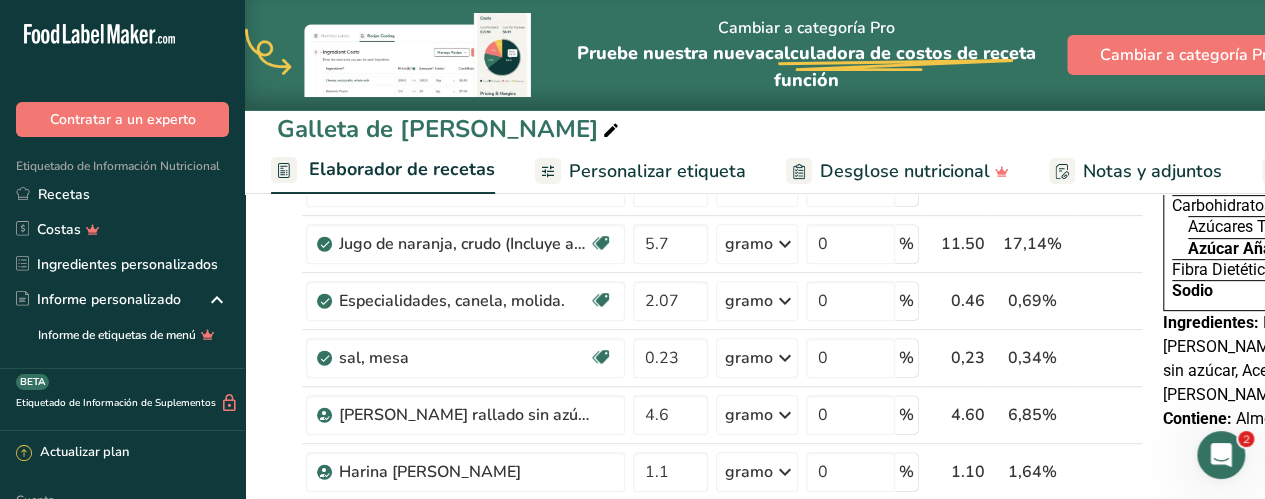 click on "Añadir ingredientes
Administrar receta         Eliminar receta           Duplicar receta             Receta de escalar             Guardar como subreceta   .a-a{fill:#347362;}.b-a{fill:#fff;}                               Desglose nutricional                   Tarjeta de la receta
Novedad
Informe de patrón de aminoácidos             Historial de actividades
Descargar
Elija su estilo de etiqueta preferido
Etiqueta estándar FDA
Etiqueta estándar FDA
El formato más común para etiquetas de información nutricional en cumplimiento con el tipo de letra, estilo y requisitos de la FDA.
Etiqueta tabular FDA
Un formato de etiqueta conforme a las regulaciones de la FDA presentada en una disposición tabular (horizontal).
Etiqueta lineal FDA" at bounding box center (755, 661) 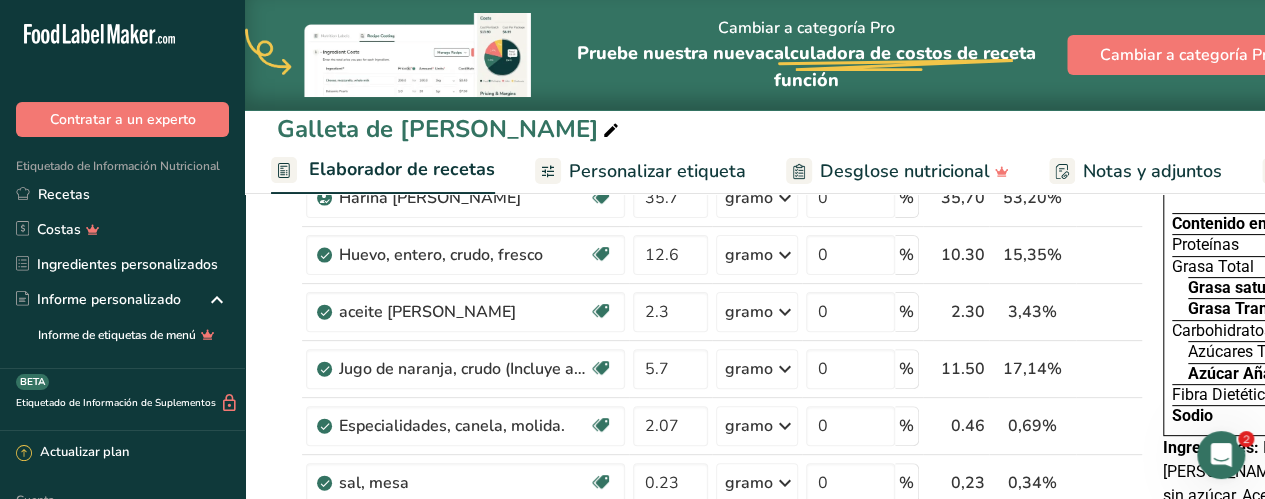 scroll, scrollTop: 170, scrollLeft: 0, axis: vertical 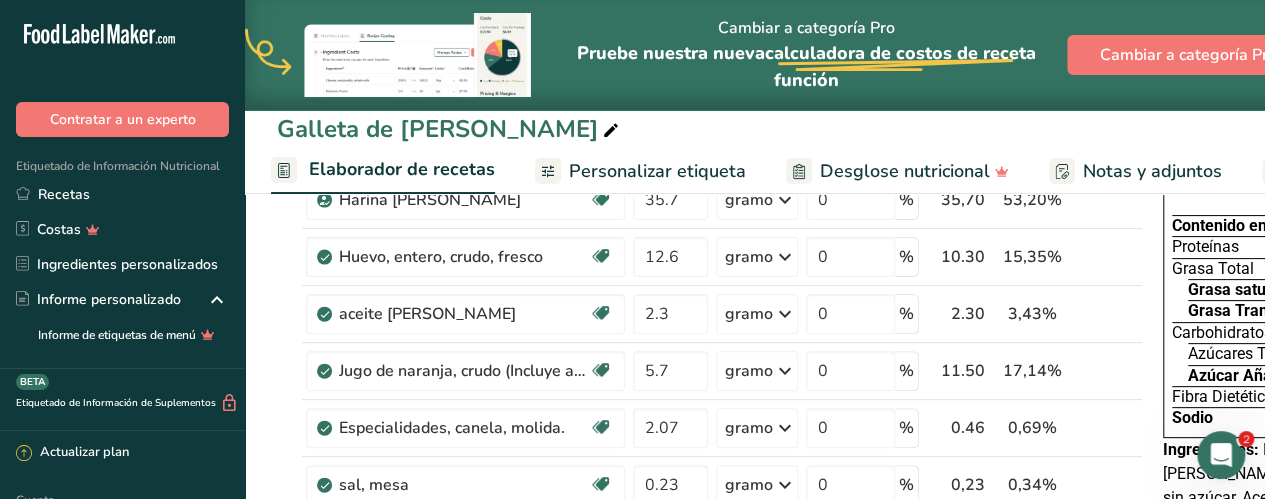 click on "Declaración Nutrimental
Tamaño de la porción
22g
3 porciones por envase
Contenido por envase
energético
100 kcal (110 kJ)
Por 100 g
Contenido energético
430 kcal (480 kJ)
Proteínas
14 gramos
Grasa Total
36,6 gramos
Grasa saturada
9,5 gramos
Grasa Trans
0 gramos
Carbohidratos totales
8 gramos
Azúcares Totales
5 gramos
Azúcar Añadida
0 gramos
Fibra Dietética
8 gramos
Sodio
160 mg
Ingredientes:" at bounding box center [1335, 307] 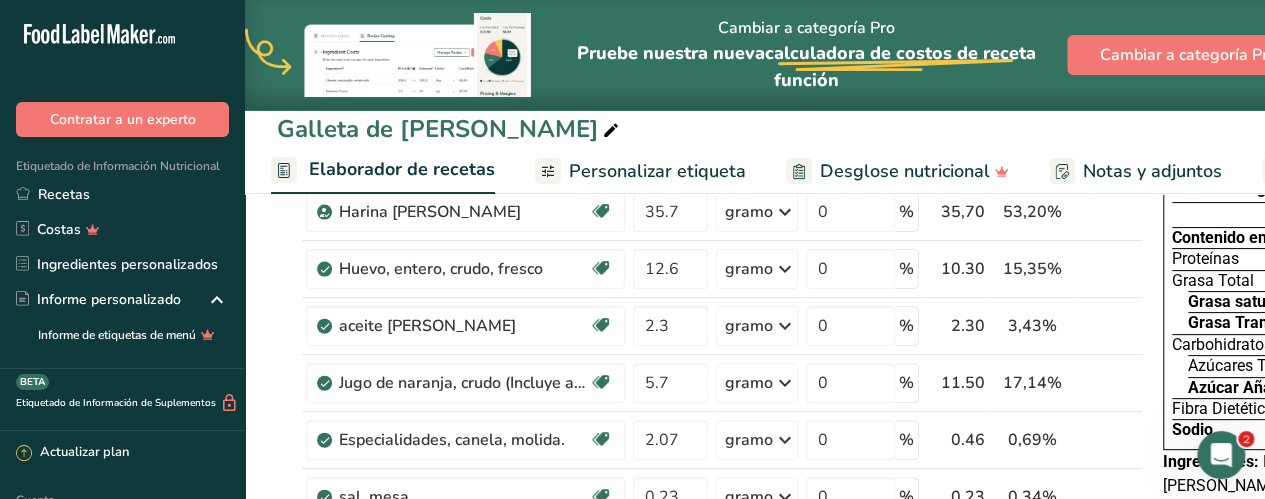 scroll, scrollTop: 152, scrollLeft: 0, axis: vertical 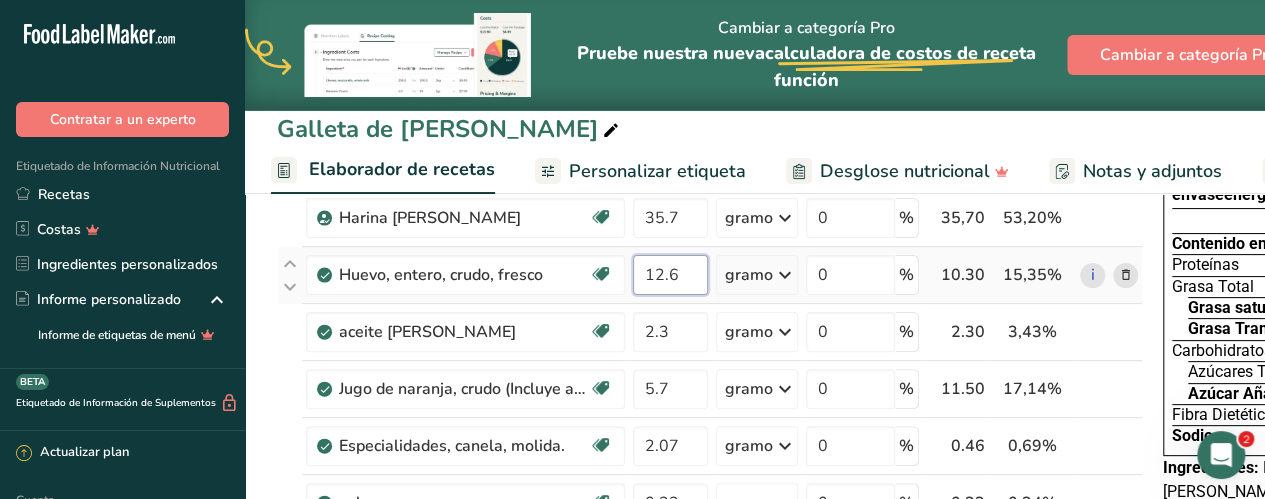 click on "12.6" at bounding box center (670, 275) 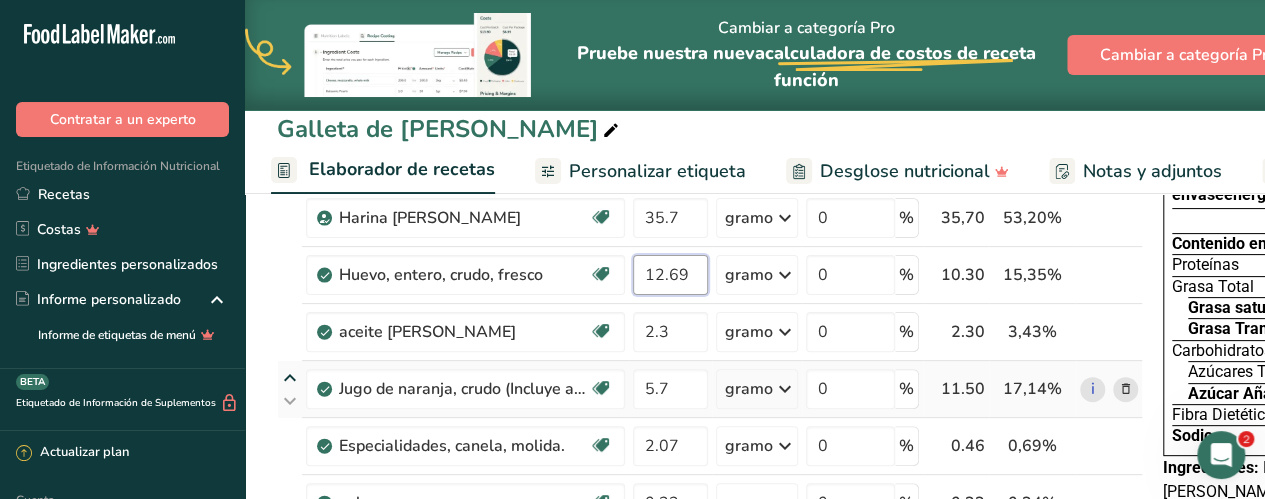type on "12.69" 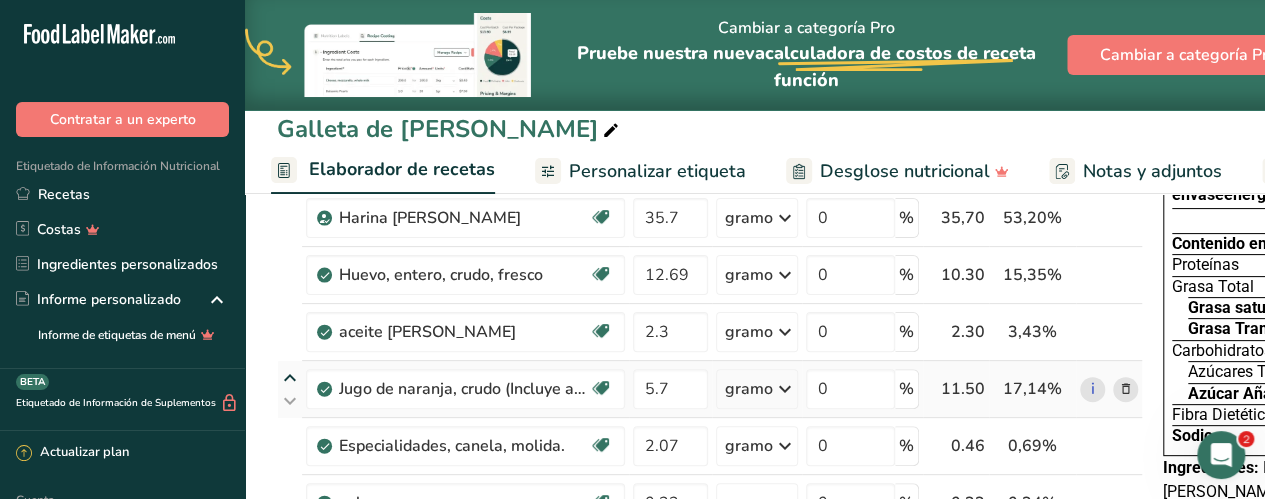 click on "Ingrediente  *
Cantidad  *
Unidad  *
Desperdicio *   .a-a{fill:#347362;}.b-a{fill:#fff;}         Gramos
Porcentaje
[PERSON_NAME]
[GEOGRAPHIC_DATA]
Vegetariano
Orgánico
Certificado orgánico
Sin OGM
Pareve kosher
Lácteo kosher
Halal
Etiqueta limpia
Bioingeniería
Apto para [MEDICAL_DATA]
35.7
gramo
Unidades de peso
gramo
kilogramo
mg
Ver más
Unidades de volumen
[GEOGRAPHIC_DATA]
lb/pie³
g/cm³
Confirmar
ml
lb/pie³
0" at bounding box center [710, 516] 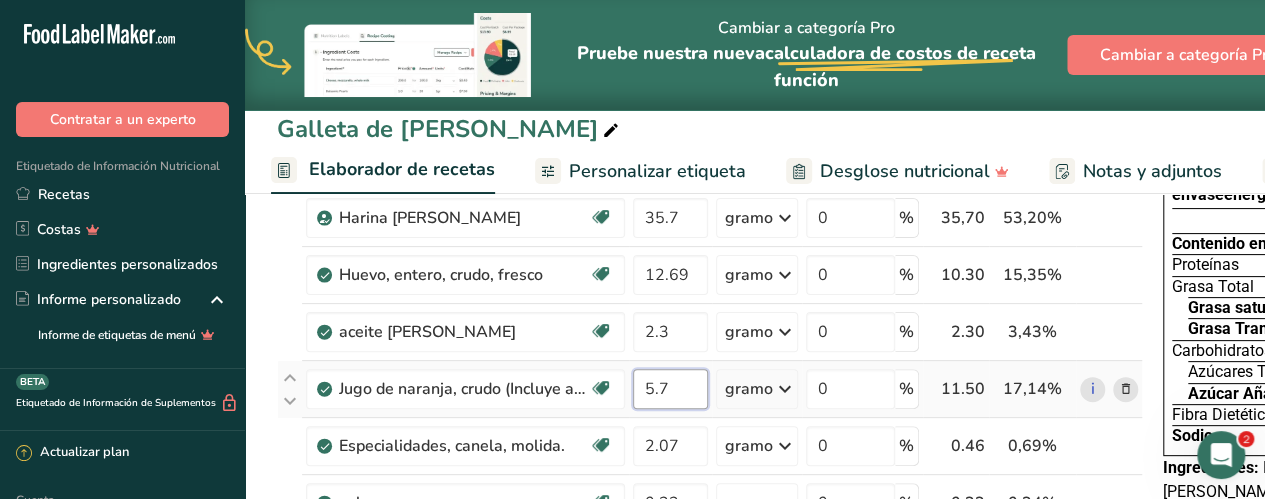 click on "5.7" at bounding box center [670, 389] 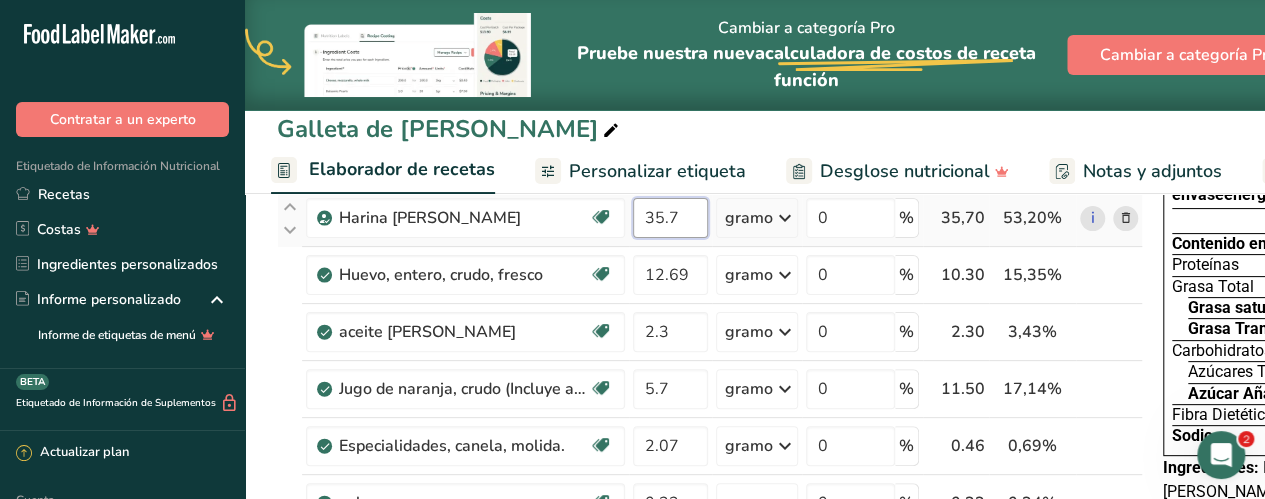 click on "Ingrediente  *
Cantidad  *
Unidad  *
Desperdicio *   .a-a{fill:#347362;}.b-a{fill:#fff;}         Gramos
Porcentaje
[PERSON_NAME]
[GEOGRAPHIC_DATA]
Vegetariano
Orgánico
Certificado orgánico
Sin OGM
Pareve kosher
Lácteo kosher
Halal
Etiqueta limpia
Bioingeniería
Apto para [MEDICAL_DATA]
35.7
gramo
Unidades de peso
gramo
kilogramo
mg
Ver más
Unidades de volumen
[GEOGRAPHIC_DATA]
lb/pie³
g/cm³
Confirmar
ml
lb/pie³
0" at bounding box center (710, 516) 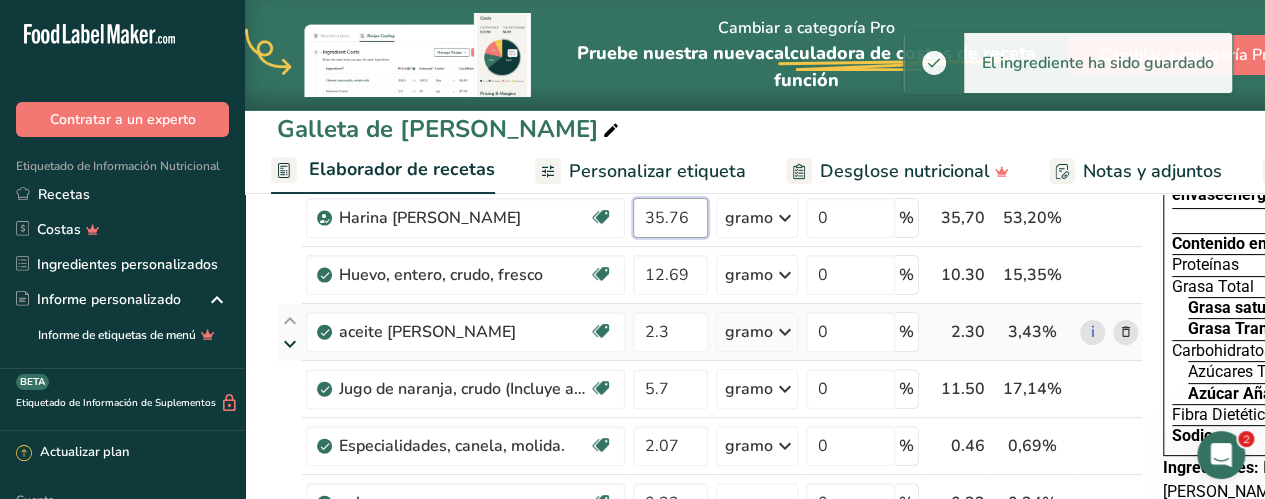 type on "35.76" 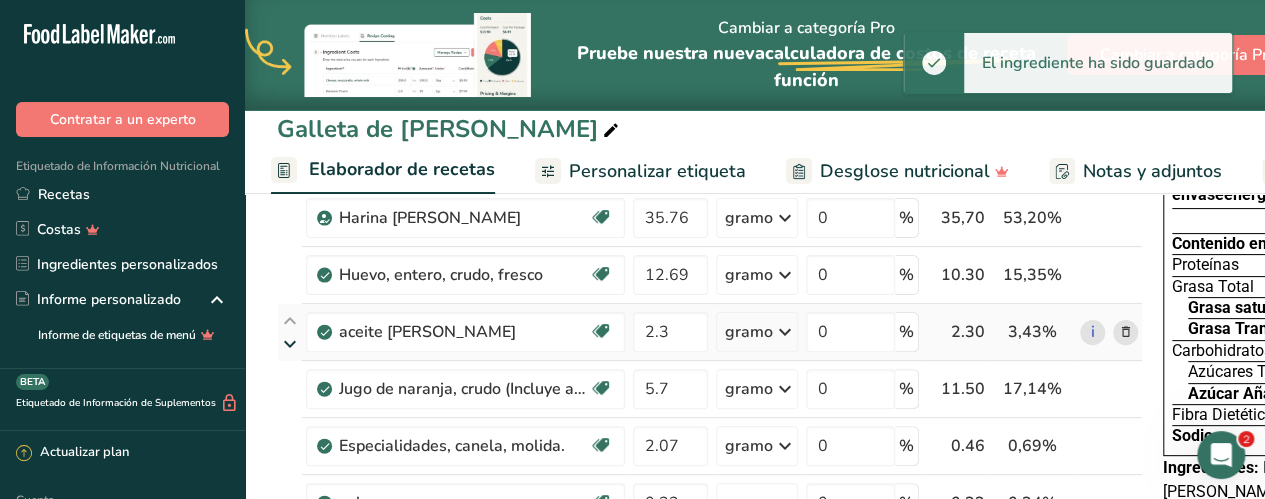 click on "Ingrediente  *
Cantidad  *
Unidad  *
Desperdicio *   .a-a{fill:#347362;}.b-a{fill:#fff;}         Gramos
Porcentaje
[PERSON_NAME]
[GEOGRAPHIC_DATA]
Vegetariano
Orgánico
Certificado orgánico
Sin OGM
Pareve kosher
Lácteo kosher
Halal
Etiqueta limpia
Bioingeniería
Apto para [MEDICAL_DATA]
35.76
gramo
Unidades de peso
gramo
kilogramo
mg
Ver más
Unidades de volumen
[GEOGRAPHIC_DATA]
lb/pie³
g/cm³
Confirmar
ml
lb/pie³
0" at bounding box center (710, 516) 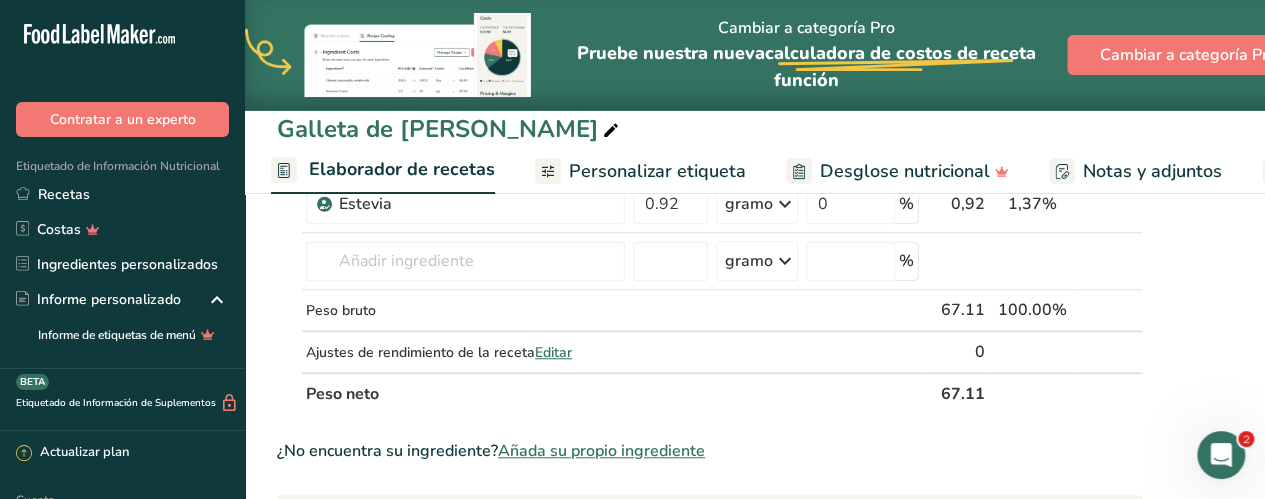 scroll, scrollTop: 623, scrollLeft: 0, axis: vertical 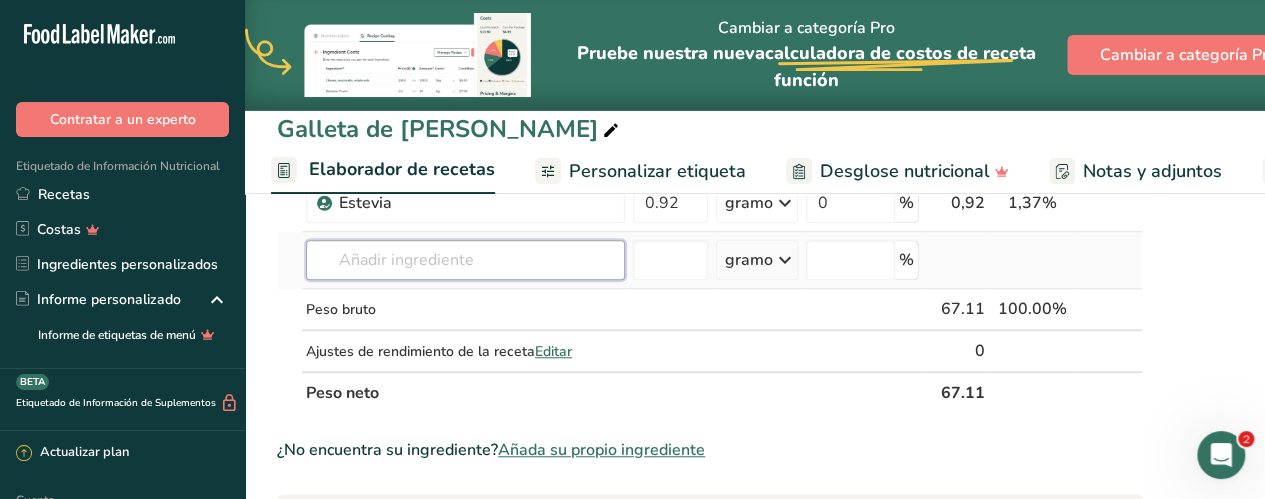 click at bounding box center [465, 260] 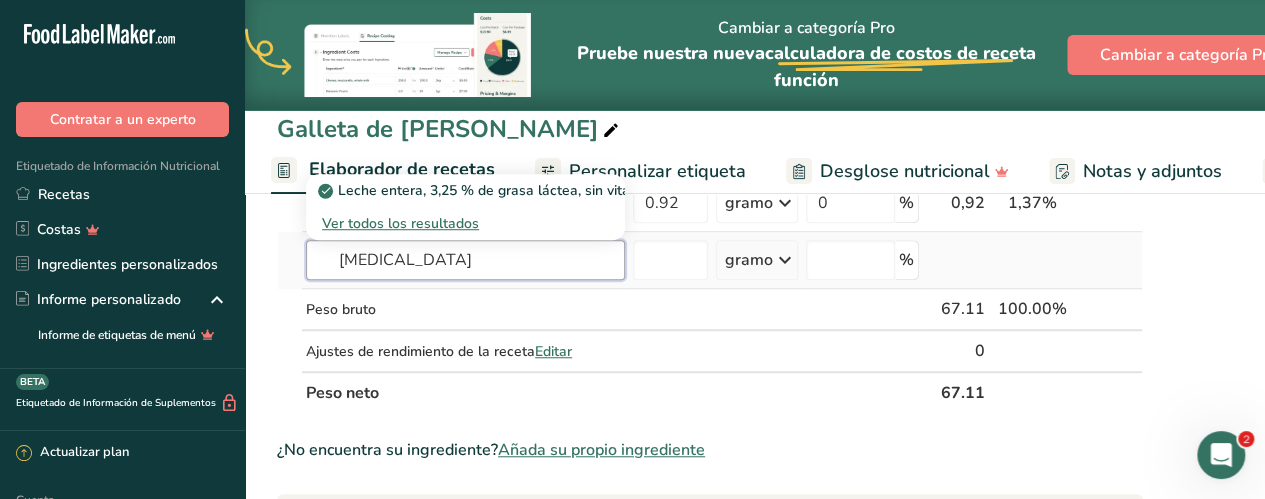 type on "[MEDICAL_DATA]" 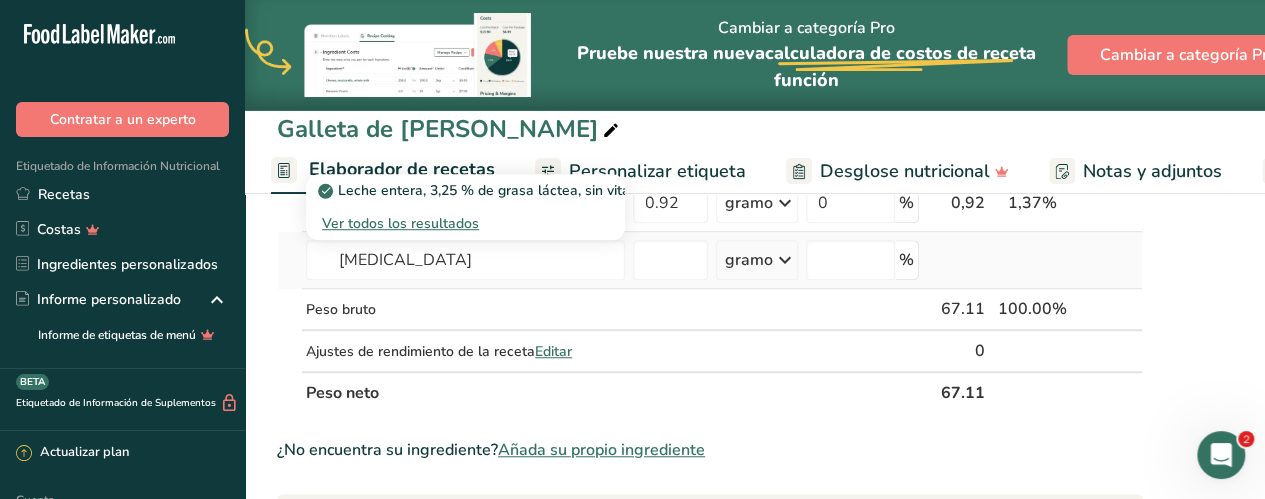 click on "Ver todos los resultados" at bounding box center [400, 223] 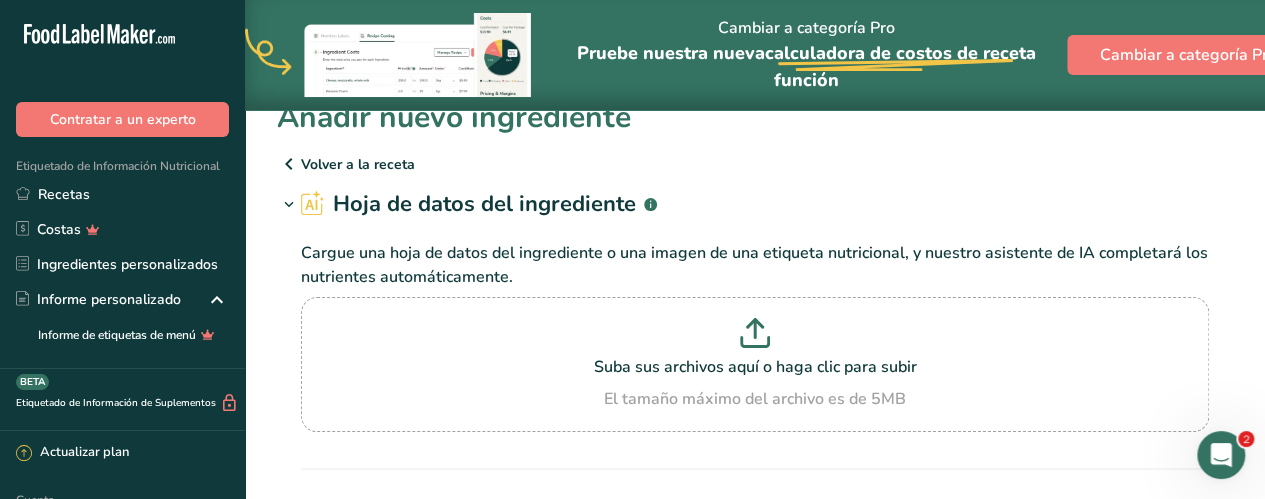 scroll, scrollTop: 0, scrollLeft: 0, axis: both 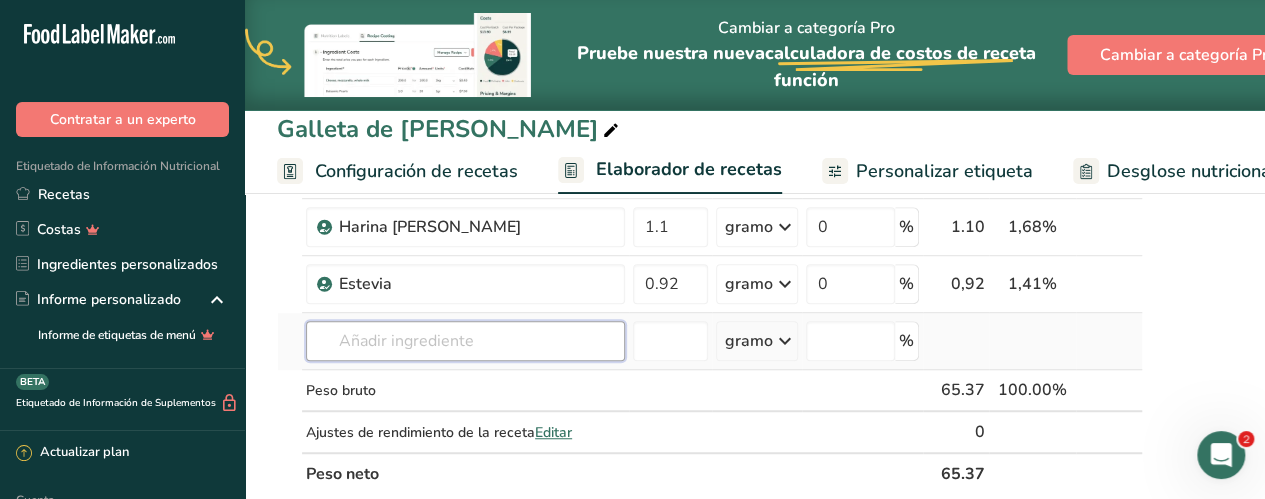 click at bounding box center [465, 341] 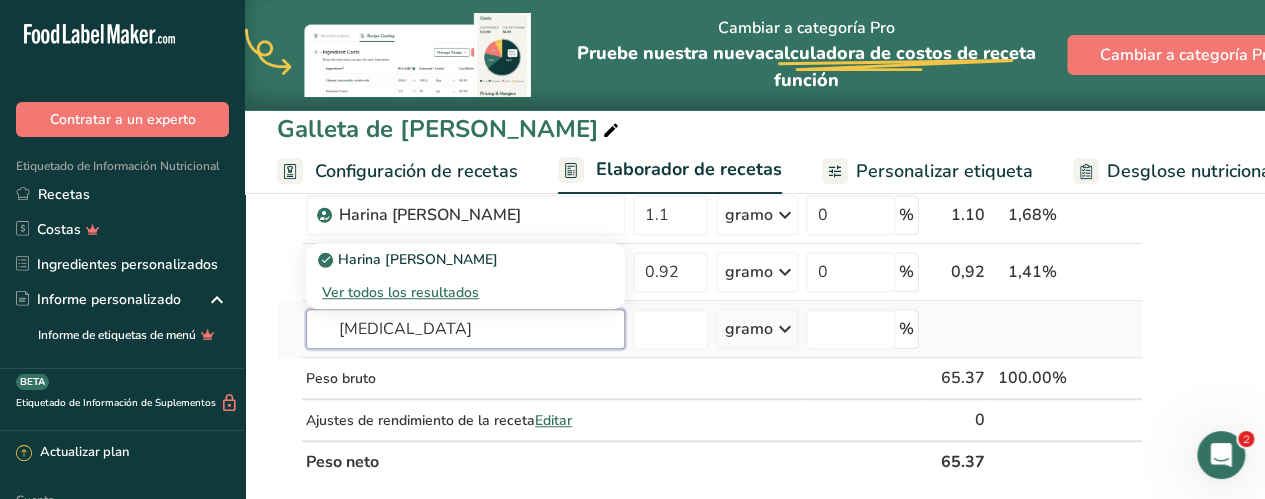 scroll, scrollTop: 553, scrollLeft: 0, axis: vertical 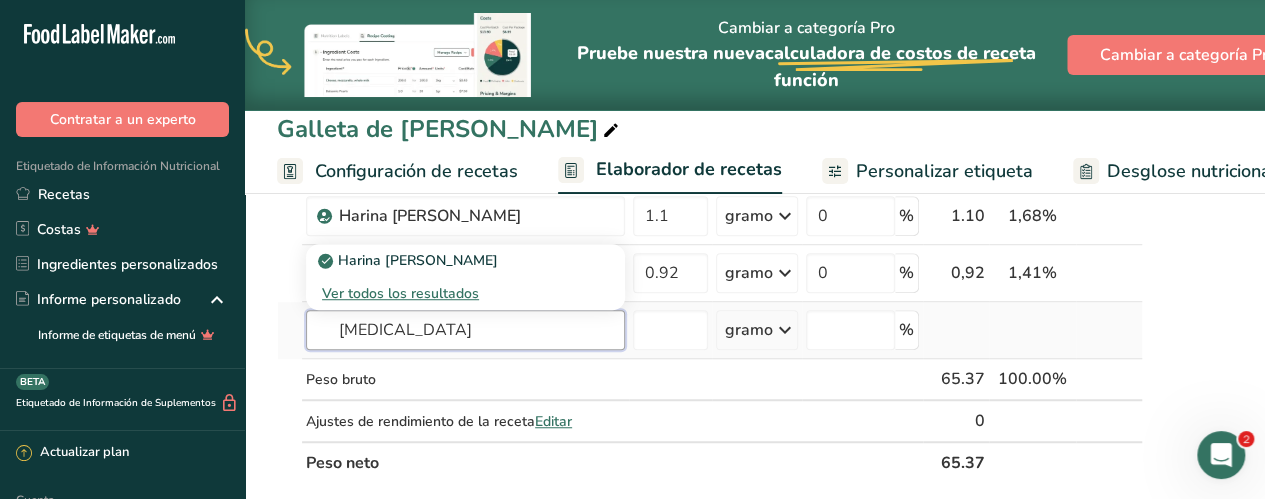 type on "[MEDICAL_DATA]" 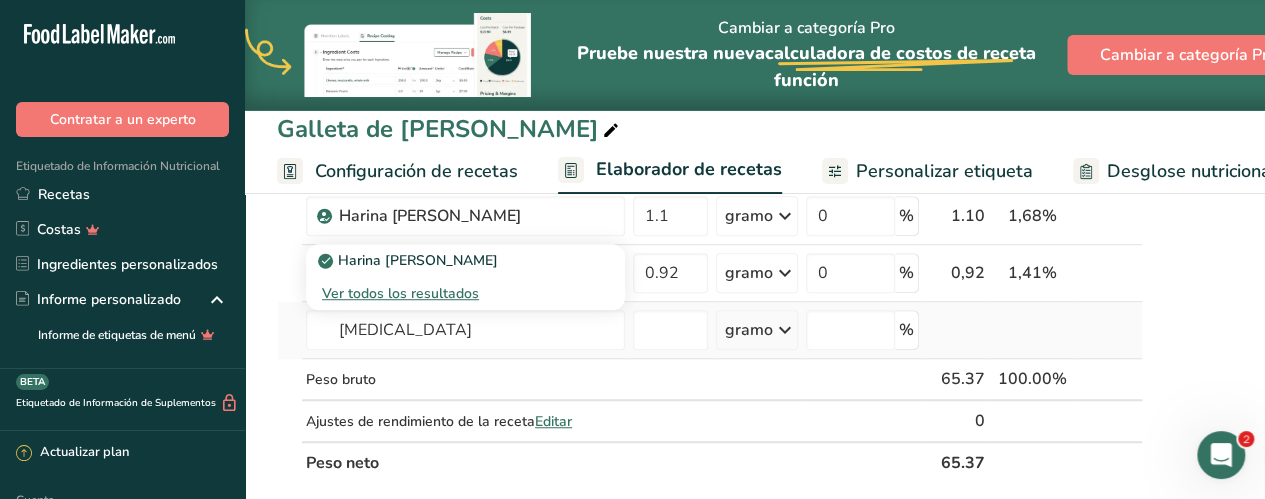 click on "Ver todos los resultados" at bounding box center [400, 293] 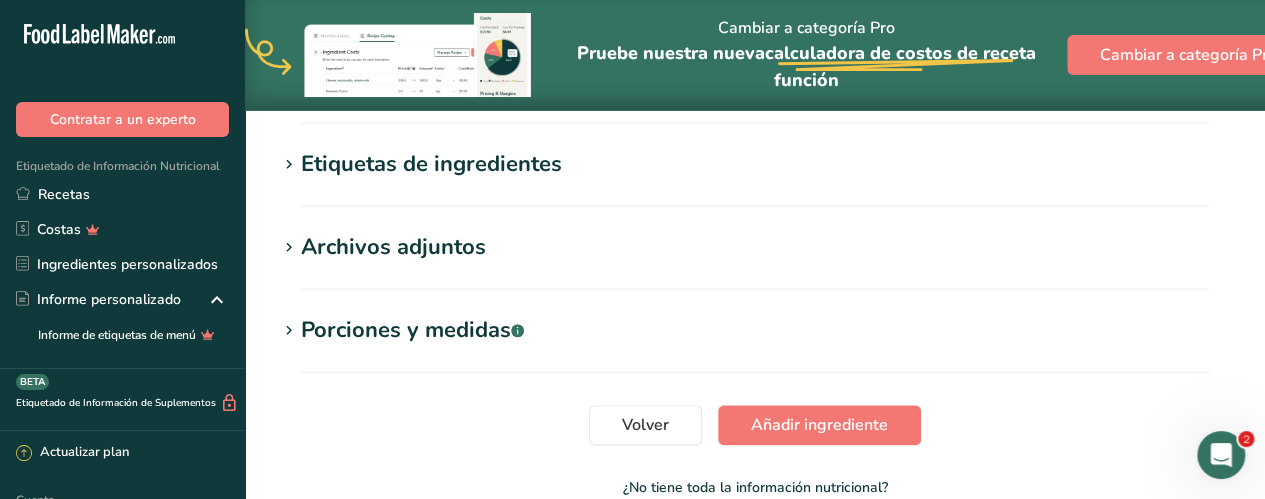 scroll, scrollTop: 999, scrollLeft: 0, axis: vertical 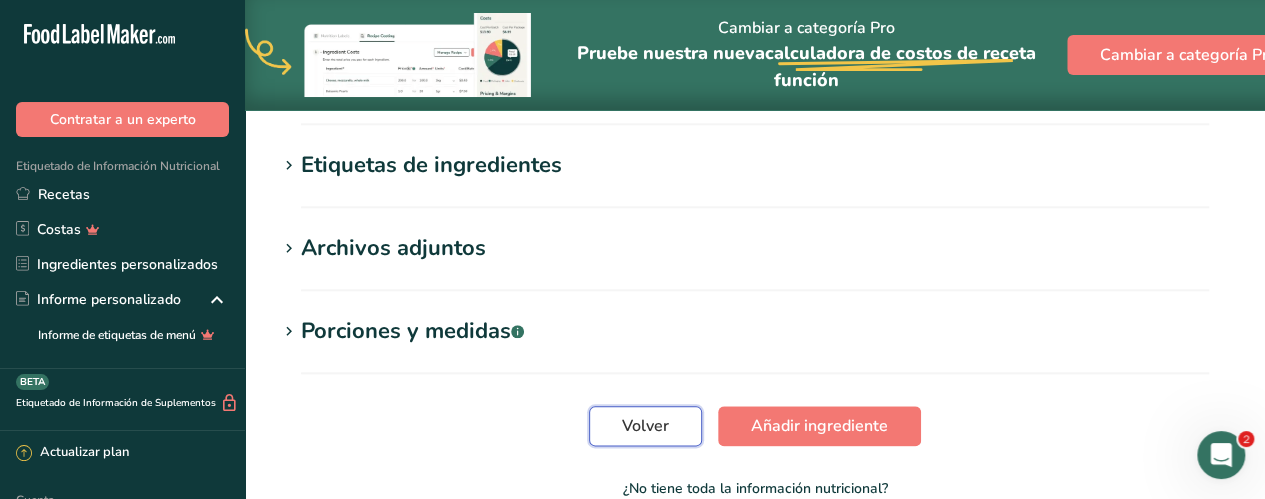 click on "Volver" at bounding box center (645, 426) 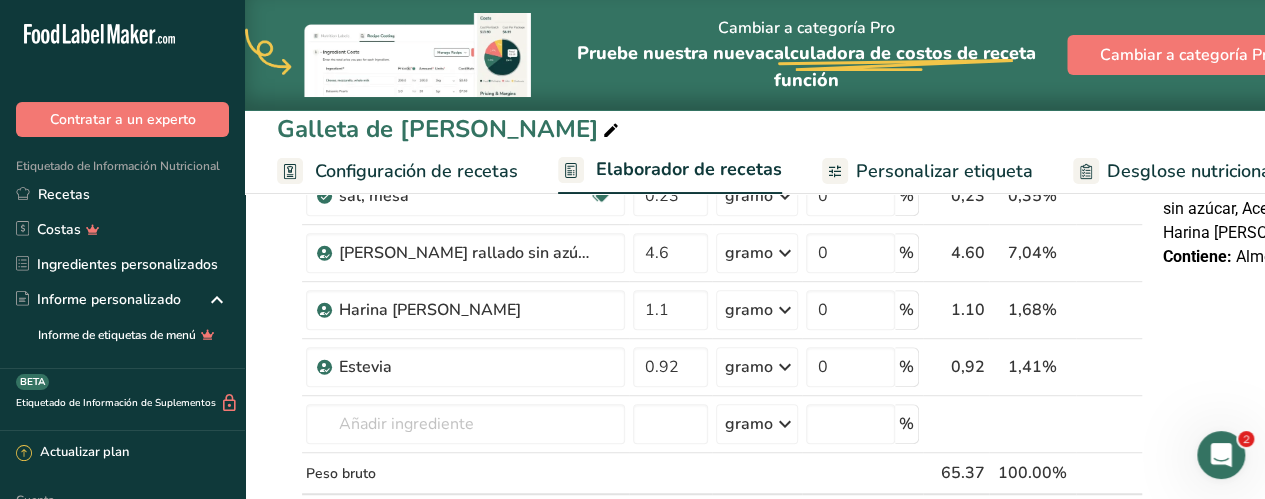 scroll, scrollTop: 458, scrollLeft: 0, axis: vertical 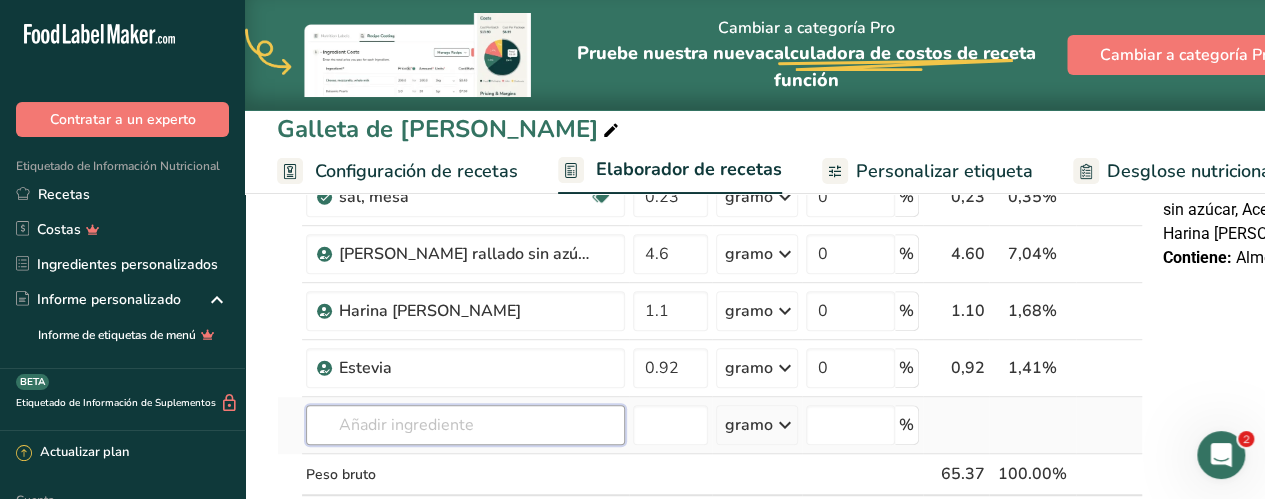 click at bounding box center (465, 425) 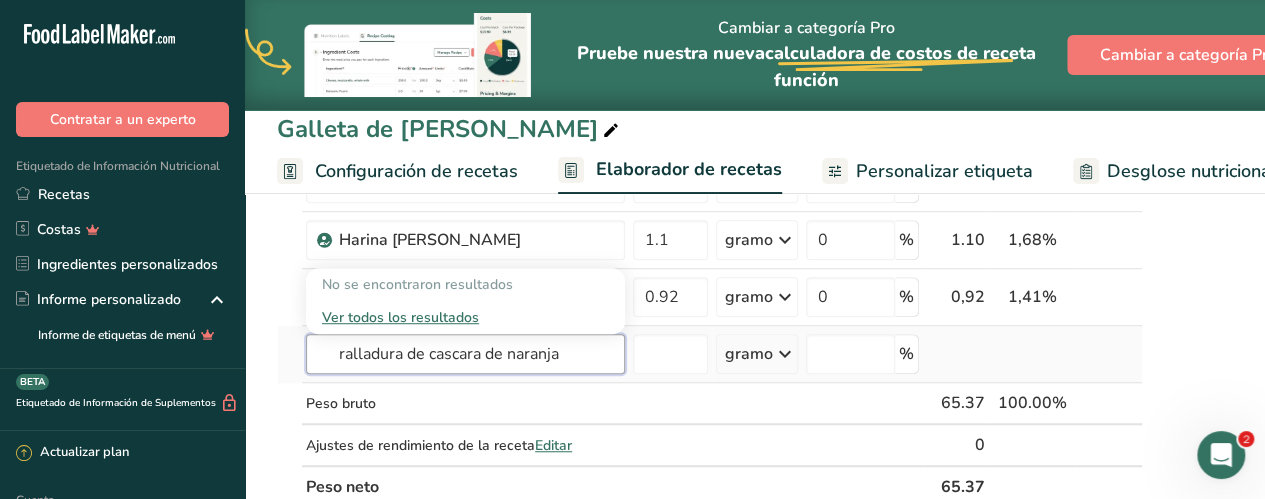 scroll, scrollTop: 534, scrollLeft: 0, axis: vertical 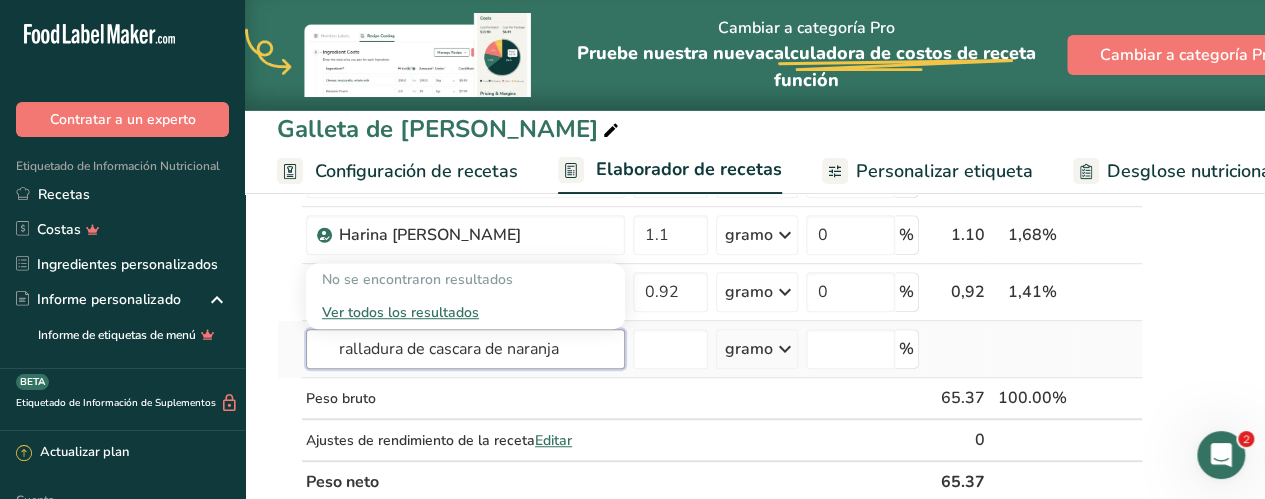 type on "ralladura de cascara de naranja" 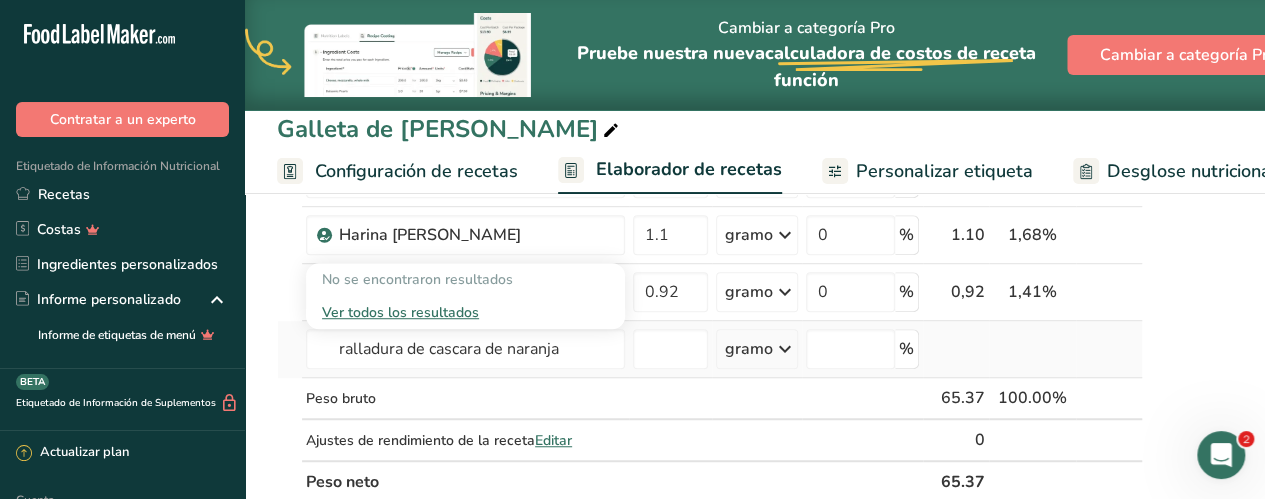 click on "Ver todos los resultados" at bounding box center [400, 312] 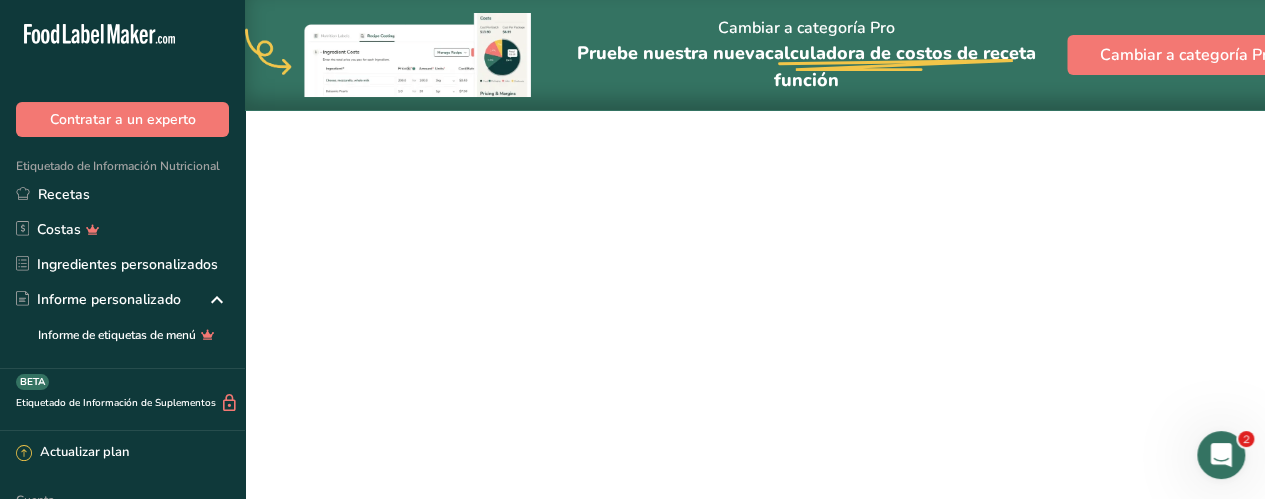 scroll, scrollTop: 0, scrollLeft: 0, axis: both 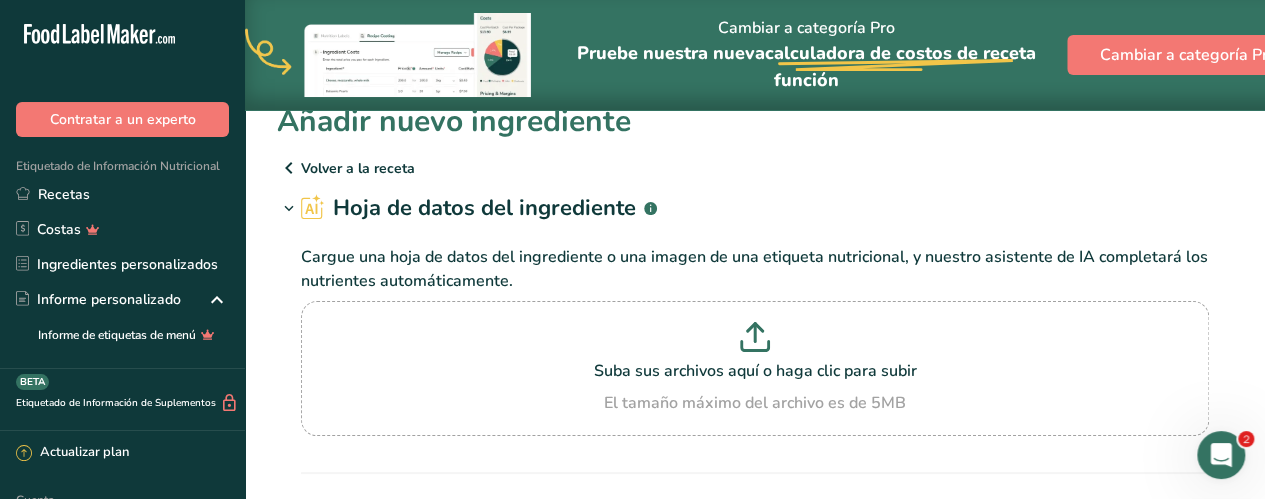click on "Volver a la receta" at bounding box center (358, 168) 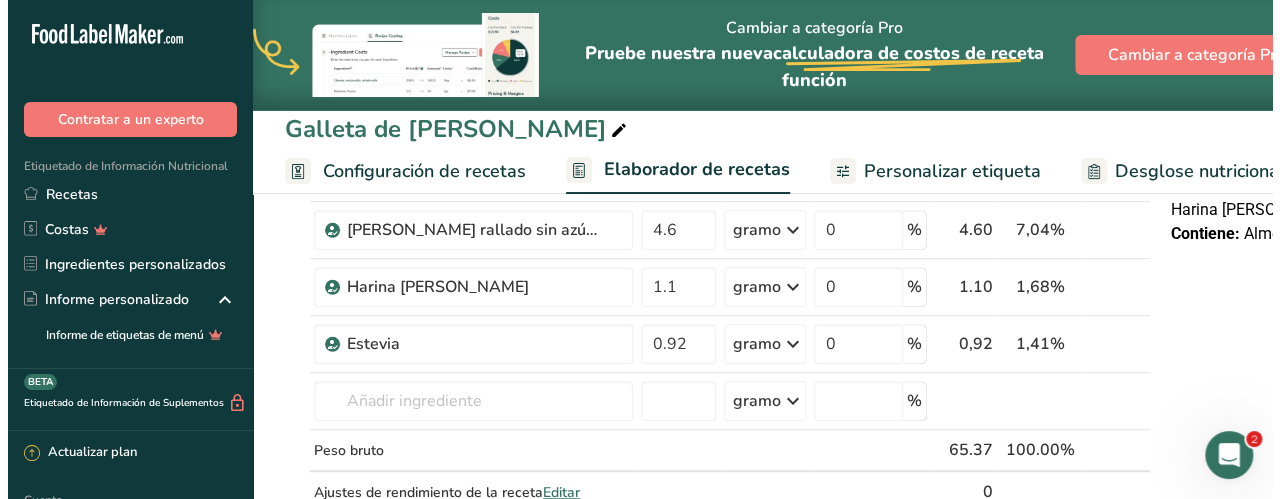 scroll, scrollTop: 481, scrollLeft: 0, axis: vertical 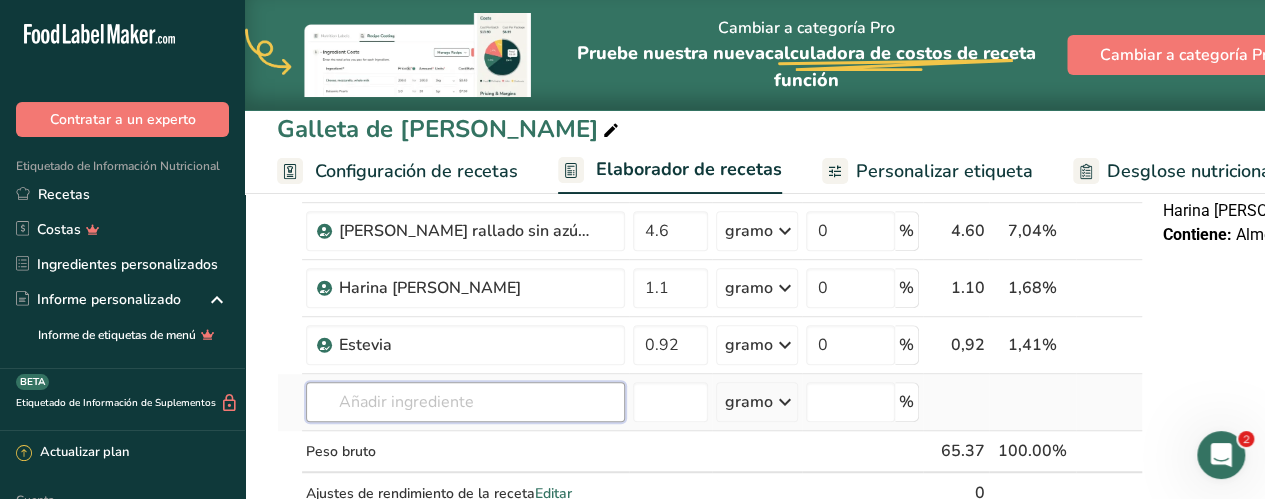 click at bounding box center [465, 402] 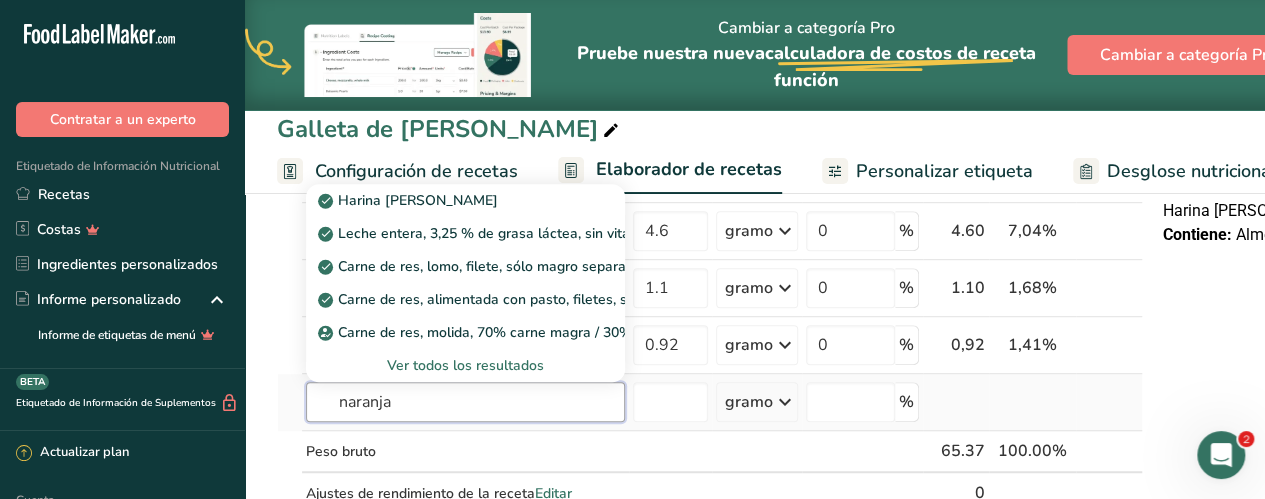 type on "naranja" 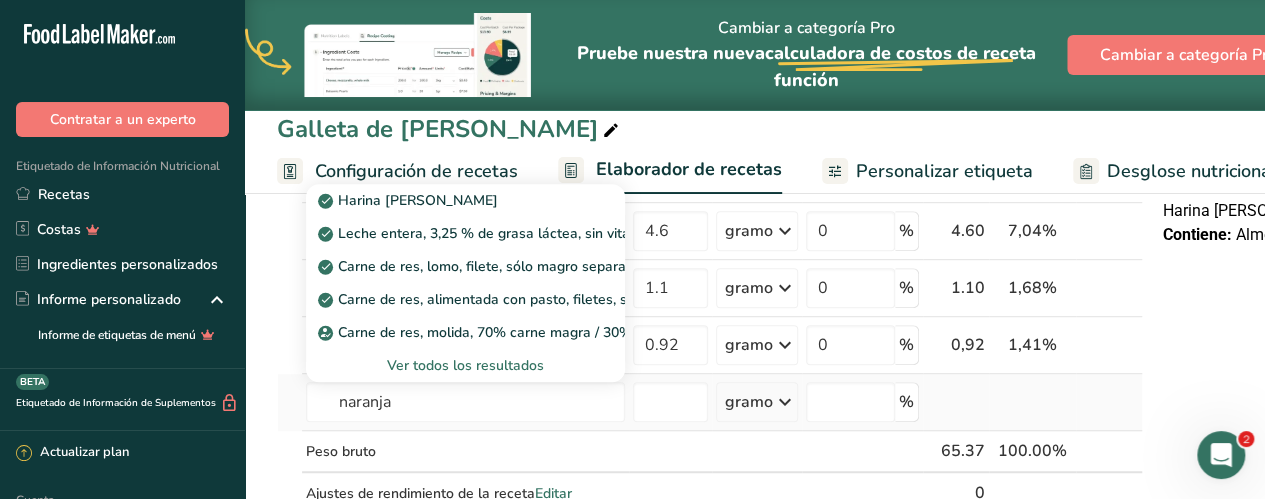 click on "Ver todos los resultados" at bounding box center [465, 365] 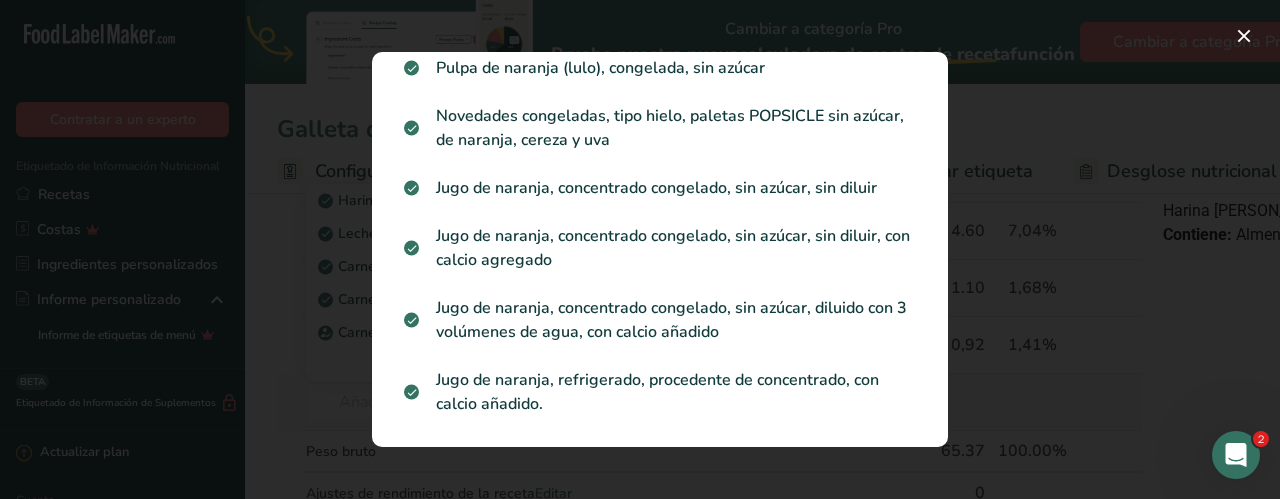 scroll, scrollTop: 2444, scrollLeft: 0, axis: vertical 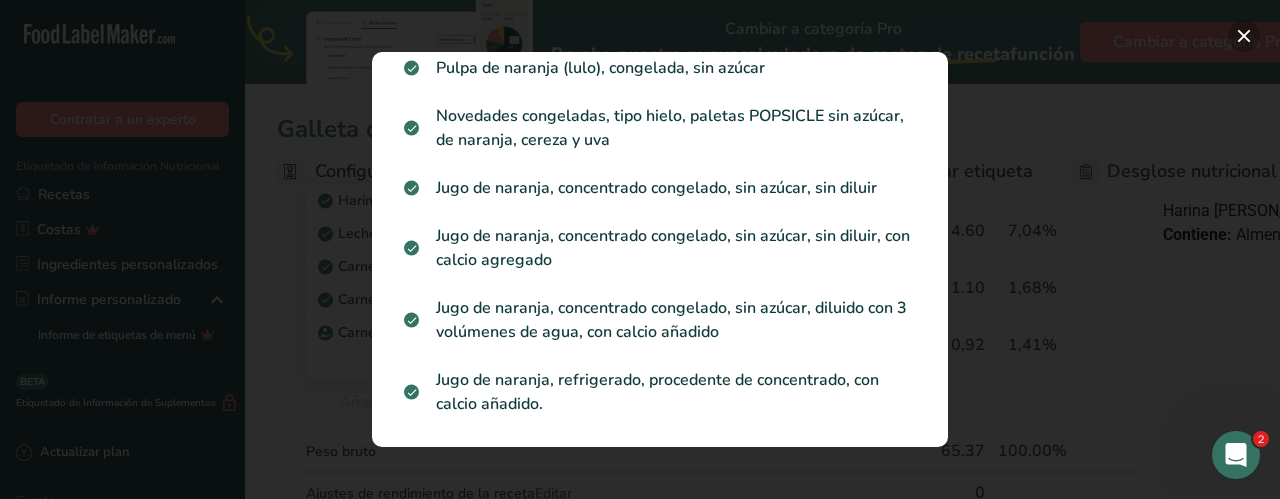 click at bounding box center (1244, 36) 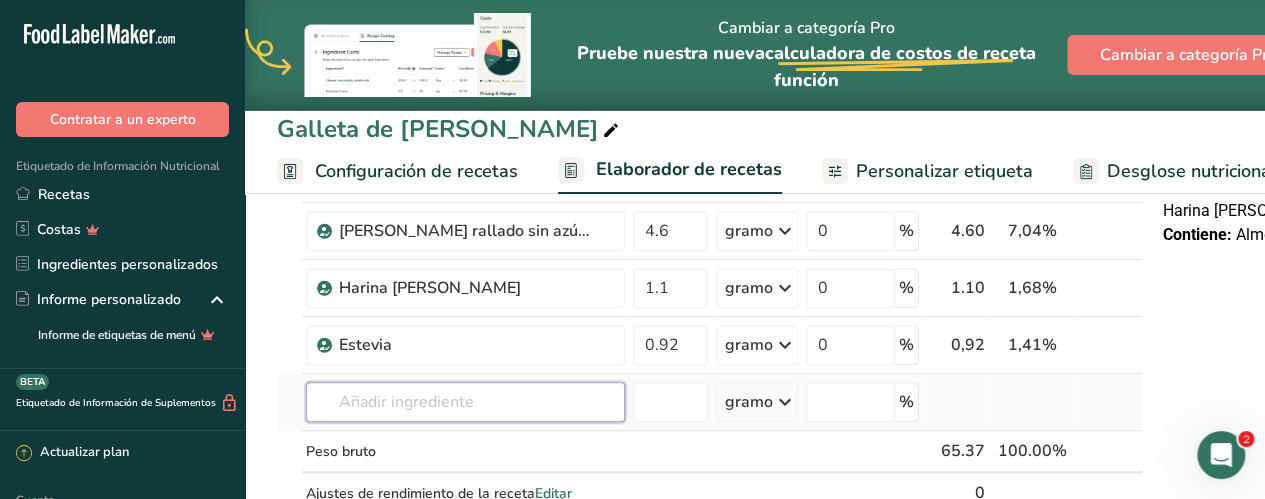 click at bounding box center (465, 402) 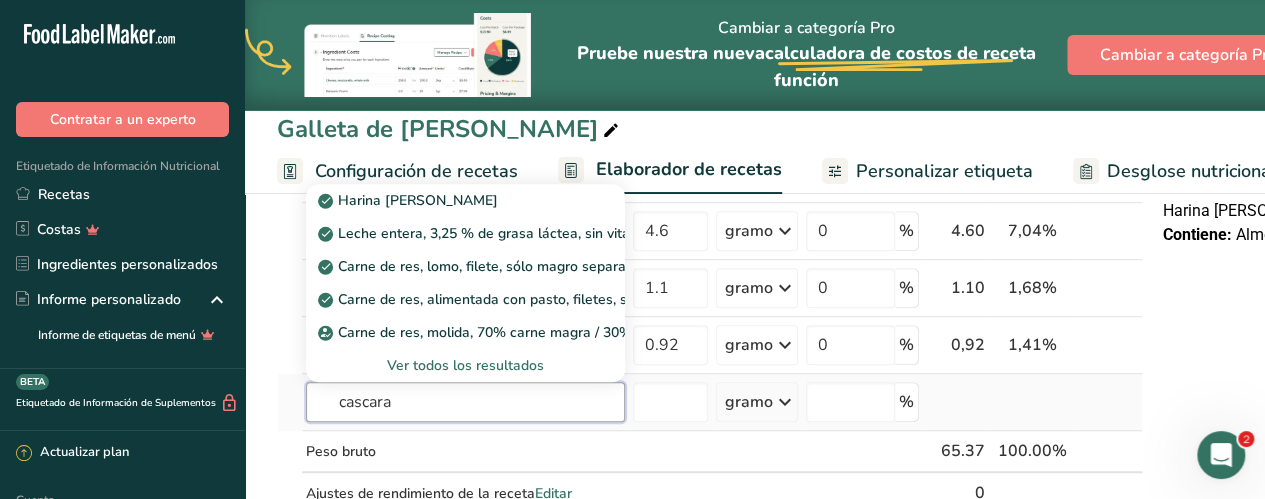 type on "cascara" 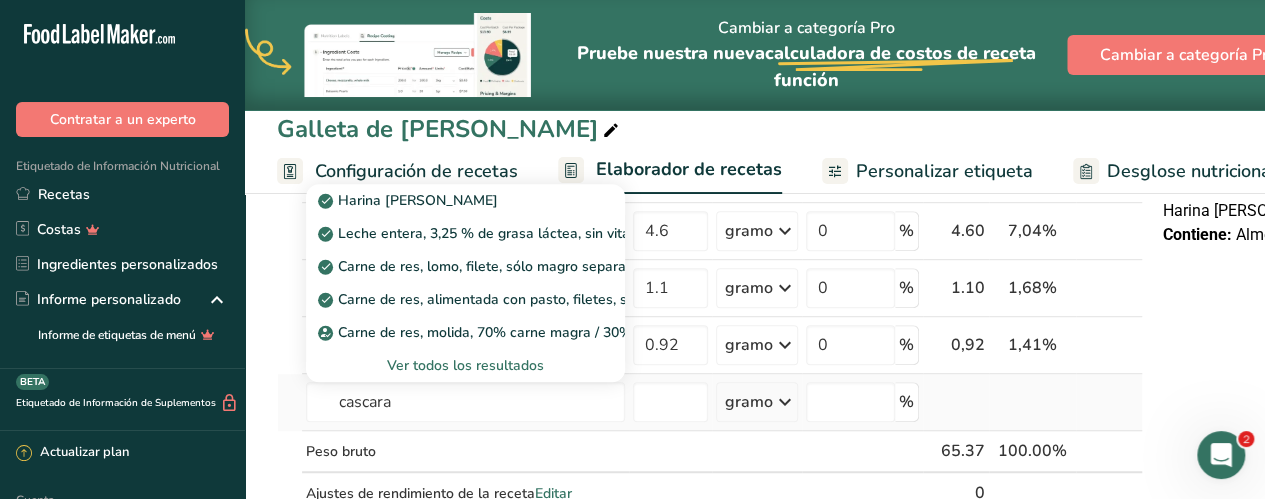 click on "Ver todos los resultados" at bounding box center [465, 365] 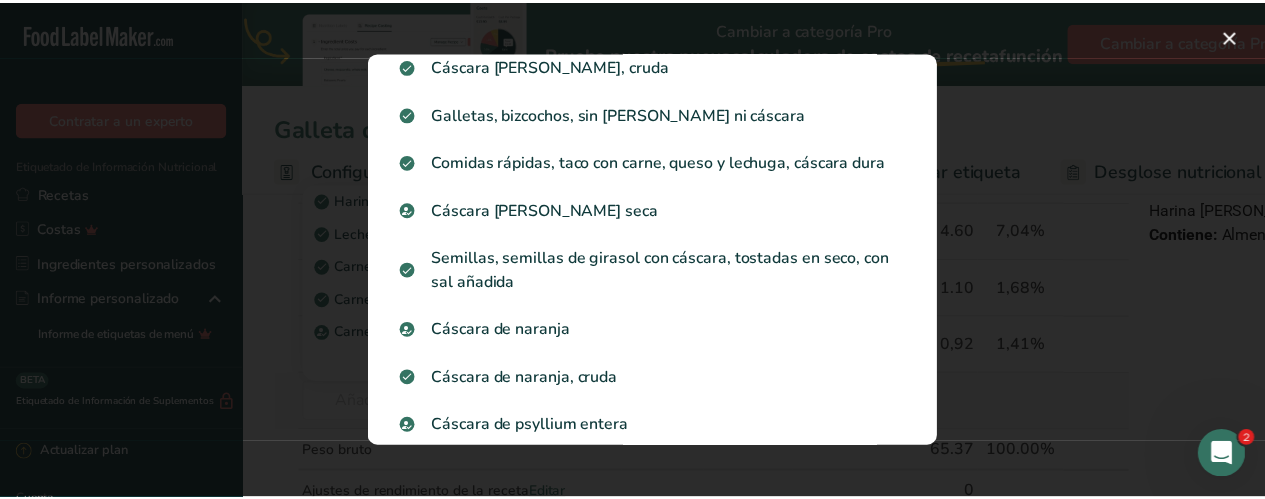 scroll, scrollTop: 140, scrollLeft: 0, axis: vertical 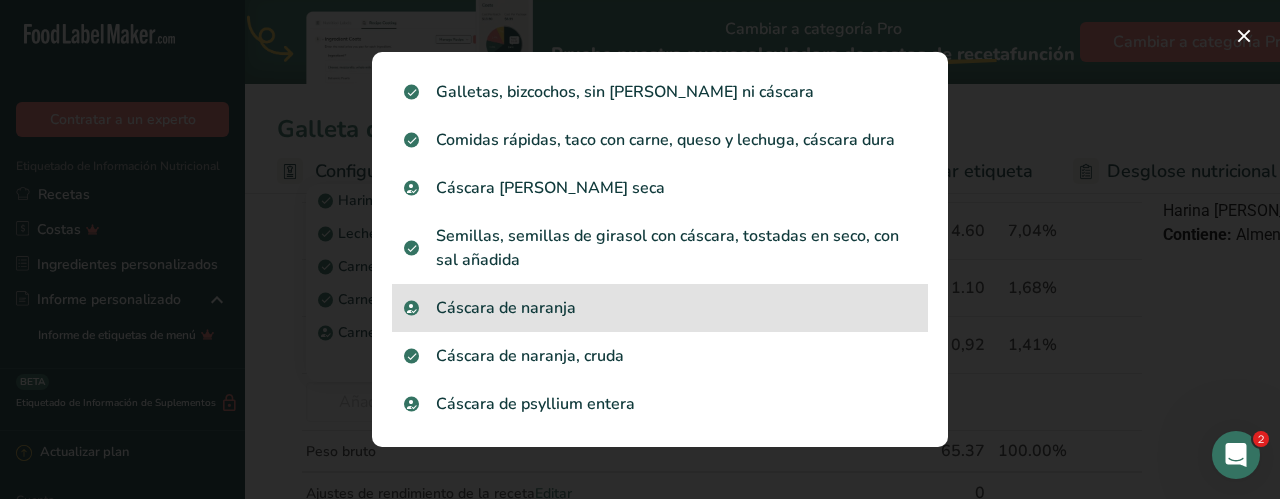 click on "Cáscara de naranja" at bounding box center [660, 308] 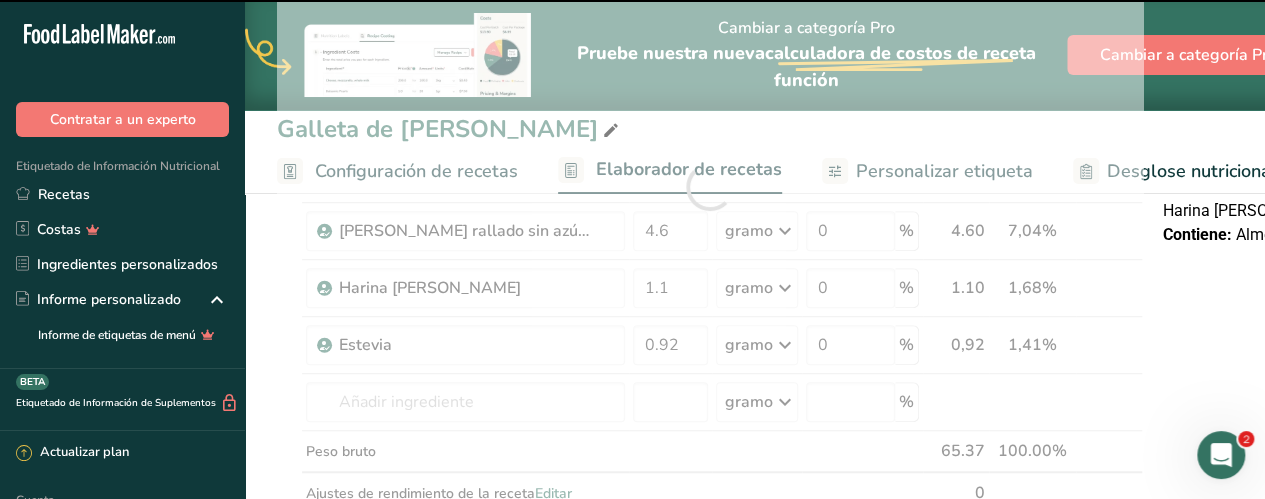 type on "0" 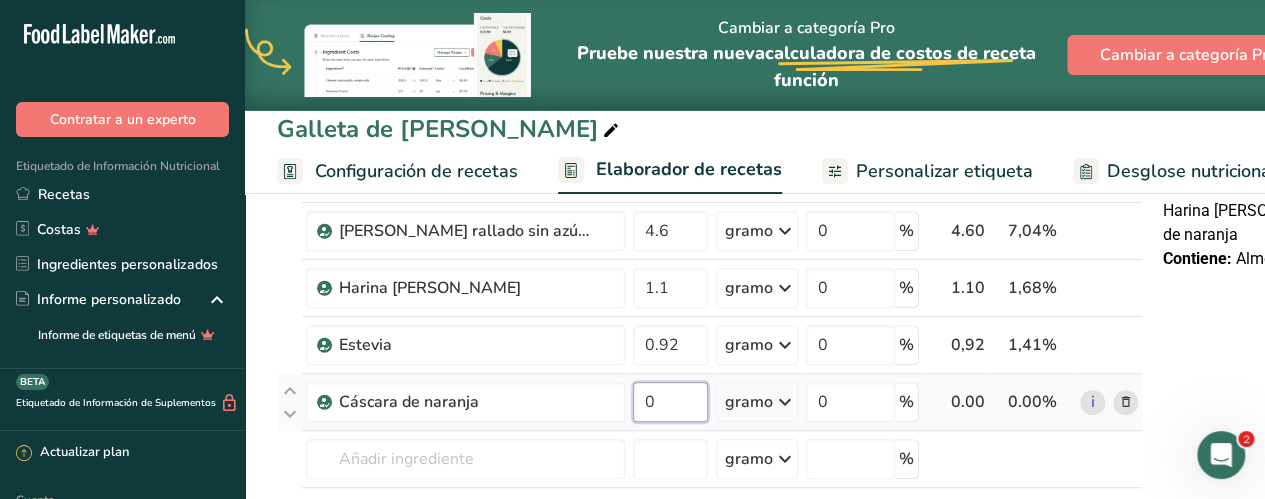 click on "0" at bounding box center [670, 402] 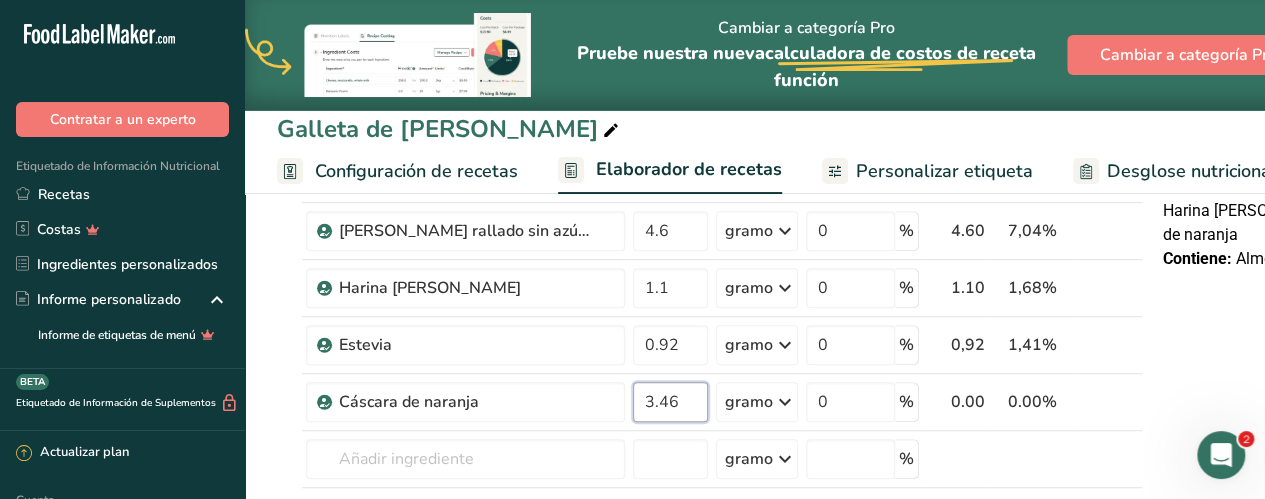 type on "3.46" 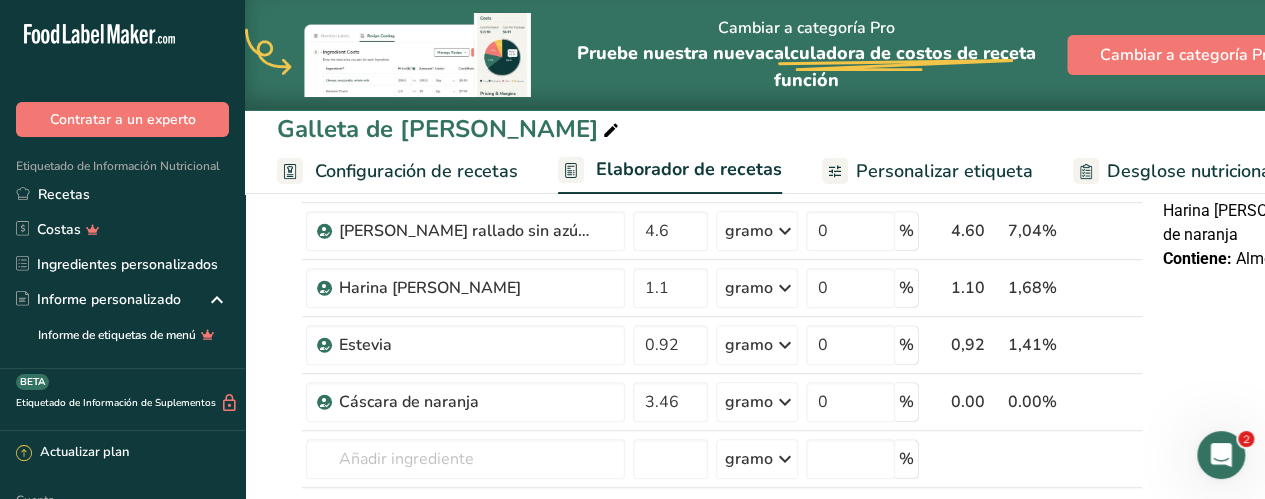 click on "Añadir ingredientes
Administrar receta         Eliminar receta           Duplicar receta             Receta de escalar             Guardar como subreceta   .a-a{fill:#347362;}.b-a{fill:#fff;}                               Desglose nutricional                   Tarjeta de la receta
Novedad
Informe de patrón de aminoácidos             Historial de actividades
Descargar
Elija su estilo de etiqueta preferido
Etiqueta estándar FDA
Etiqueta estándar FDA
El formato más común para etiquetas de información nutricional en cumplimiento con el tipo de letra, estilo y requisitos de la FDA.
Etiqueta tabular FDA
Un formato de etiqueta conforme a las regulaciones de la FDA presentada en una disposición tabular (horizontal).
Etiqueta lineal FDA" at bounding box center (755, 505) 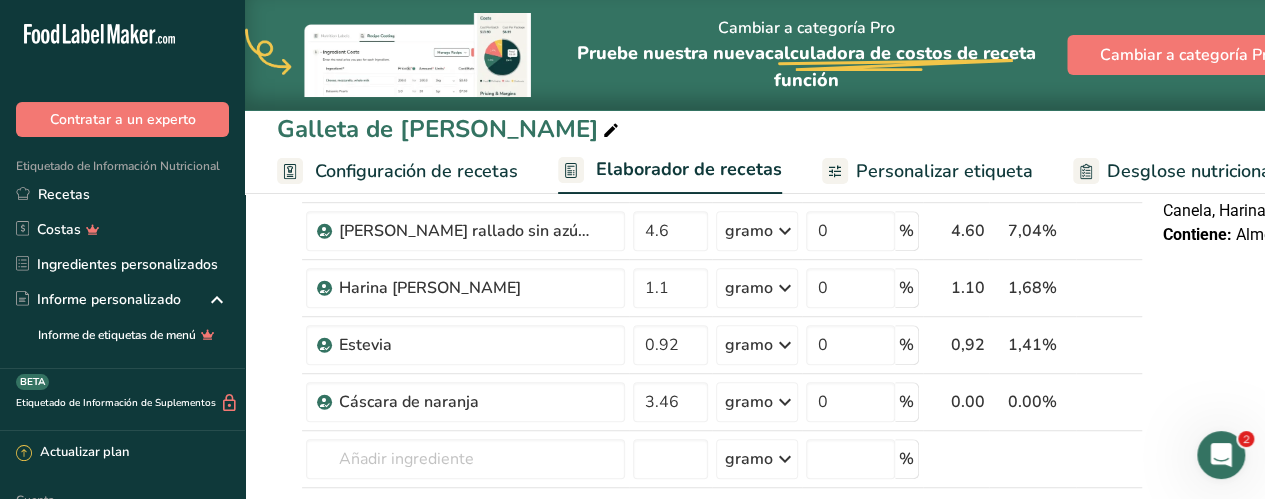 click on "Configuración de recetas" at bounding box center (416, 171) 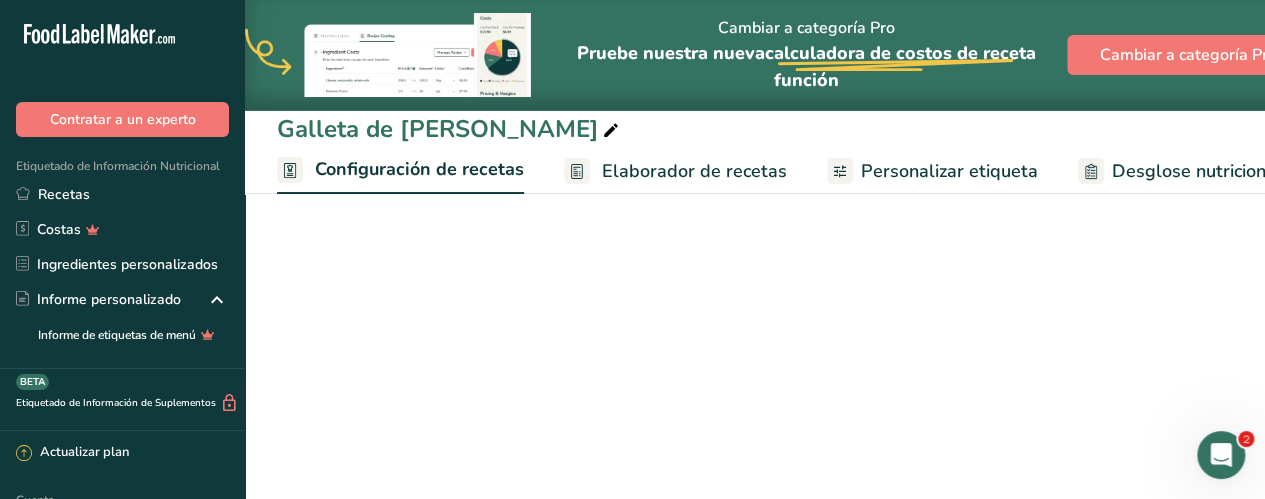 scroll, scrollTop: 0, scrollLeft: 7, axis: horizontal 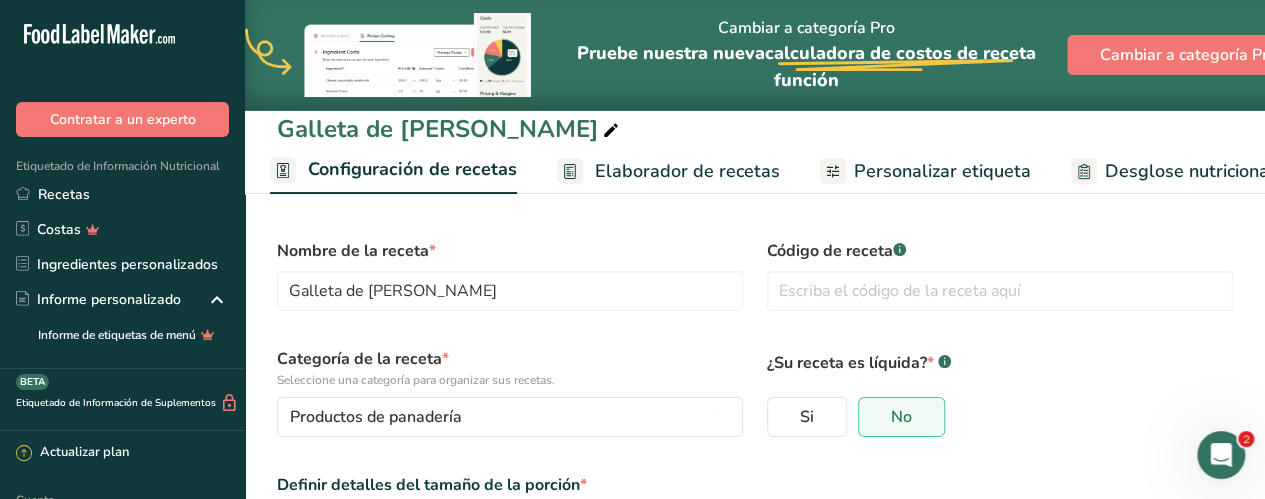 click on "Elaborador de recetas" at bounding box center (687, 171) 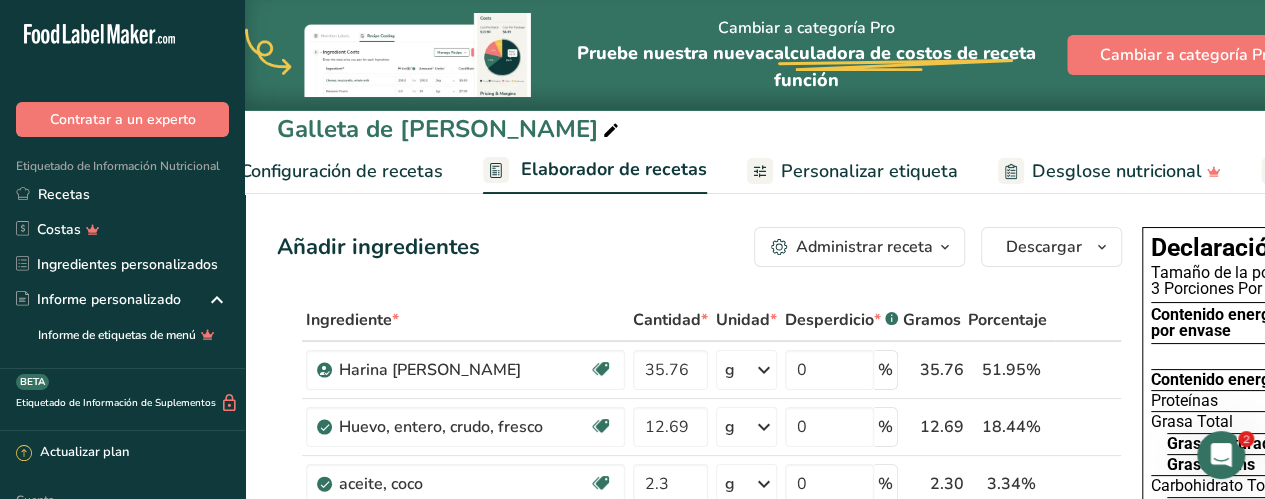 scroll, scrollTop: 0, scrollLeft: 287, axis: horizontal 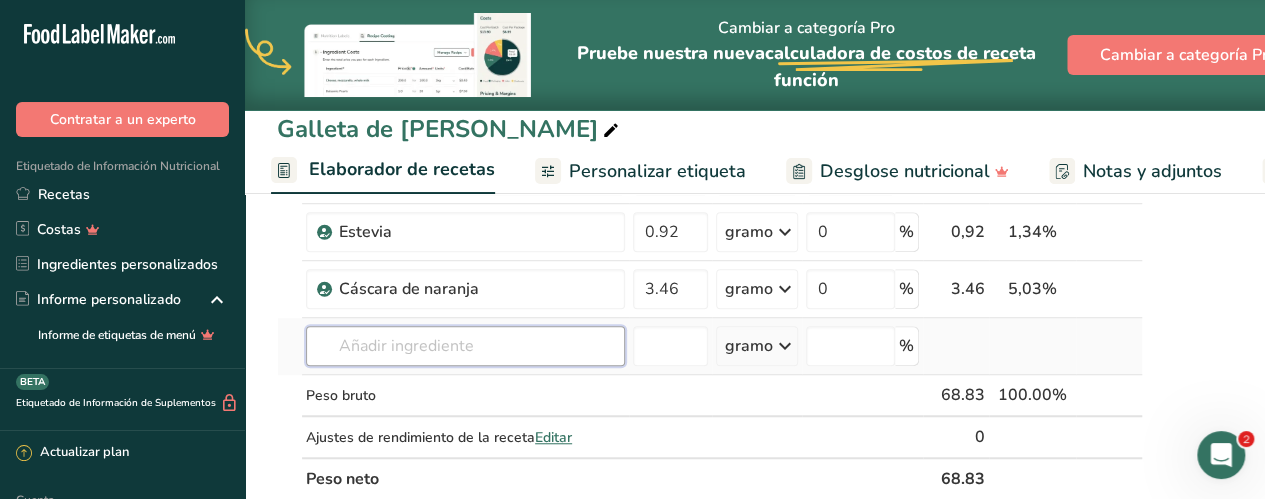 click at bounding box center (465, 346) 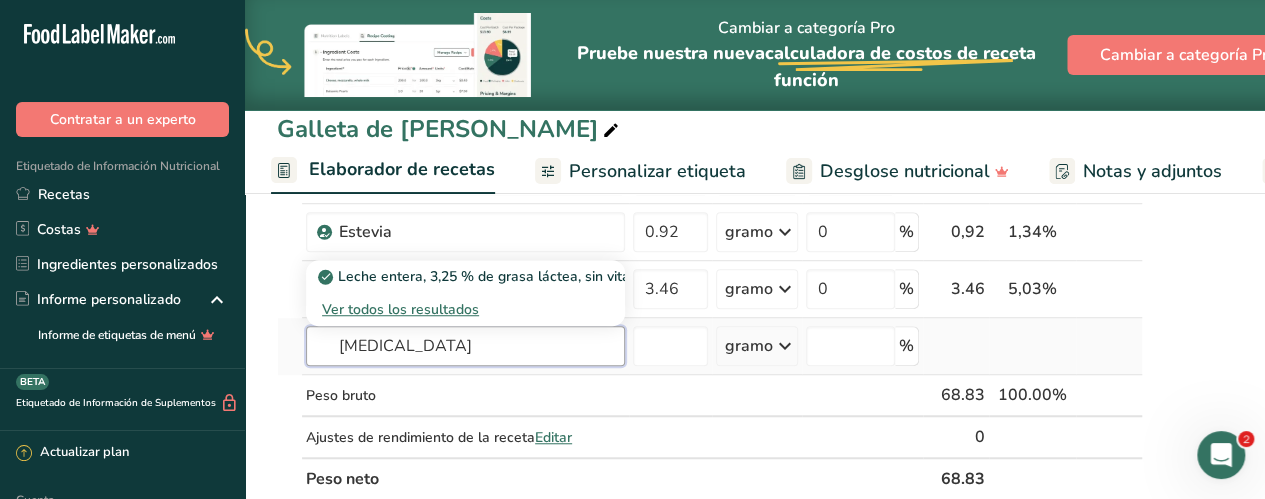type on "[MEDICAL_DATA]" 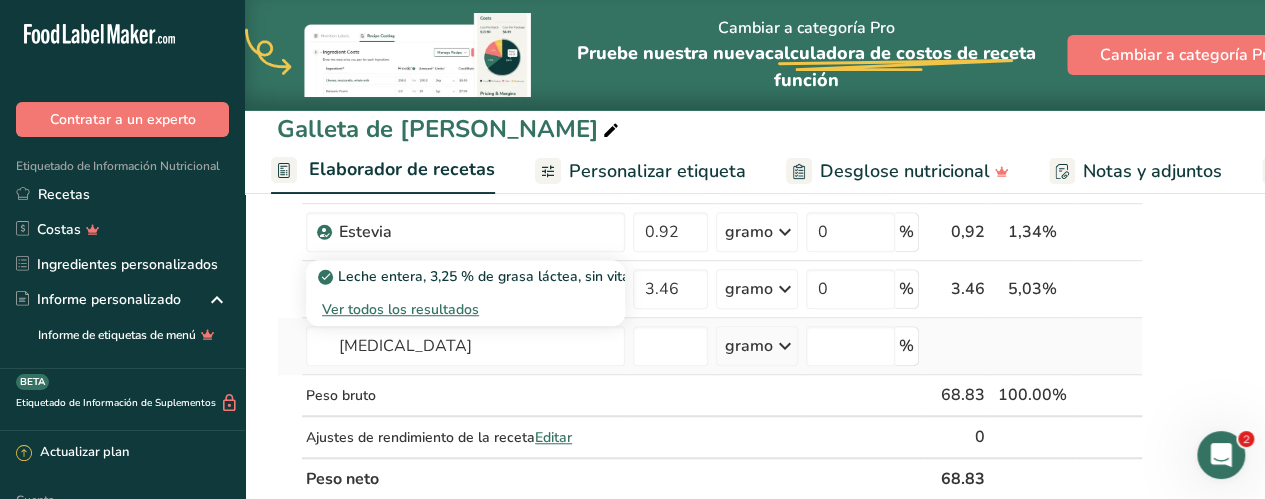 click on "Ver todos los resultados" at bounding box center [400, 309] 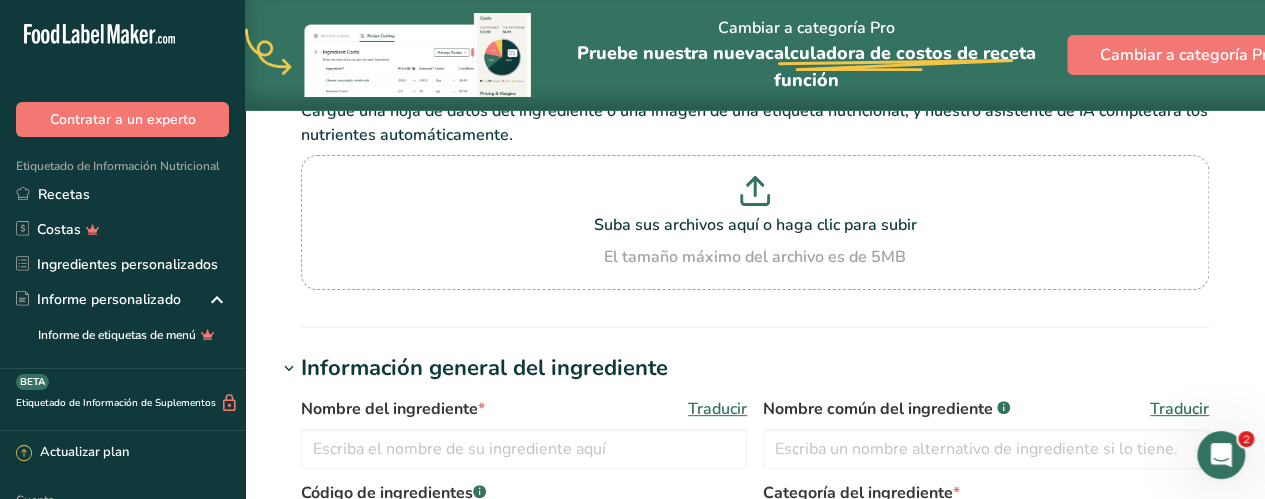 scroll, scrollTop: 0, scrollLeft: 0, axis: both 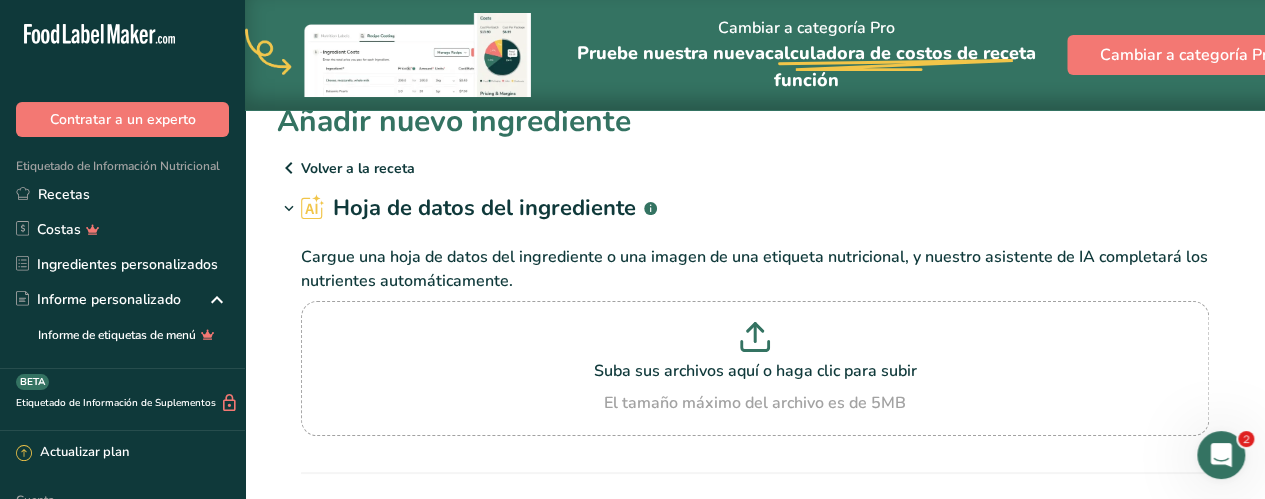 click on "Volver a la receta" at bounding box center (358, 168) 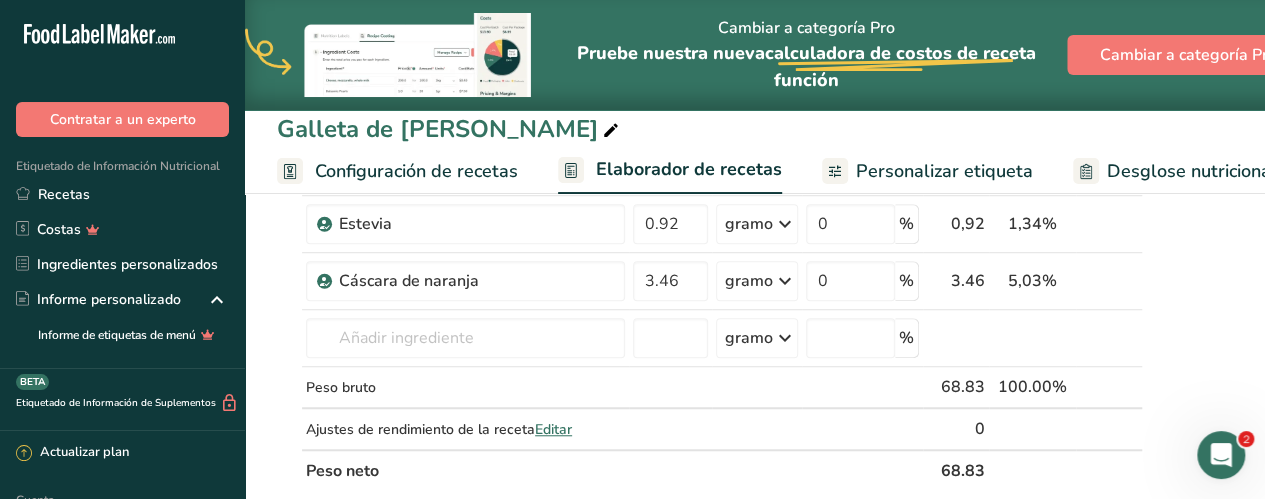 scroll, scrollTop: 606, scrollLeft: 0, axis: vertical 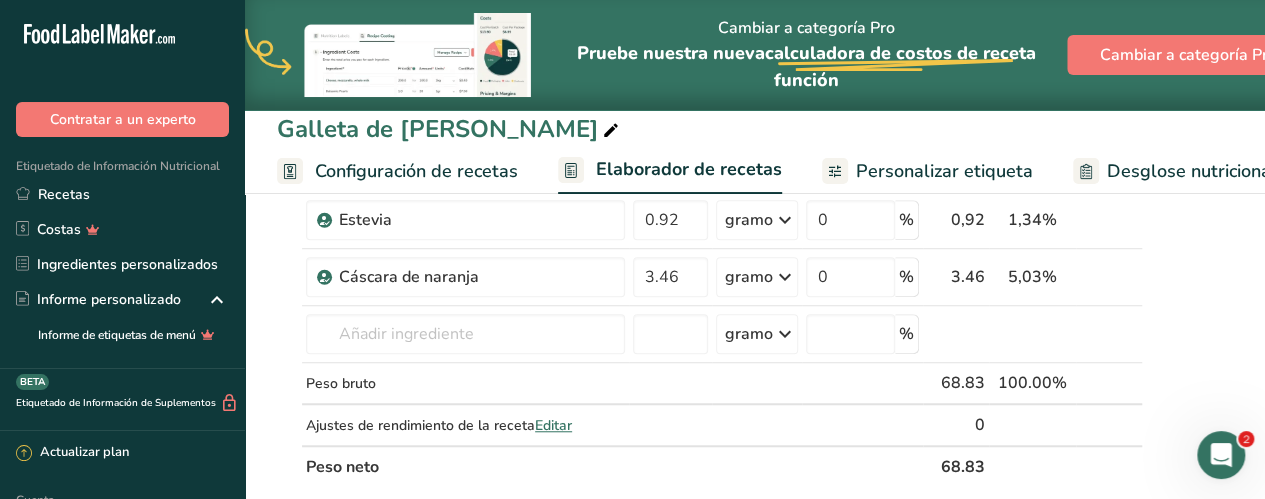 click at bounding box center (611, 131) 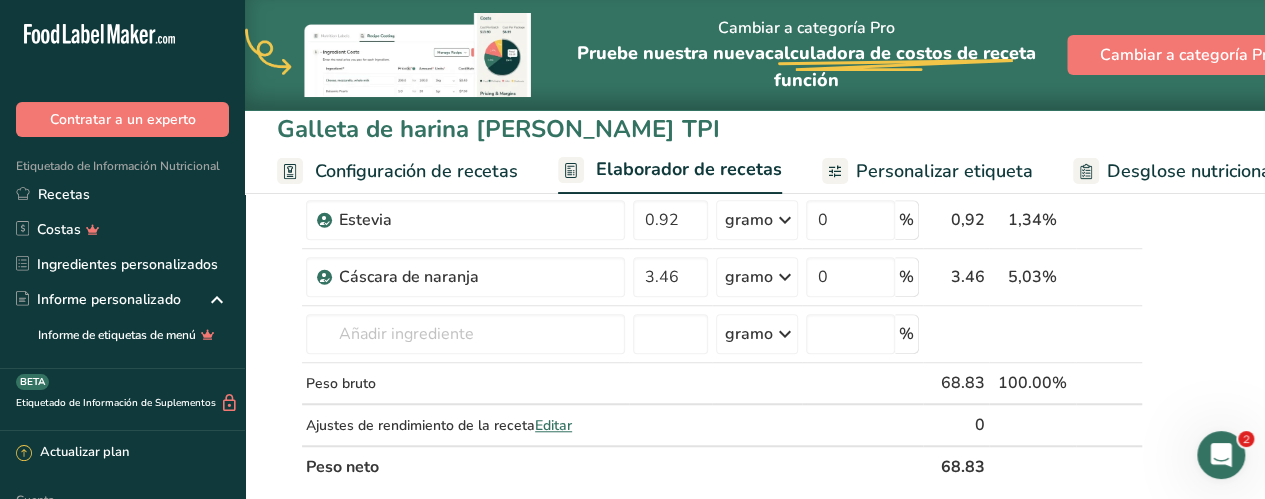 type on "Galleta de harina [PERSON_NAME] TPI" 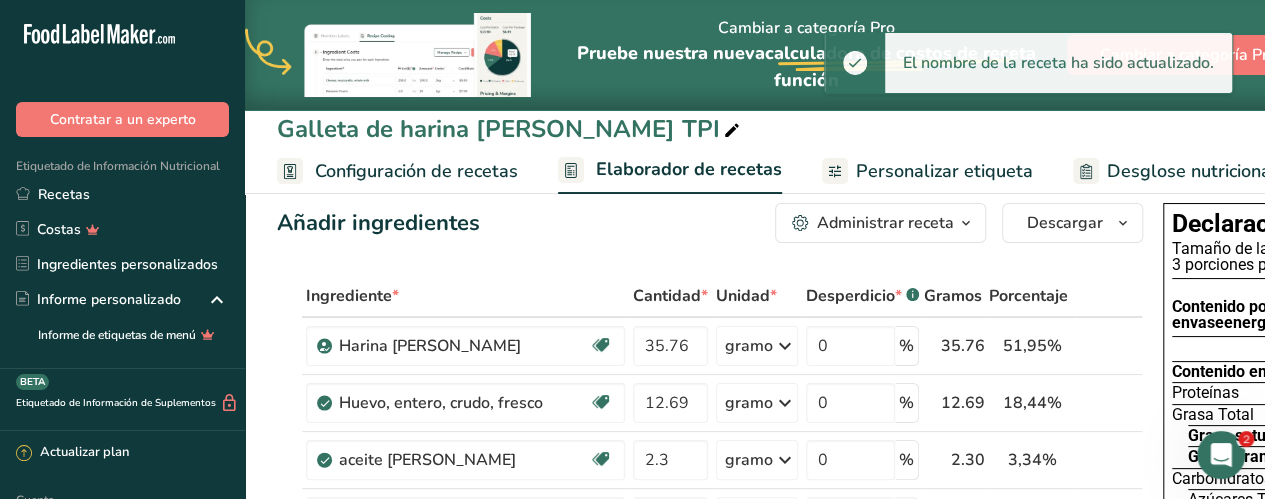 scroll, scrollTop: 0, scrollLeft: 0, axis: both 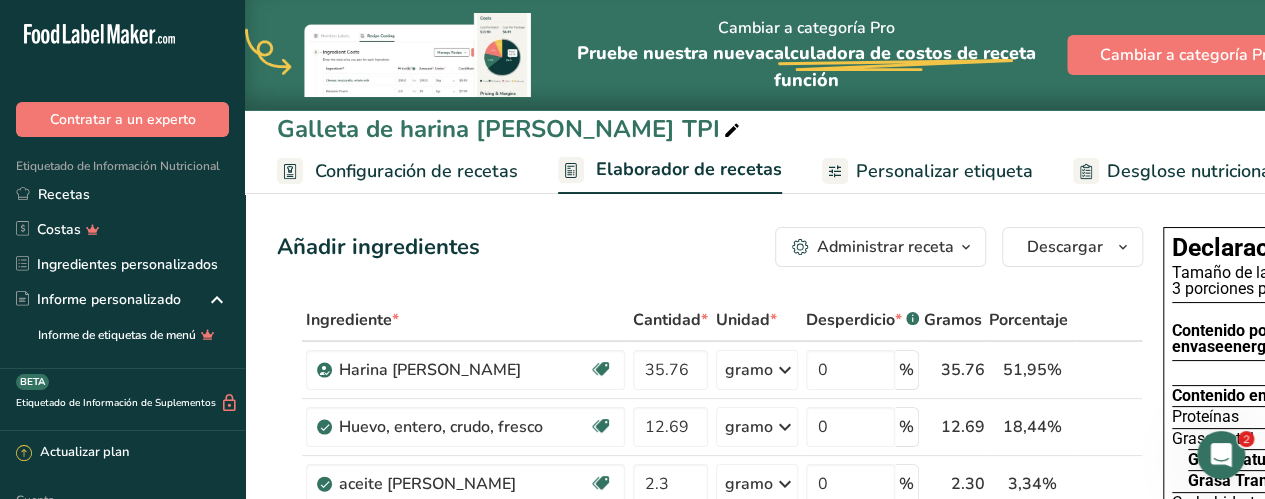 click on "Personalizar etiqueta" at bounding box center [944, 171] 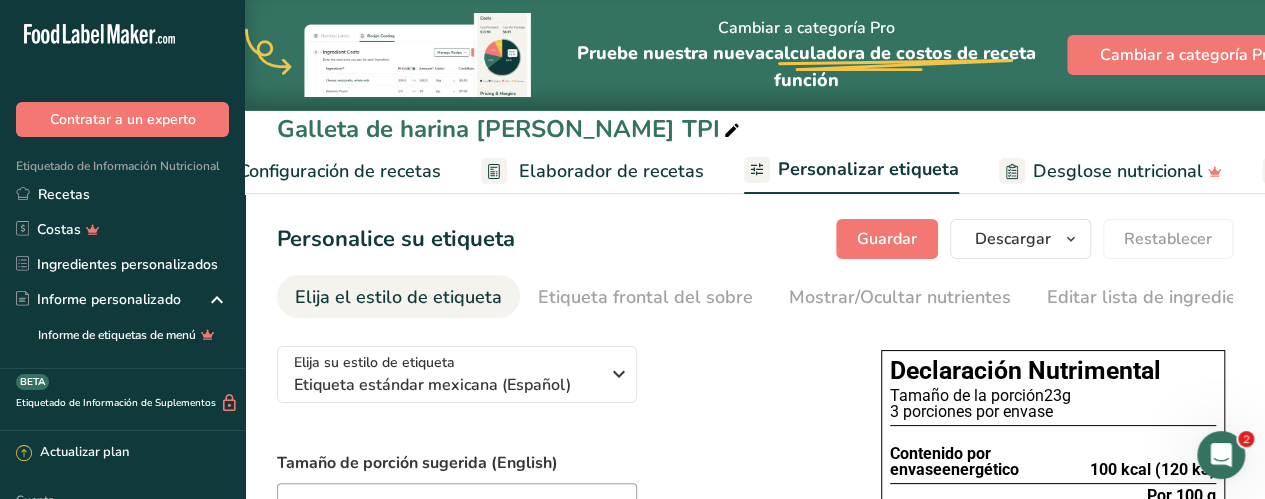 scroll, scrollTop: 0, scrollLeft: 0, axis: both 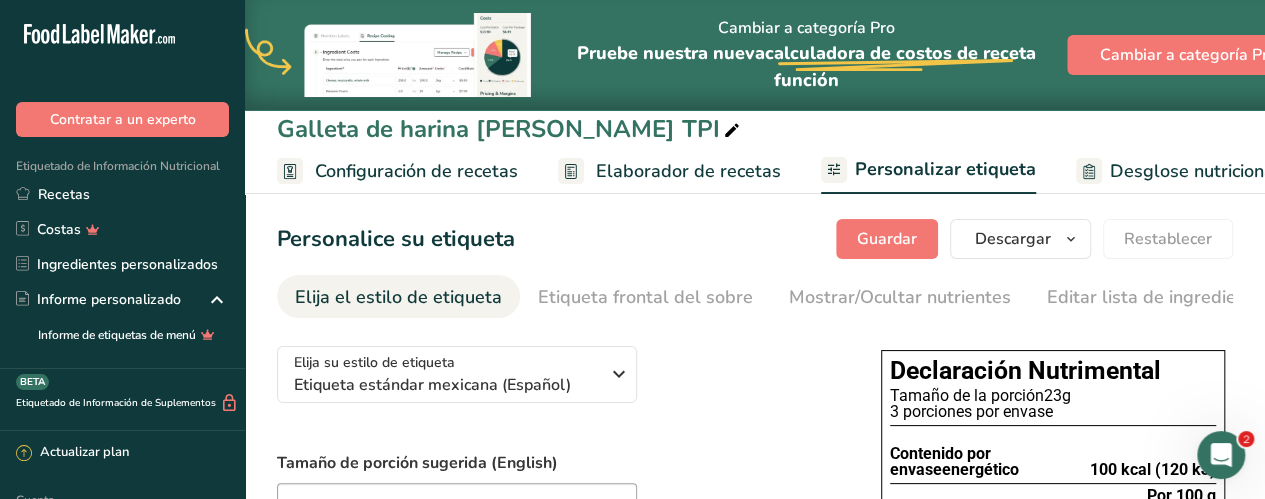 click on "Elaborador de recetas" at bounding box center (688, 171) 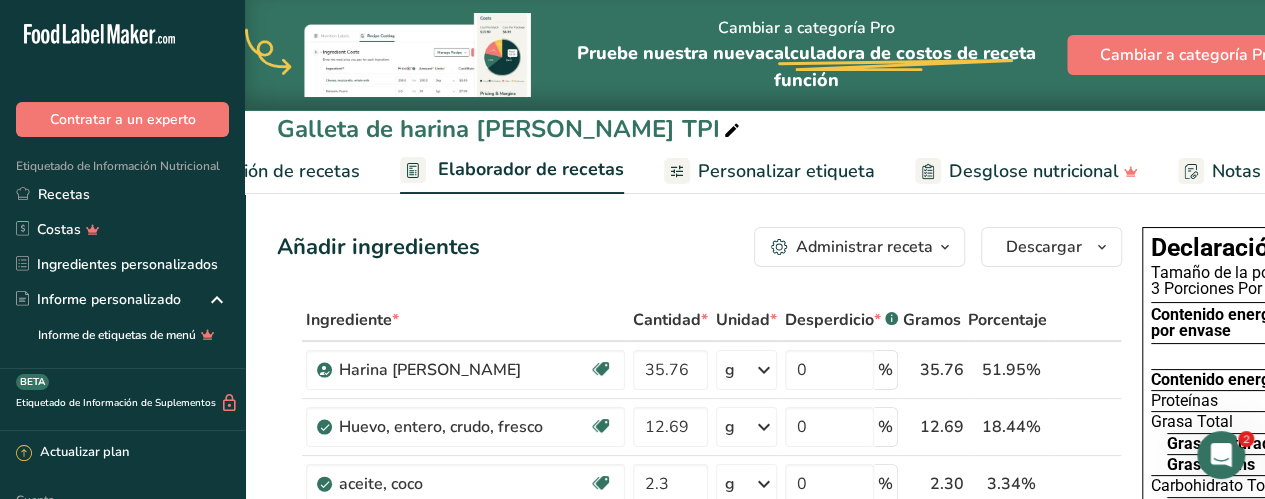 scroll, scrollTop: 0, scrollLeft: 287, axis: horizontal 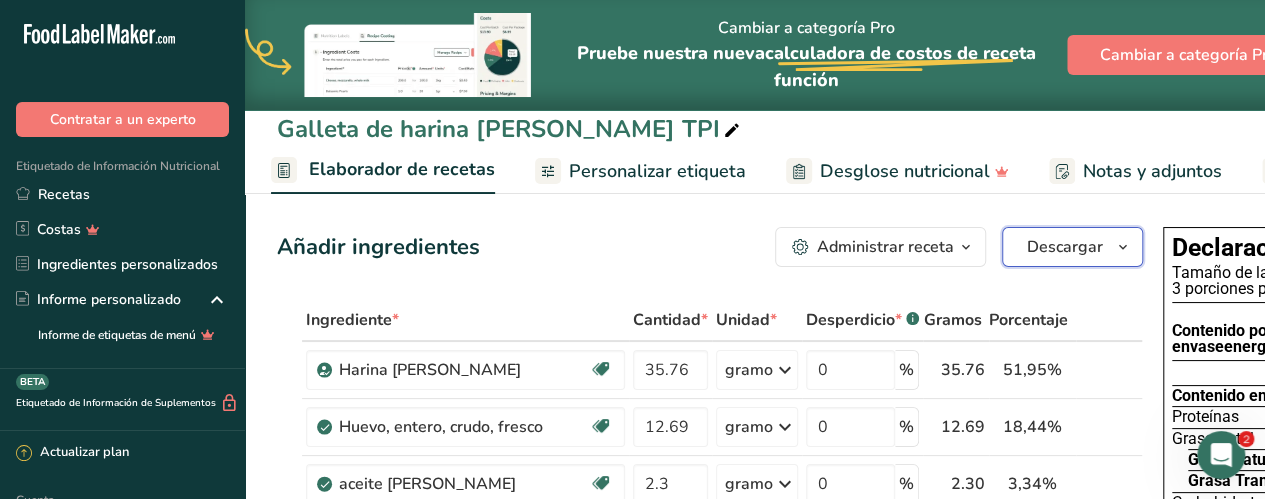 click on "Descargar" at bounding box center (1065, 247) 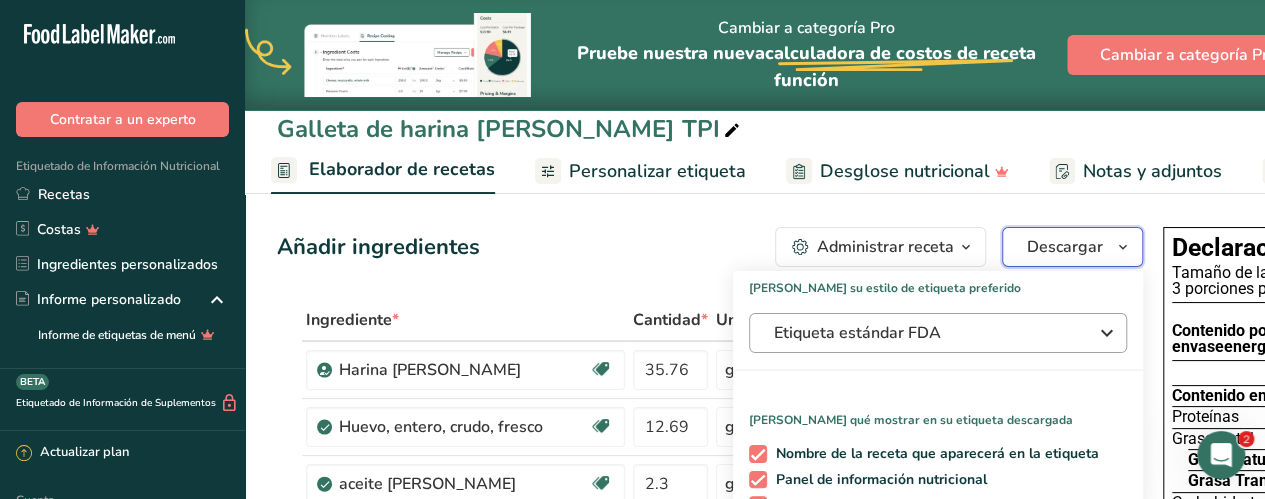 click at bounding box center (1107, 333) 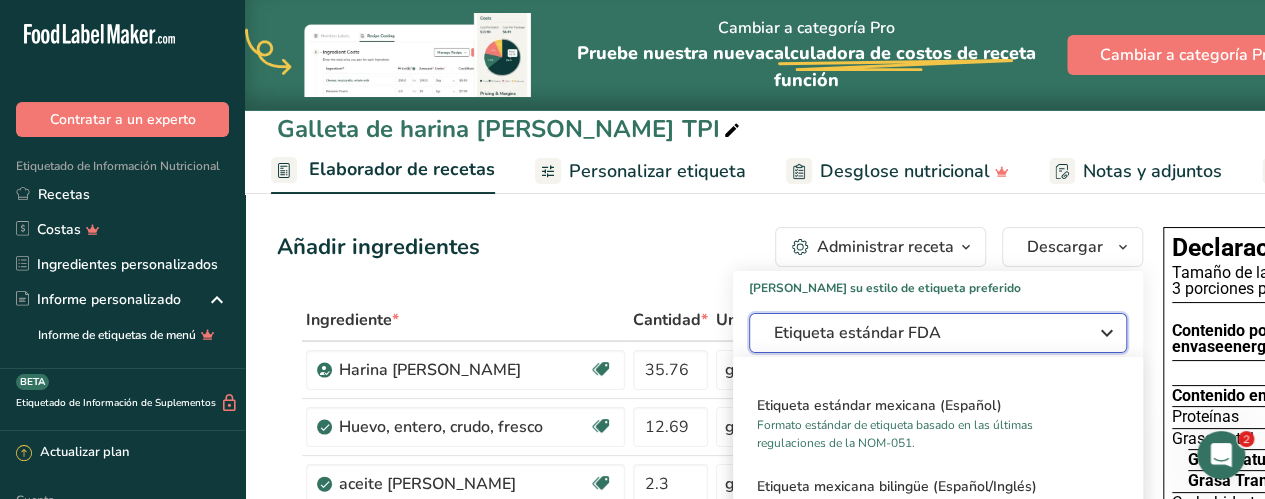 scroll, scrollTop: 1332, scrollLeft: 0, axis: vertical 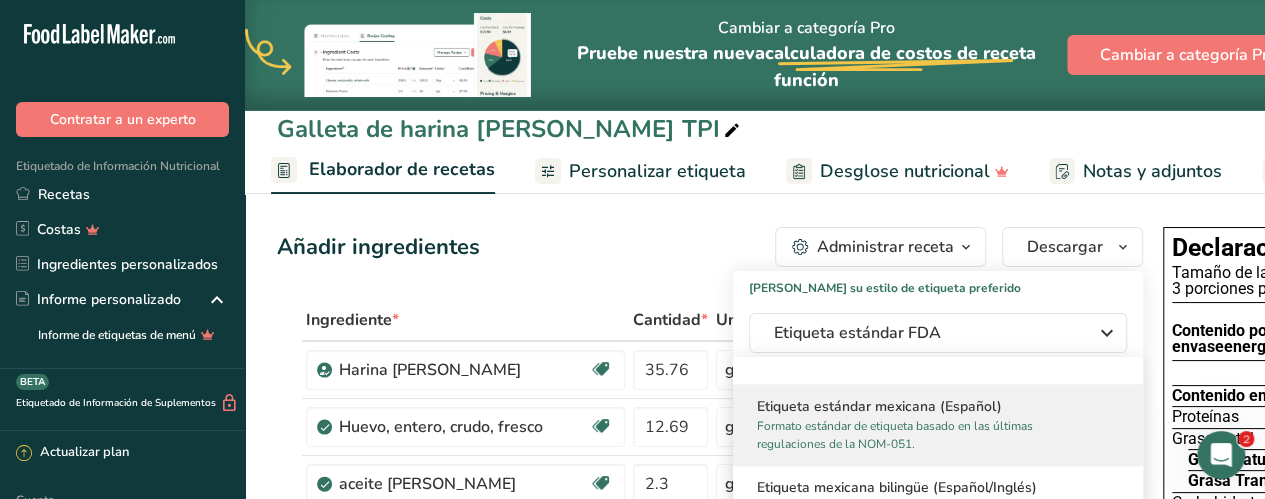 click on "Formato estándar de etiqueta basado en las últimas regulaciones de la NOM-051." at bounding box center (895, 435) 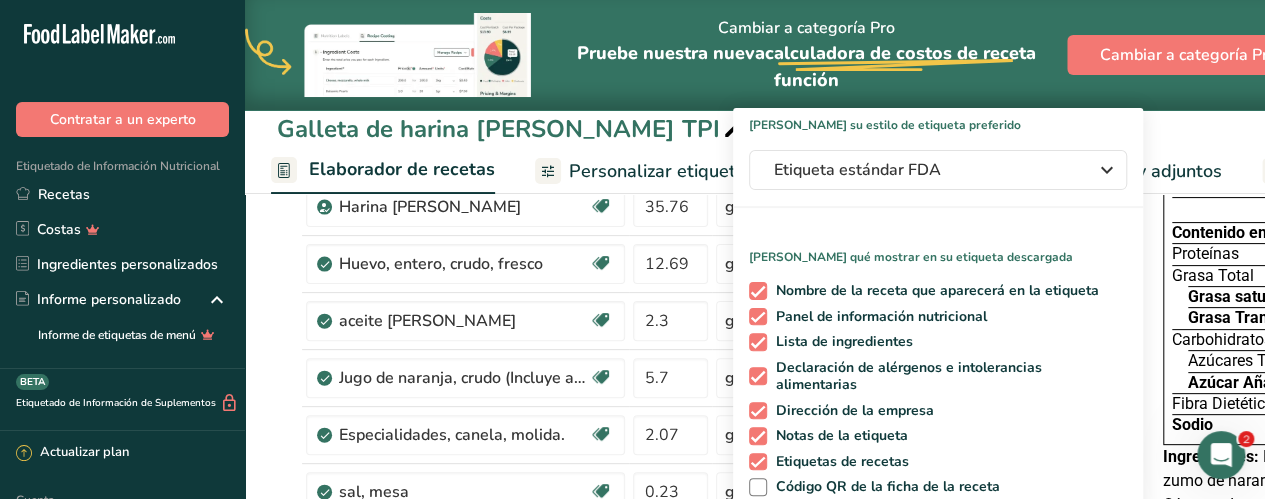 scroll, scrollTop: 167, scrollLeft: 0, axis: vertical 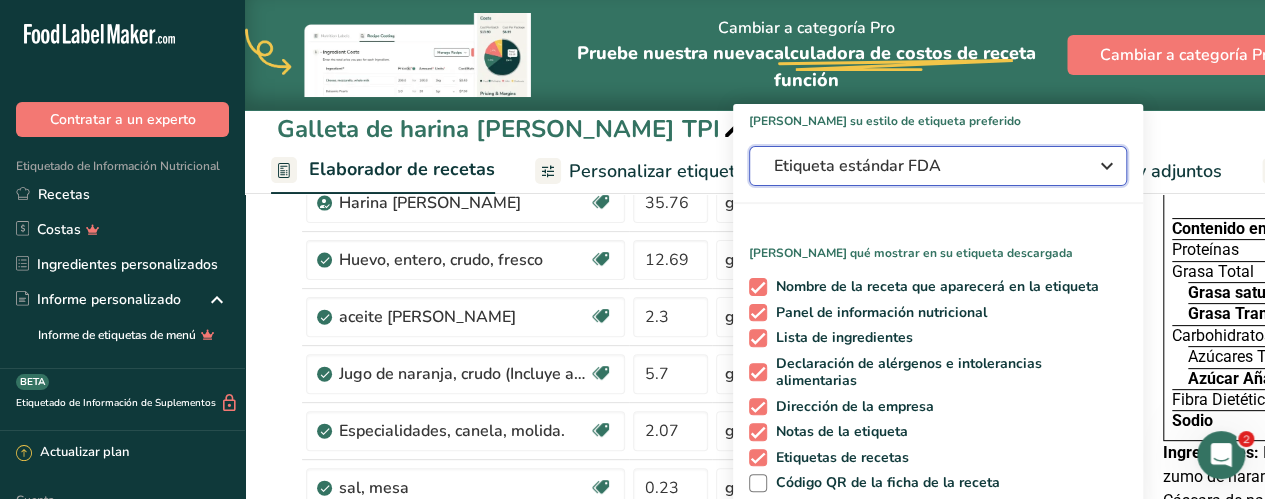 click at bounding box center (1107, 166) 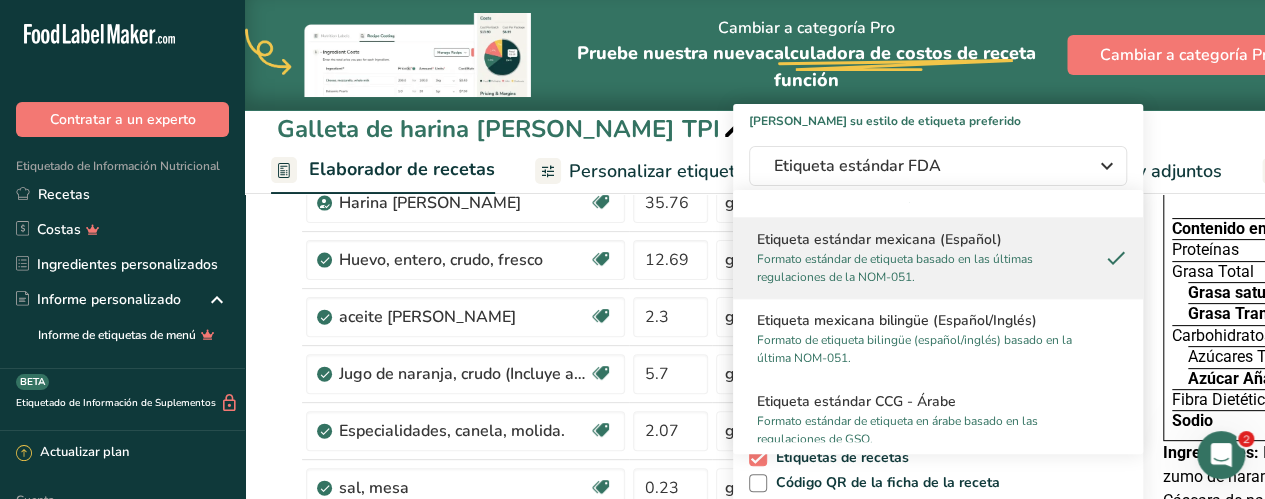 click on "Formato estándar de etiqueta basado en las últimas regulaciones de la NOM-051." at bounding box center [895, 268] 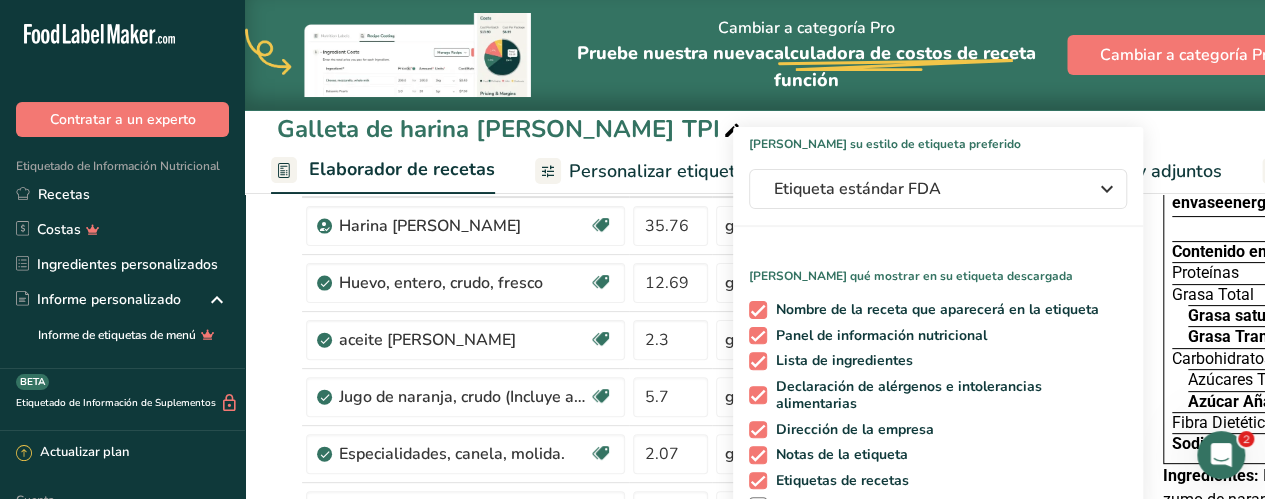 scroll, scrollTop: 140, scrollLeft: 0, axis: vertical 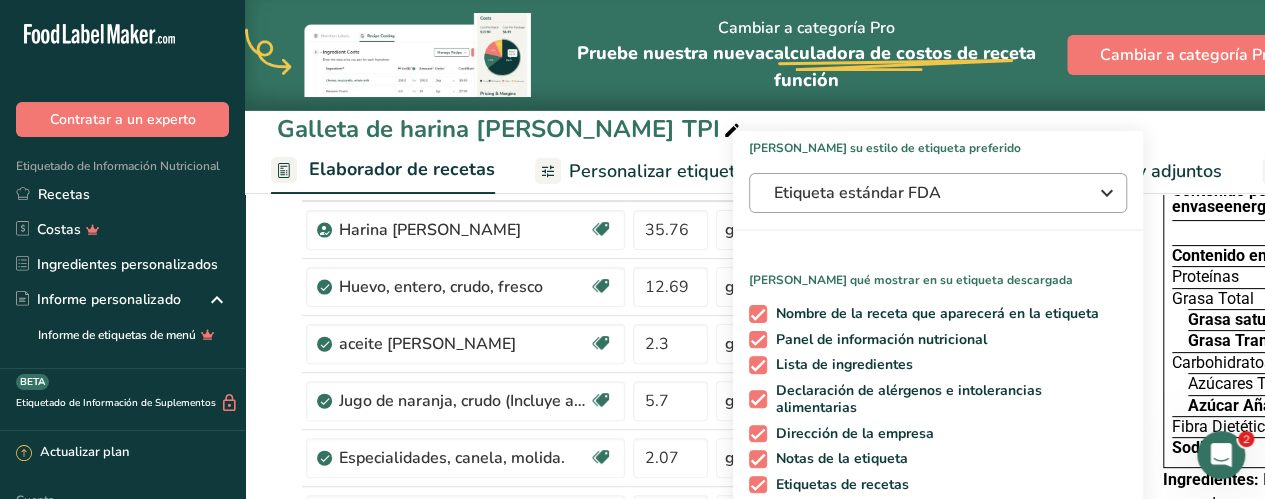 click on "Etiqueta estándar FDA" at bounding box center [857, 193] 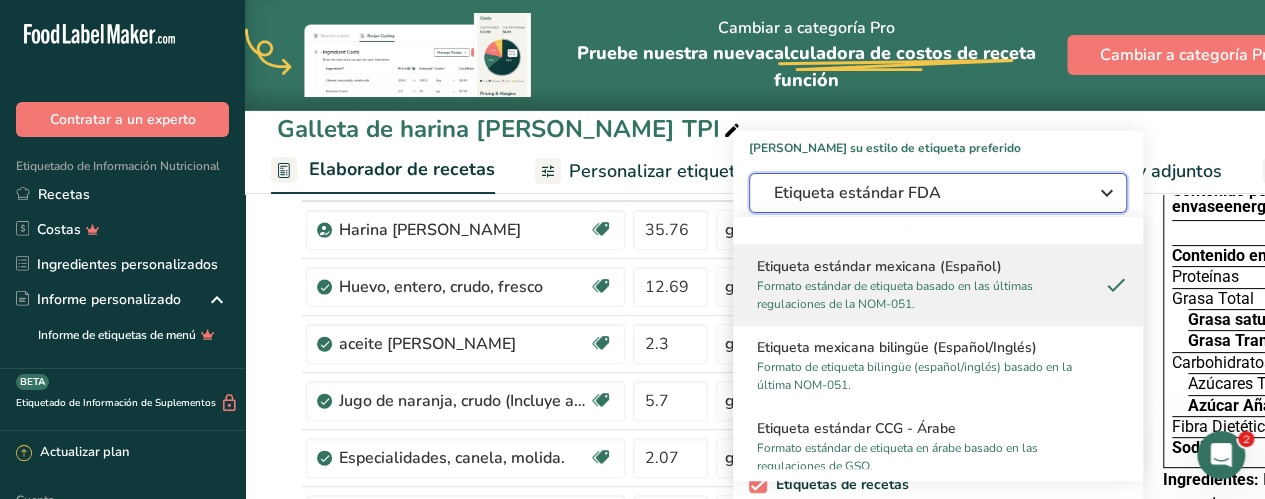 click on "Formato estándar de etiqueta basado en las últimas regulaciones de la NOM-051." at bounding box center (895, 295) 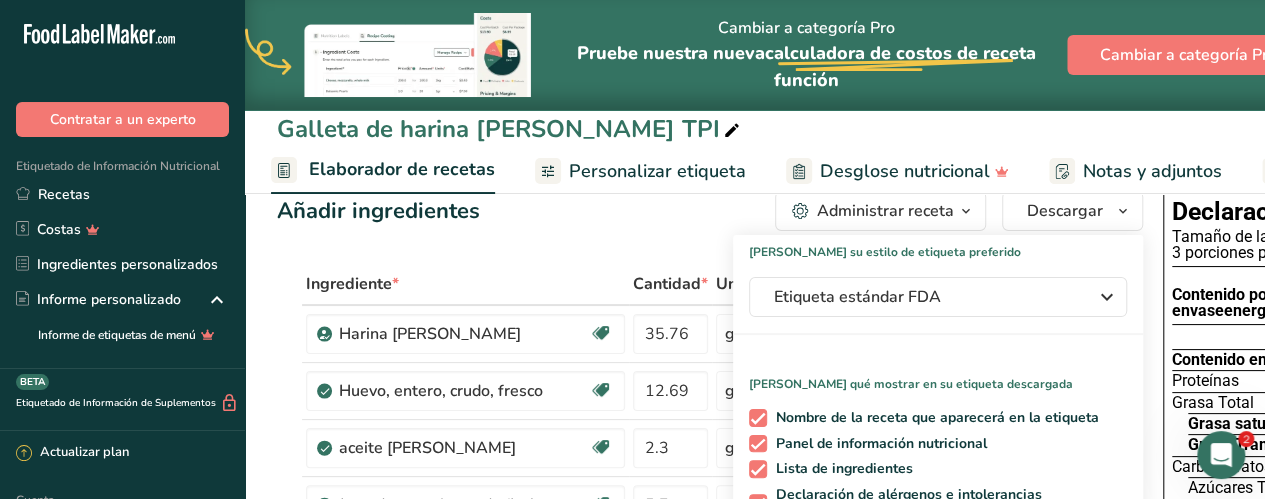 scroll, scrollTop: 0, scrollLeft: 0, axis: both 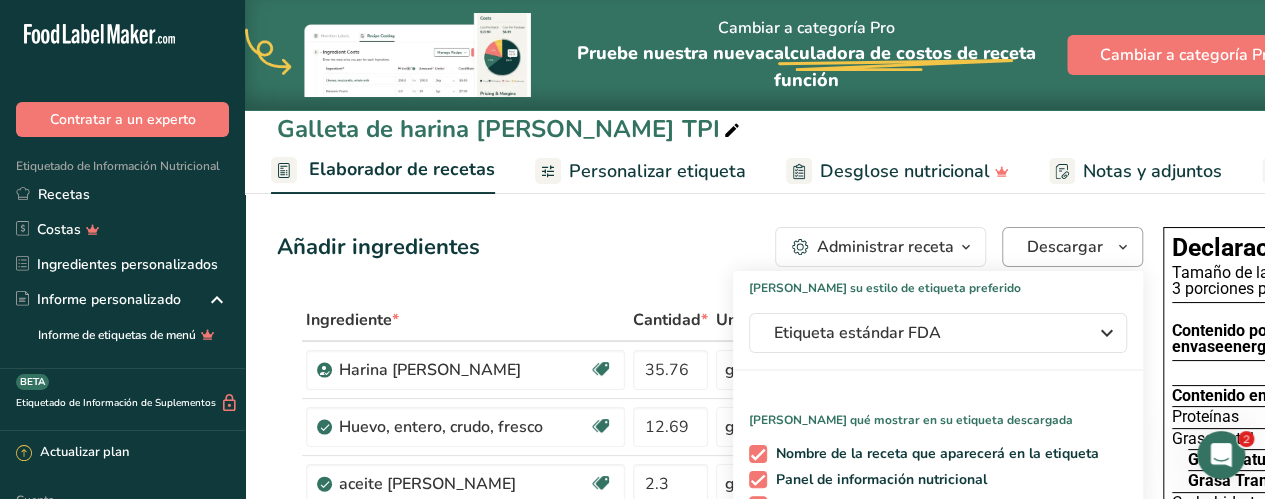 click on "Descargar" at bounding box center [1065, 247] 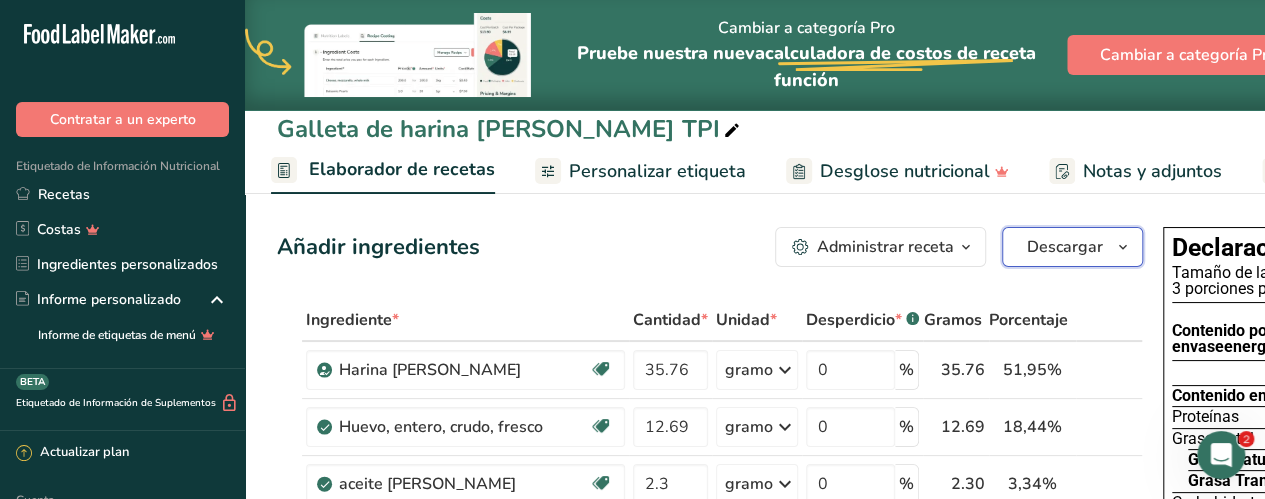 click on "Descargar" at bounding box center [1065, 247] 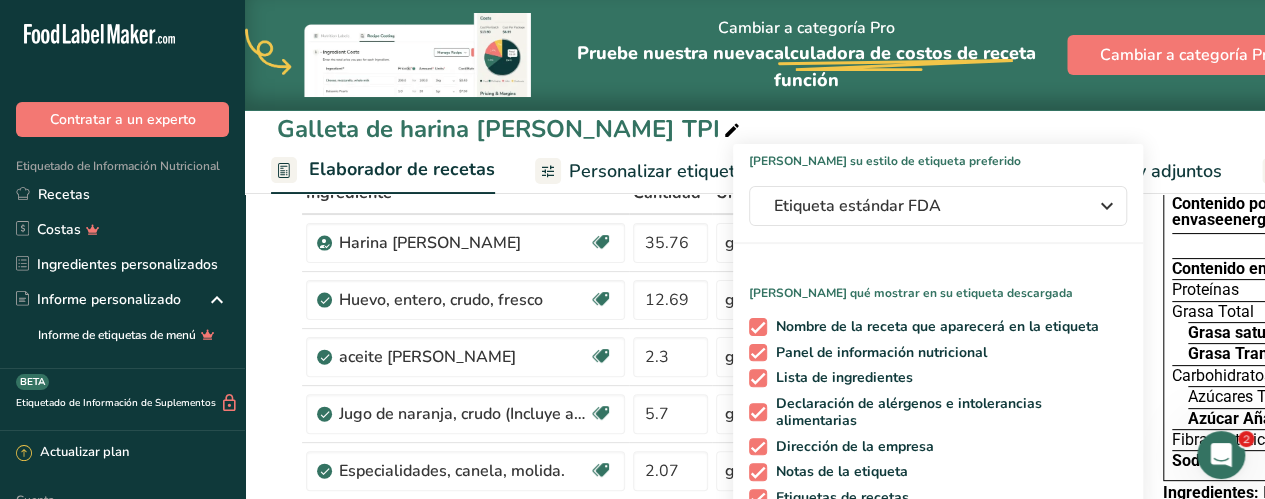 scroll, scrollTop: 190, scrollLeft: 0, axis: vertical 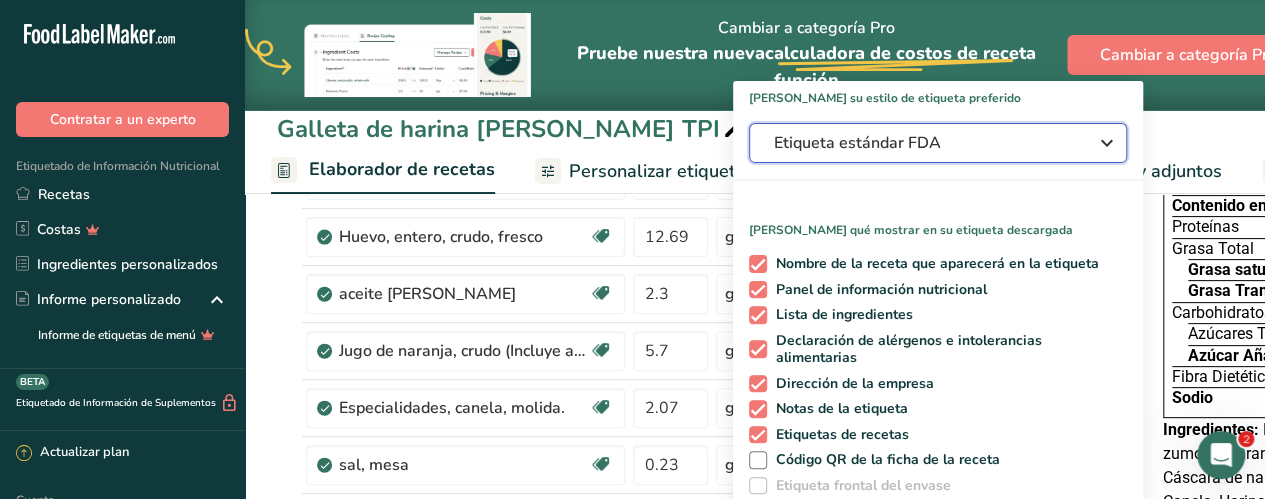 click on "Etiqueta estándar FDA" at bounding box center [857, 143] 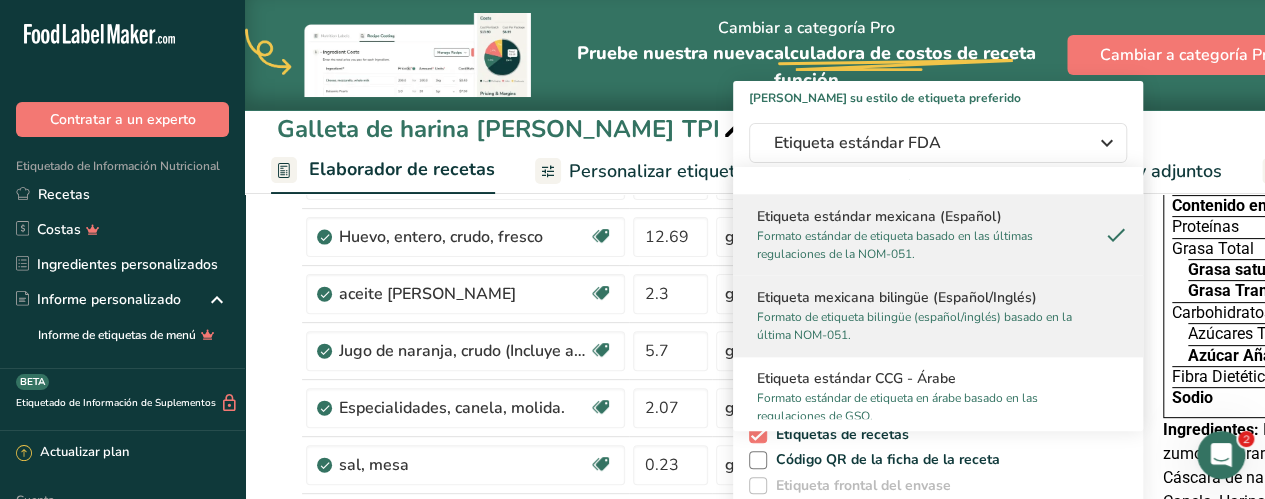 click on "Formato de etiqueta bilingüe (español/inglés) basado en la última NOM-051." at bounding box center [914, 326] 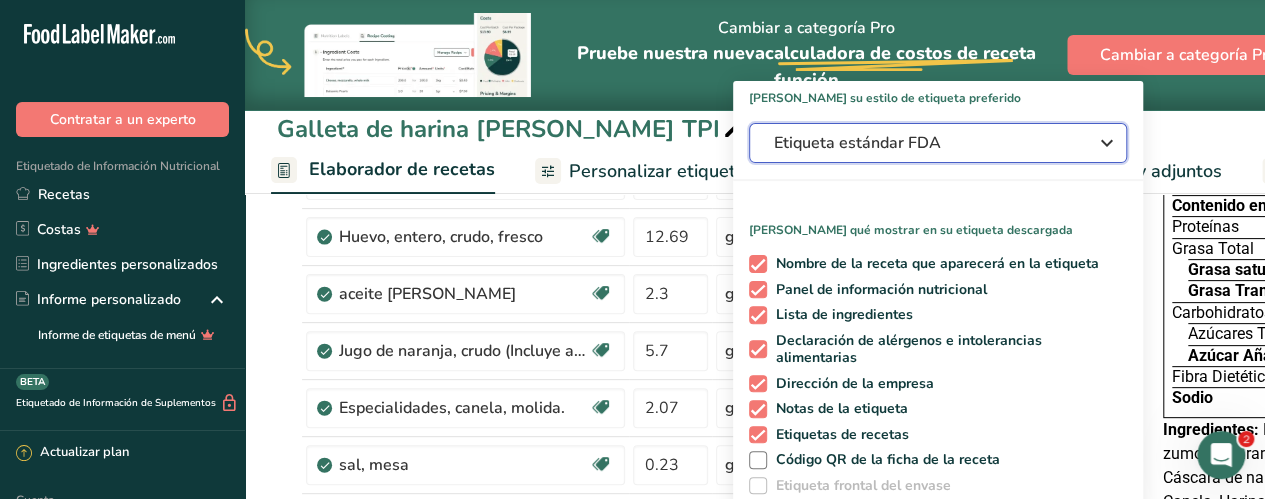 click at bounding box center (1107, 143) 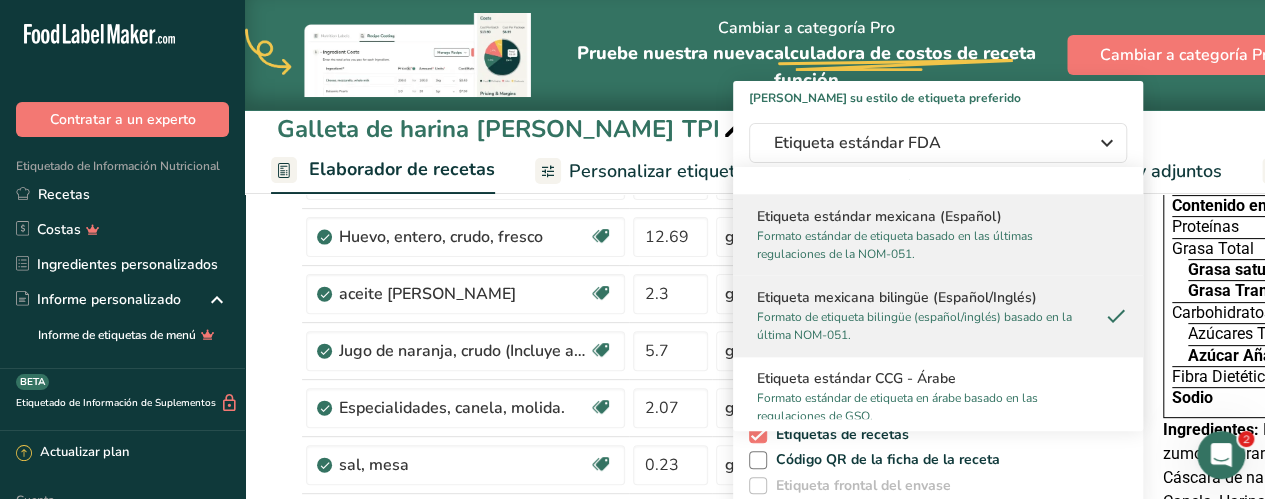 click on "Formato estándar de etiqueta basado en las últimas regulaciones de la NOM-051." at bounding box center (895, 245) 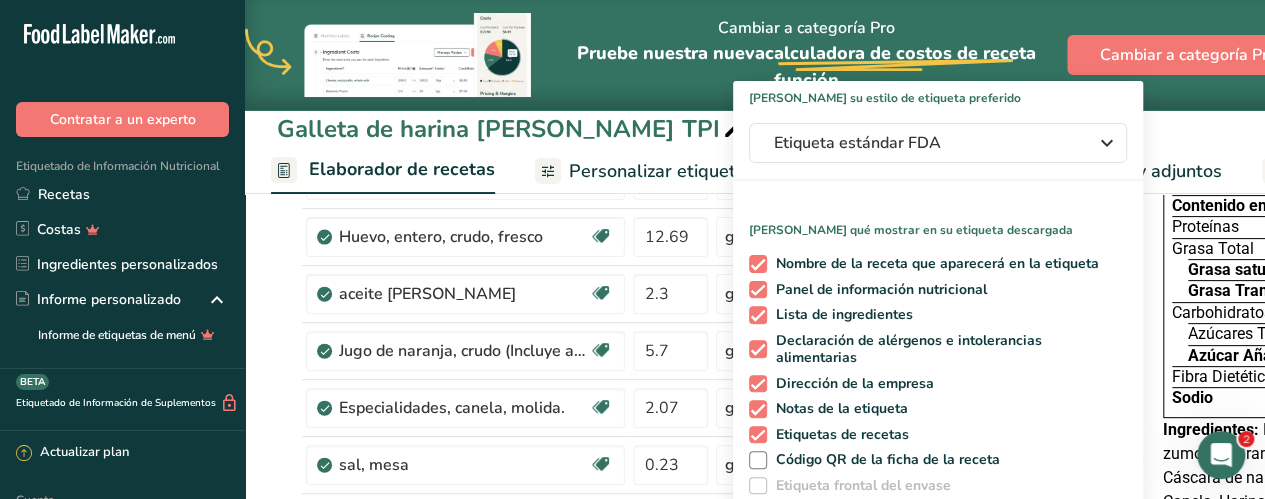 click on "Galleta de harina [PERSON_NAME] TPI
Configuración de recetas                       Elaborador de recetas   Personalizar etiqueta               Desglose nutricional                 Notas y adjuntos                 Costos de la receta" at bounding box center [755, 97] 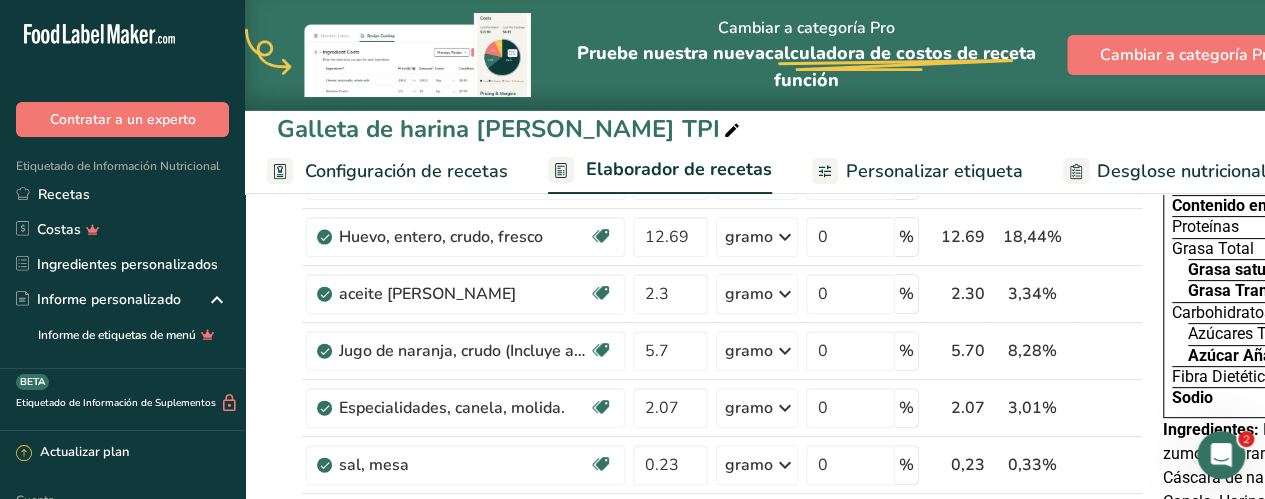 scroll, scrollTop: 0, scrollLeft: 0, axis: both 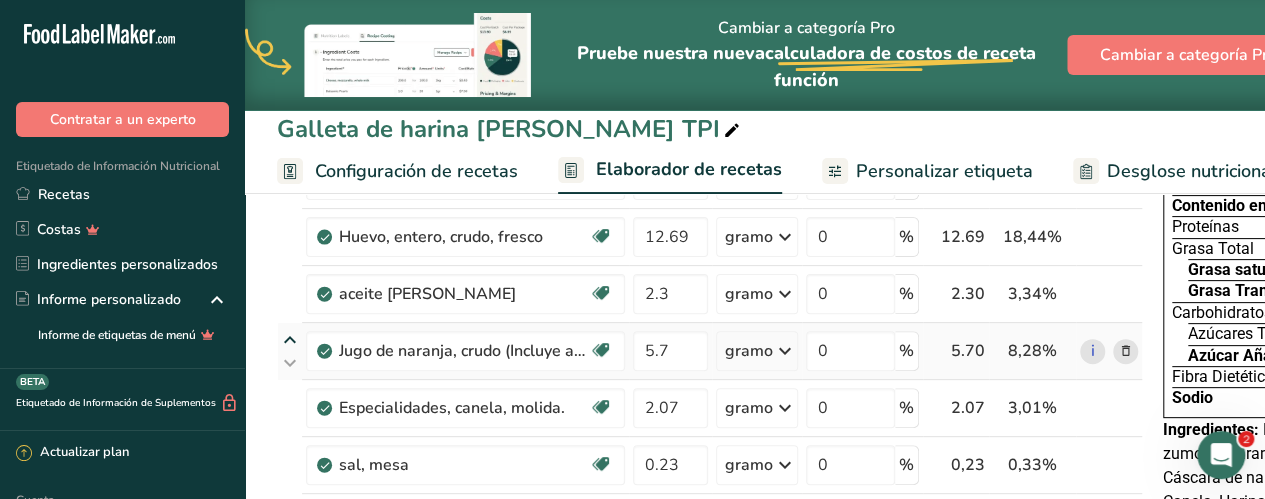 click at bounding box center (290, 340) 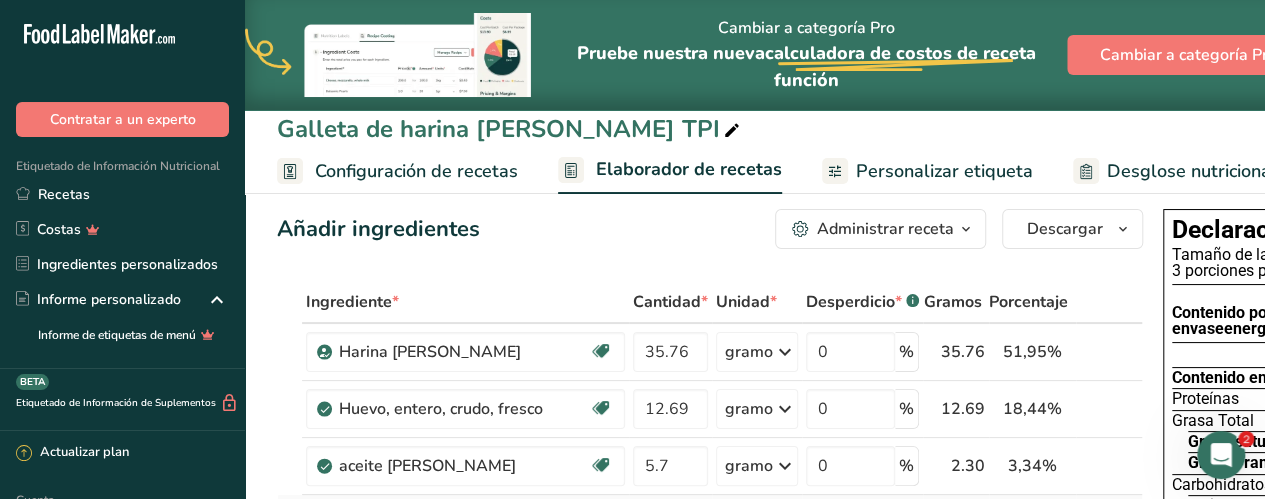 scroll, scrollTop: 0, scrollLeft: 0, axis: both 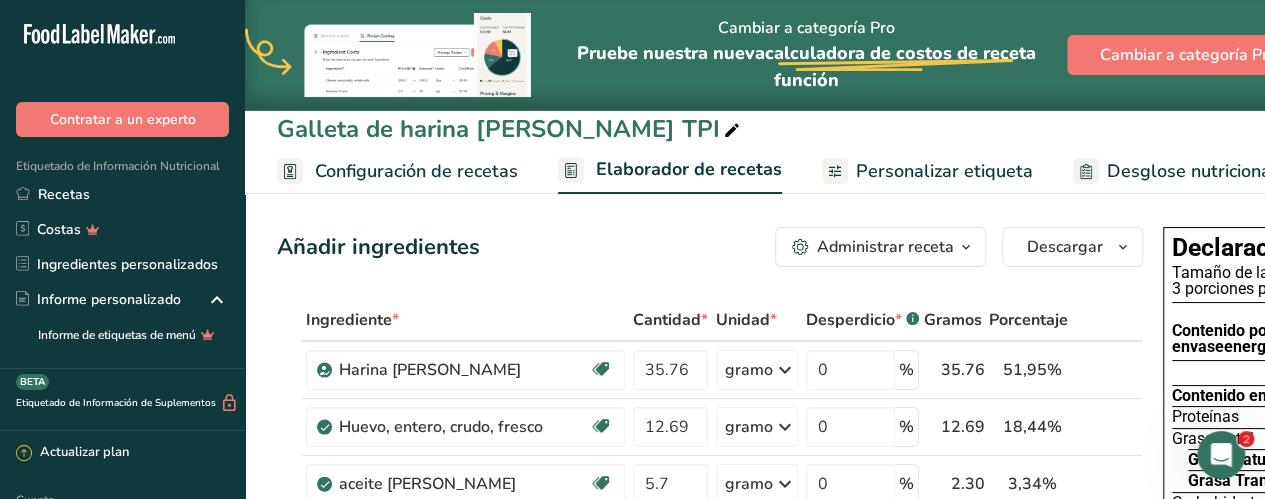click on "Configuración de recetas" at bounding box center (416, 171) 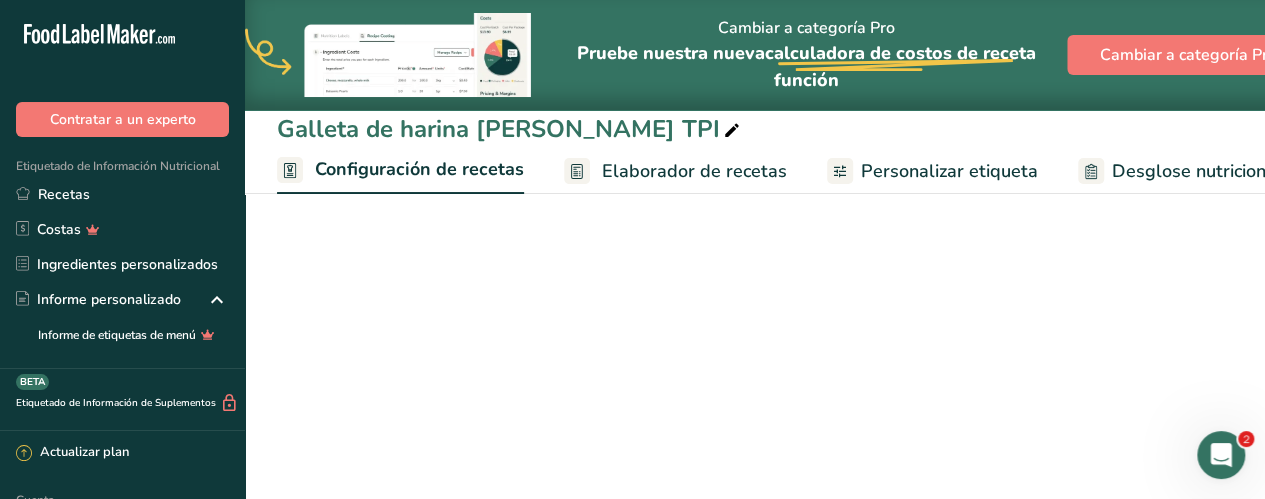 scroll, scrollTop: 0, scrollLeft: 7, axis: horizontal 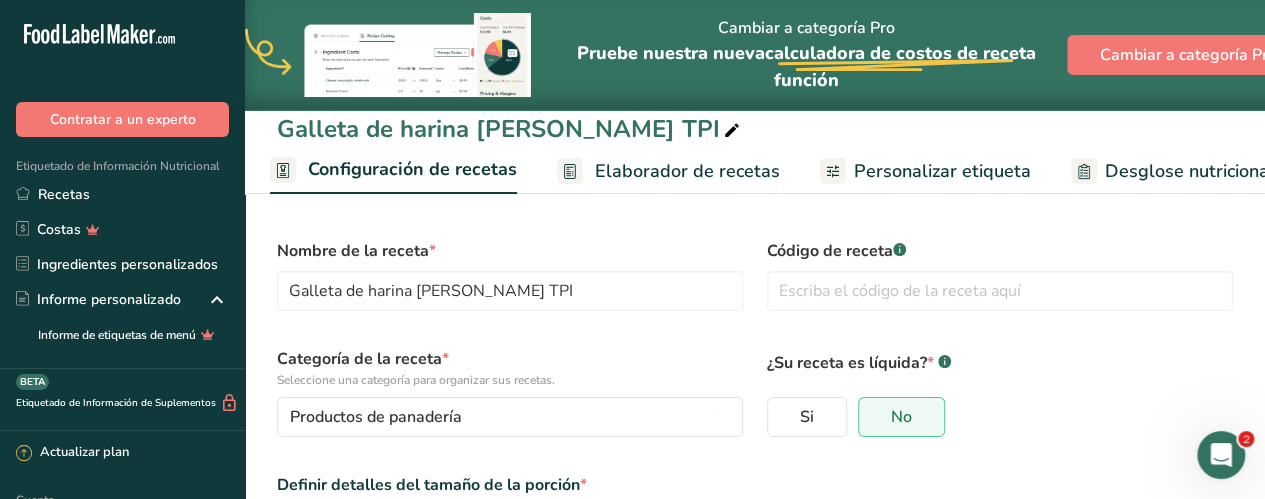 click on "Elaborador de recetas" at bounding box center [687, 171] 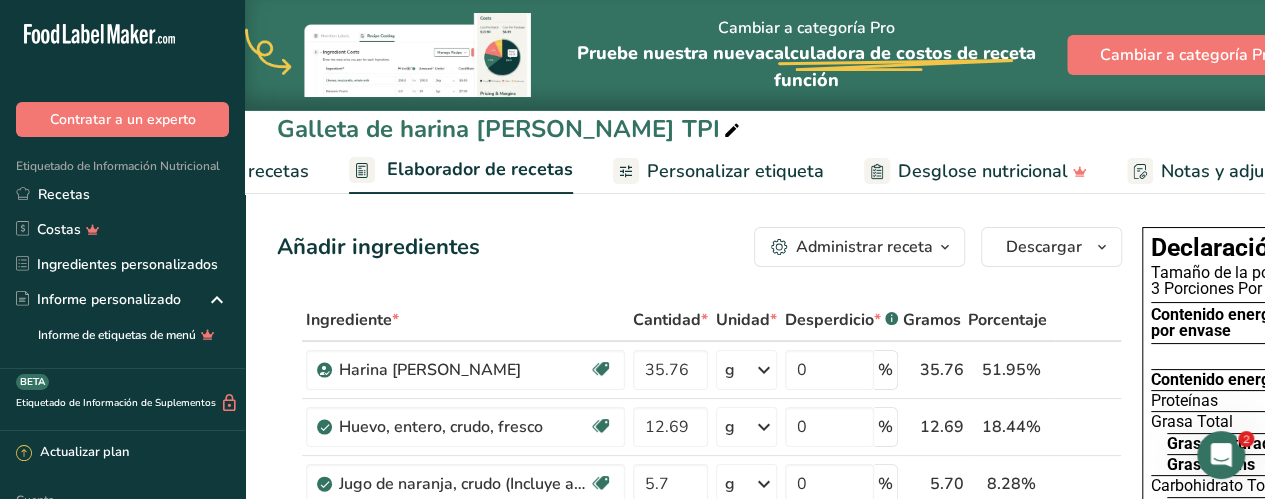 scroll, scrollTop: 0, scrollLeft: 287, axis: horizontal 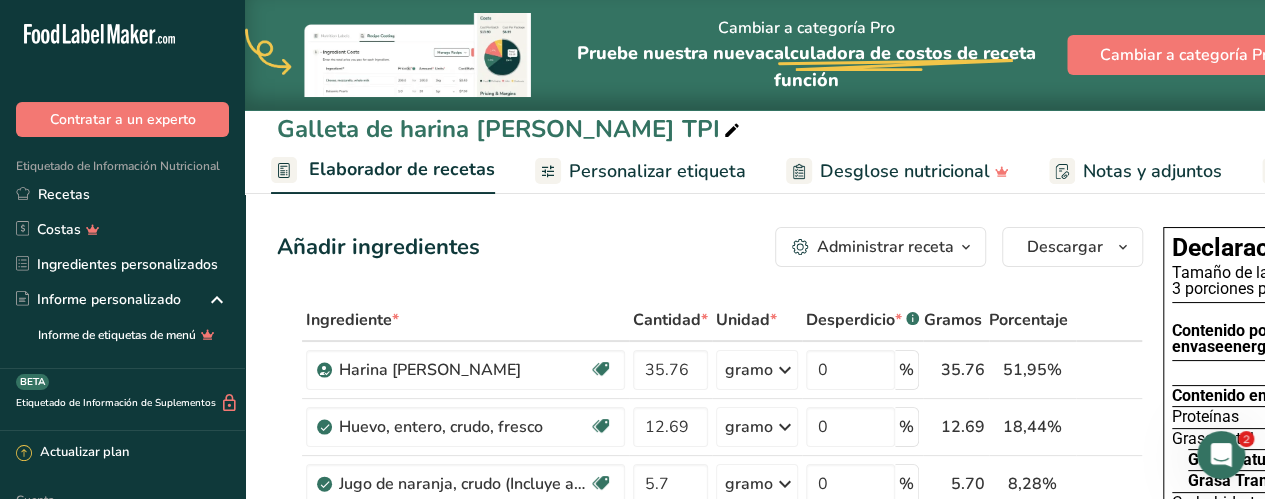 click on "Administrar receta" at bounding box center [885, 247] 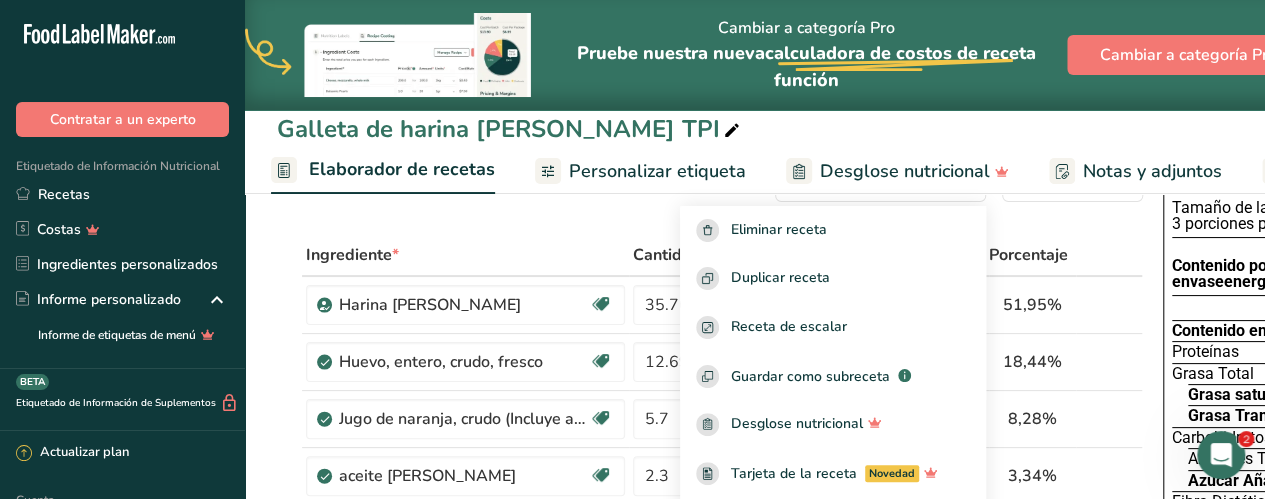 scroll, scrollTop: 0, scrollLeft: 0, axis: both 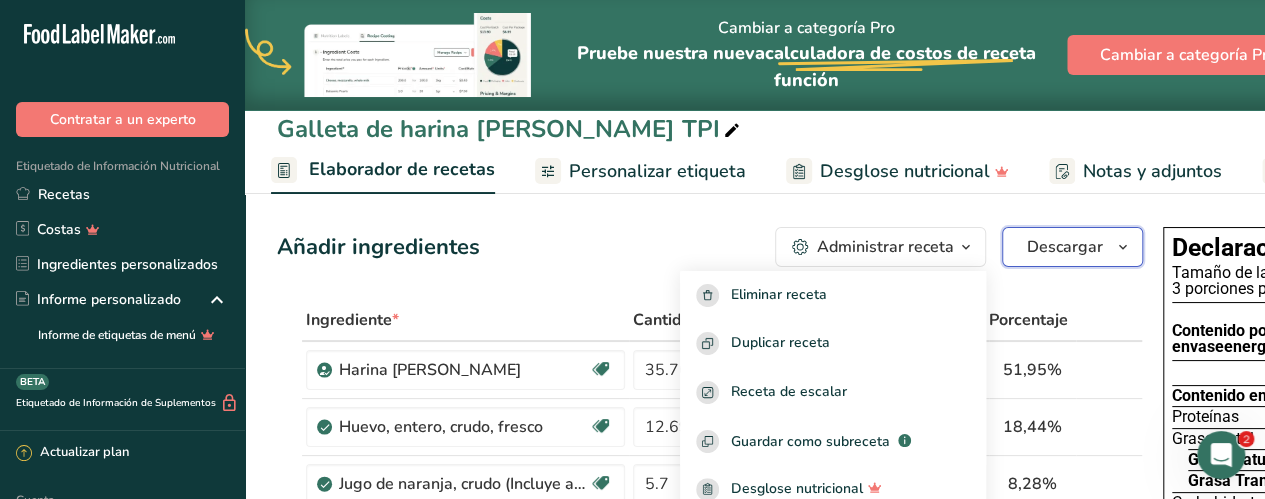 click on "Descargar" at bounding box center [1065, 247] 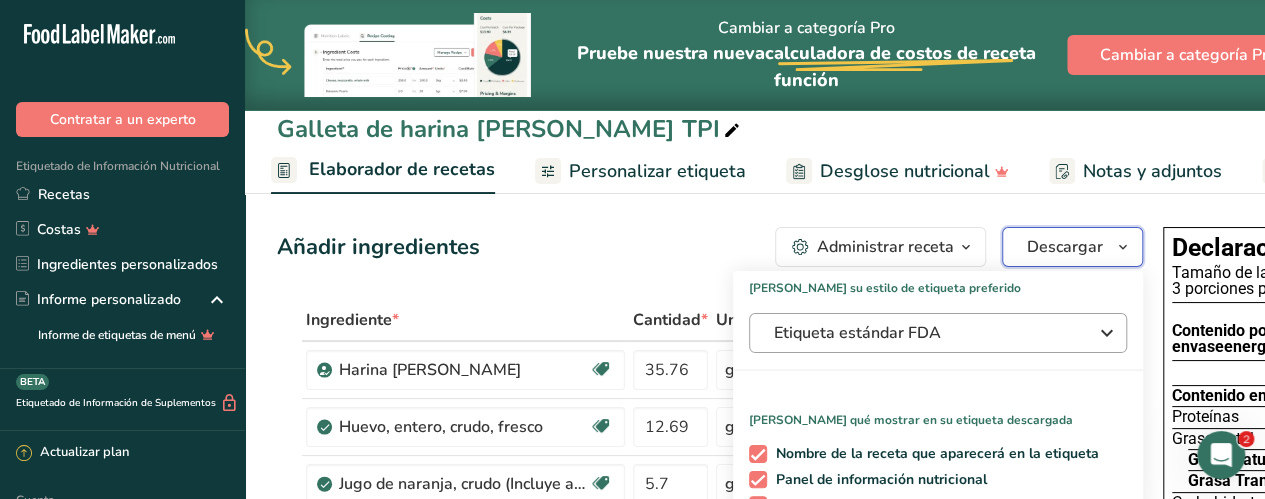 click at bounding box center (1107, 333) 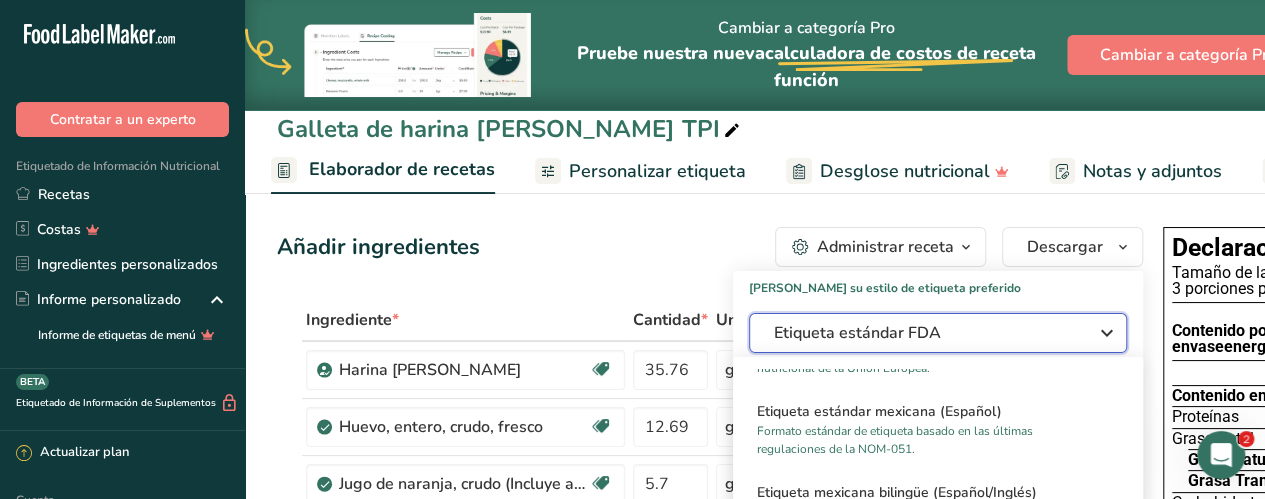 scroll, scrollTop: 1326, scrollLeft: 0, axis: vertical 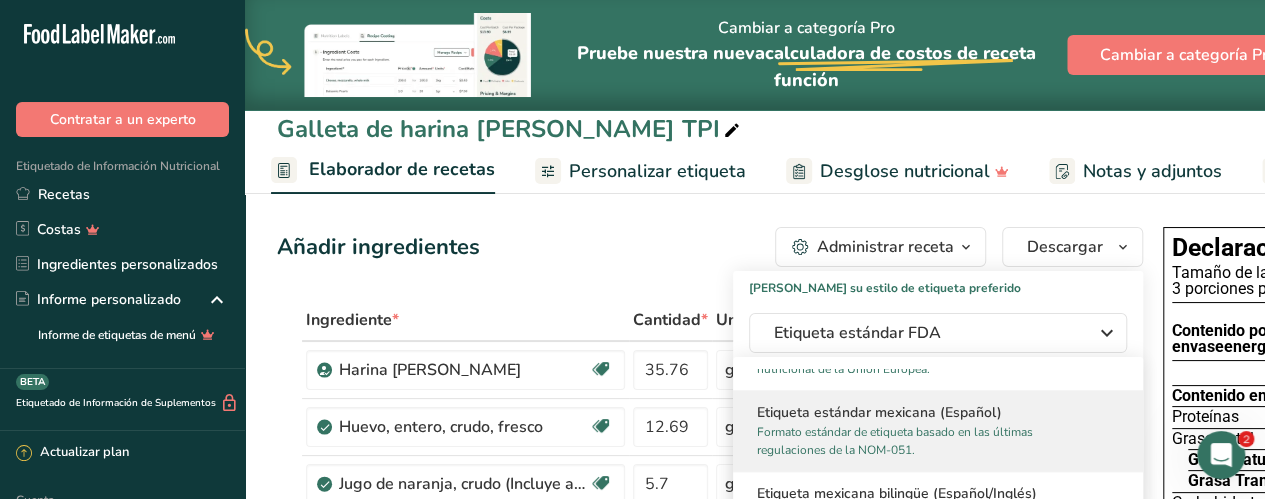 click on "Etiqueta estándar mexicana (Español)
Formato estándar de etiqueta basado en las últimas regulaciones de la NOM-051." at bounding box center (938, 430) 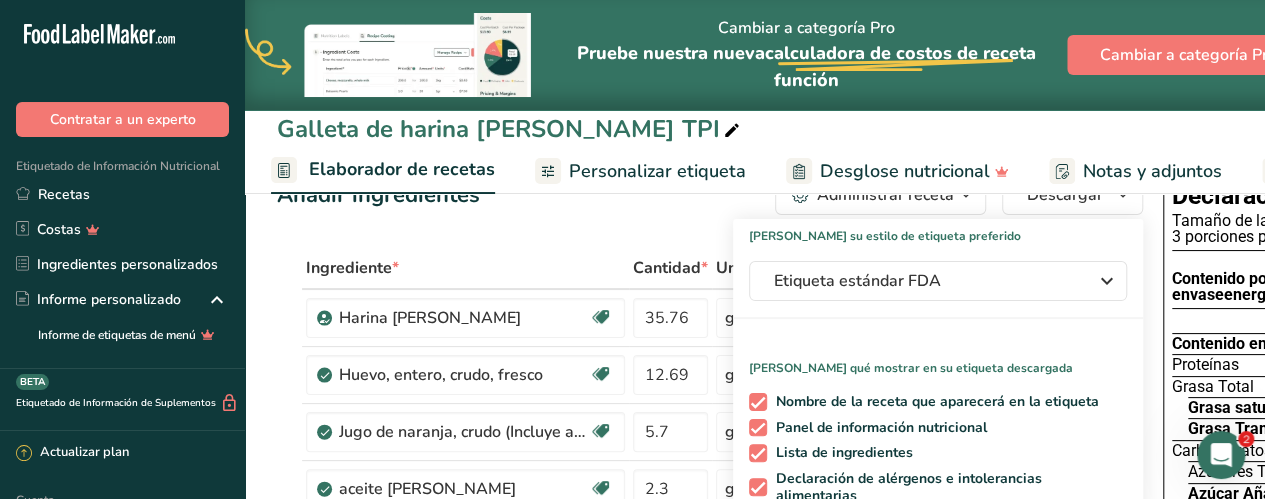 scroll, scrollTop: 0, scrollLeft: 0, axis: both 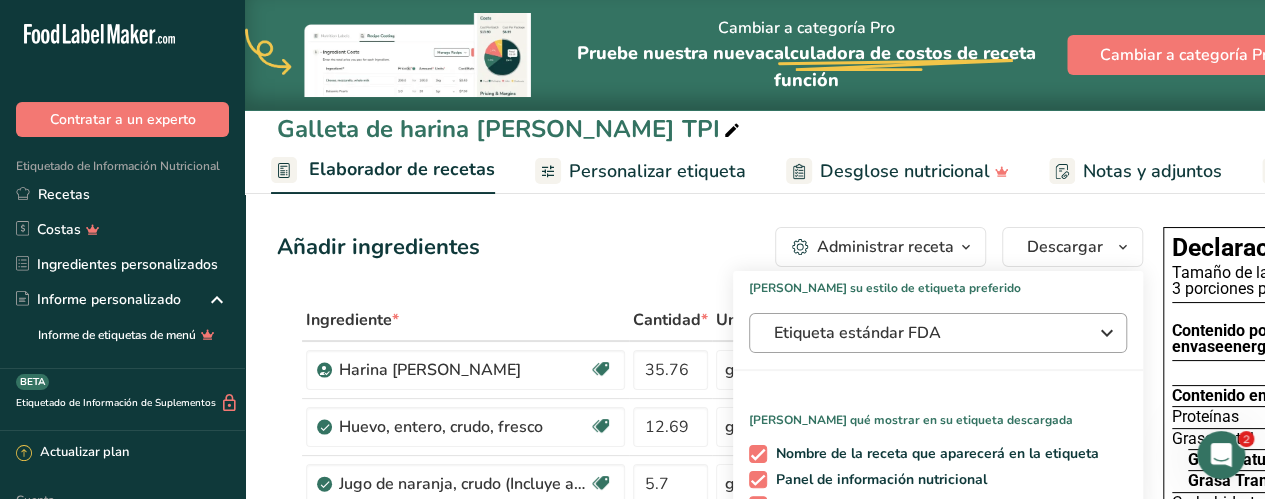 click on "Etiqueta estándar FDA" at bounding box center [857, 333] 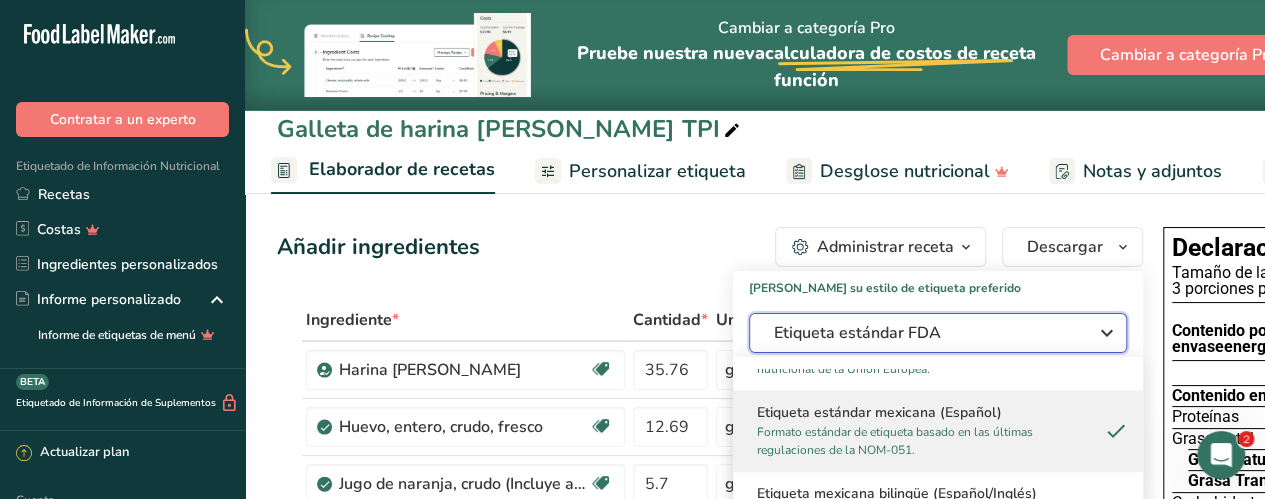 click on "Etiqueta estándar FDA" at bounding box center [857, 333] 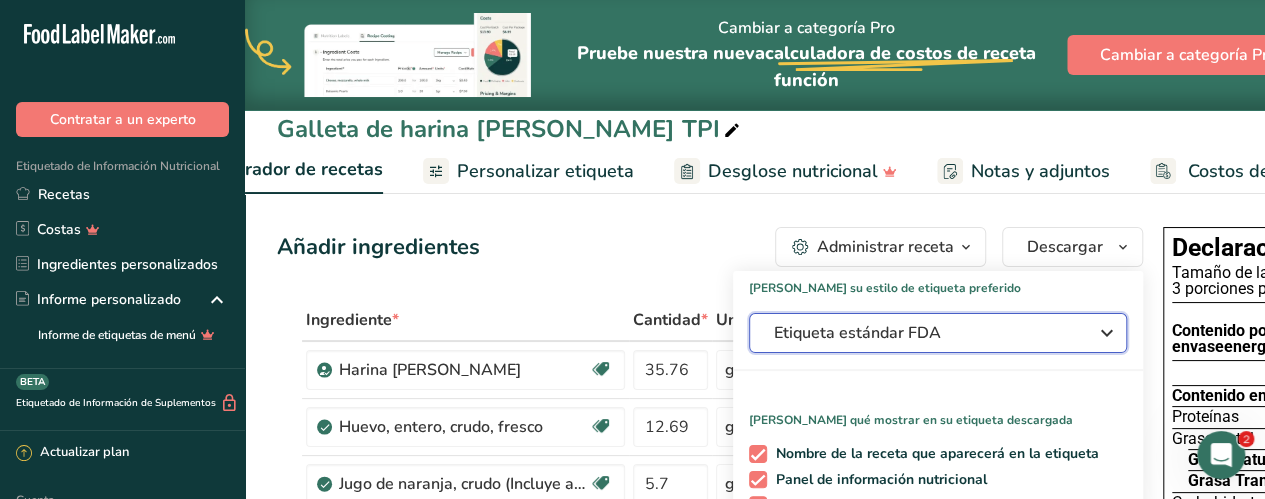 scroll, scrollTop: 0, scrollLeft: 526, axis: horizontal 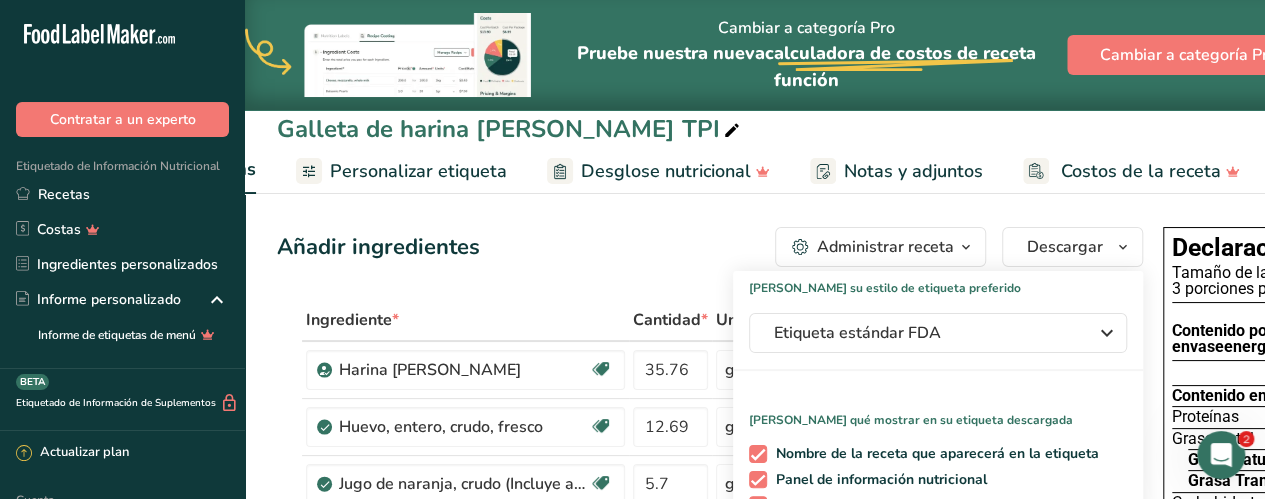 click on "Costos de la receta" at bounding box center [1141, 171] 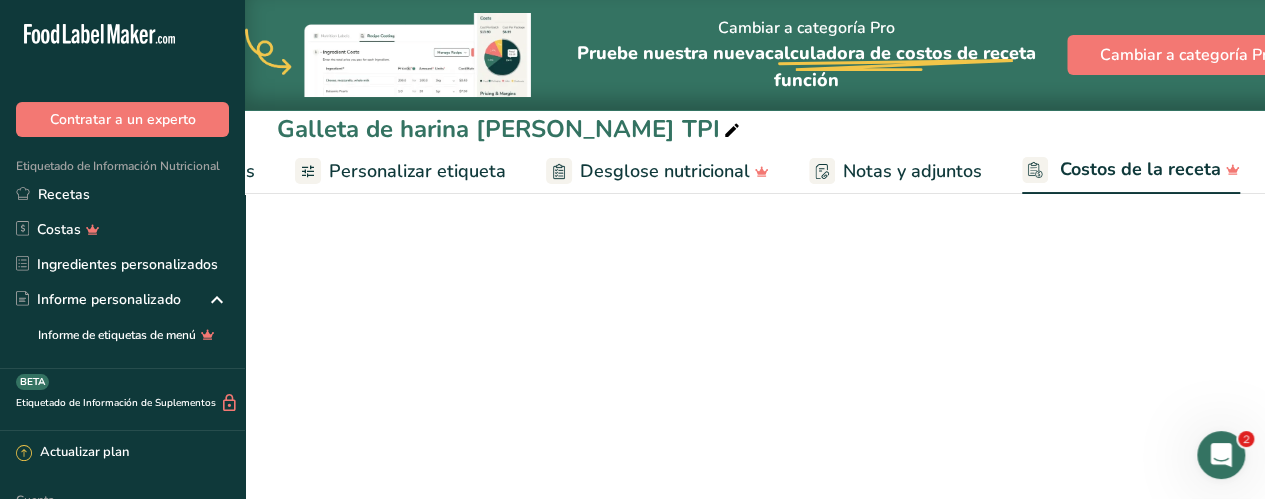 scroll, scrollTop: 0, scrollLeft: 525, axis: horizontal 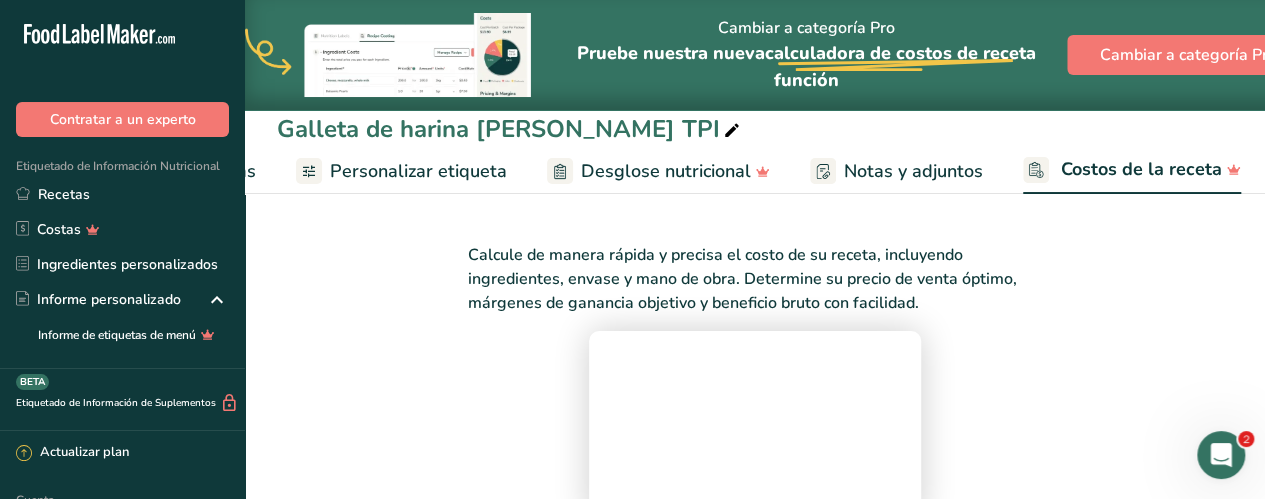 click on "Notas y adjuntos" at bounding box center [913, 171] 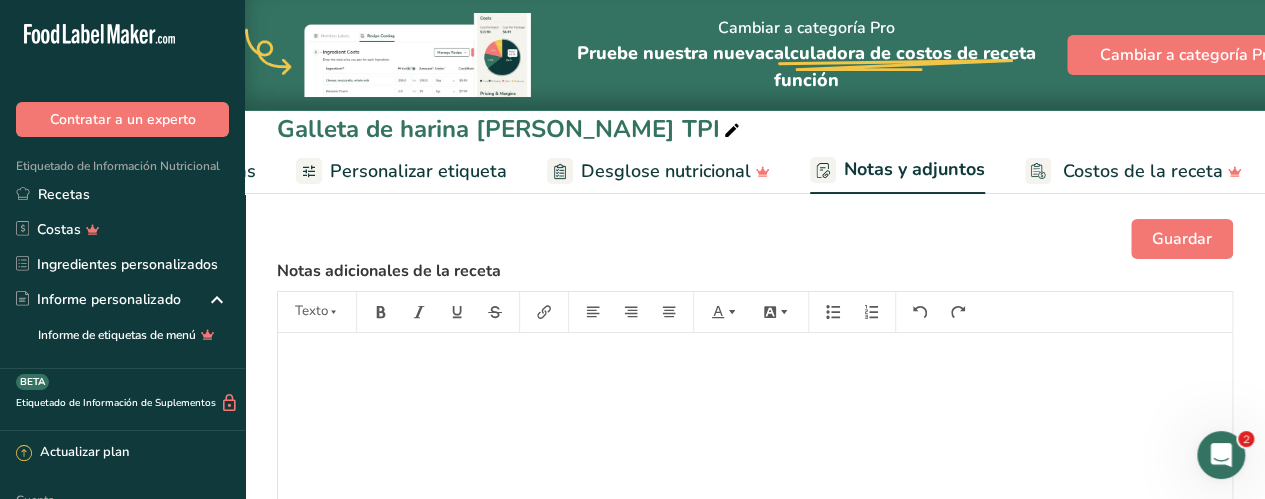 click on "Desglose nutricional" at bounding box center [666, 171] 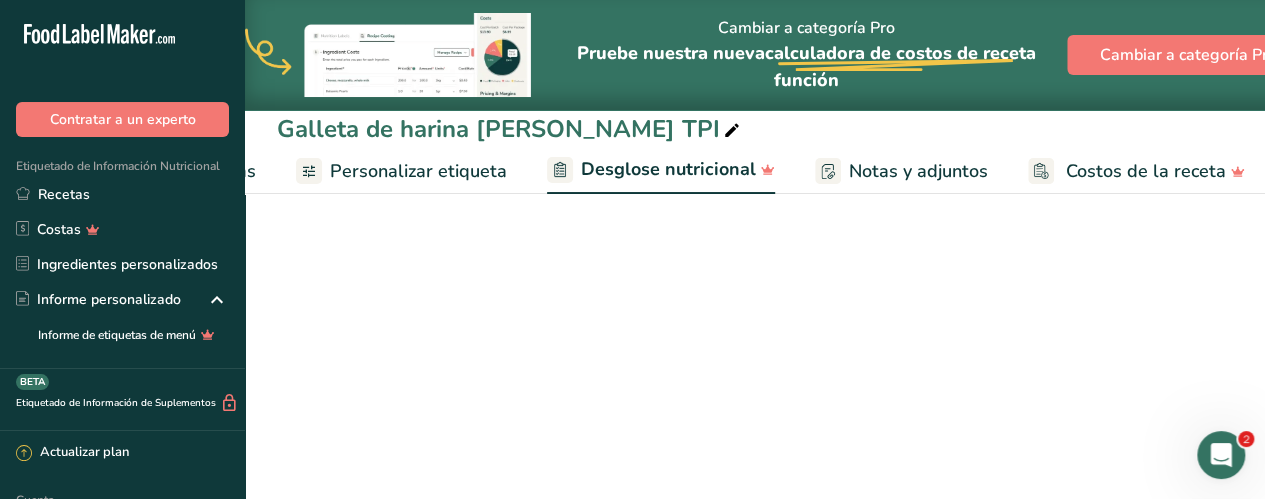 scroll, scrollTop: 0, scrollLeft: 526, axis: horizontal 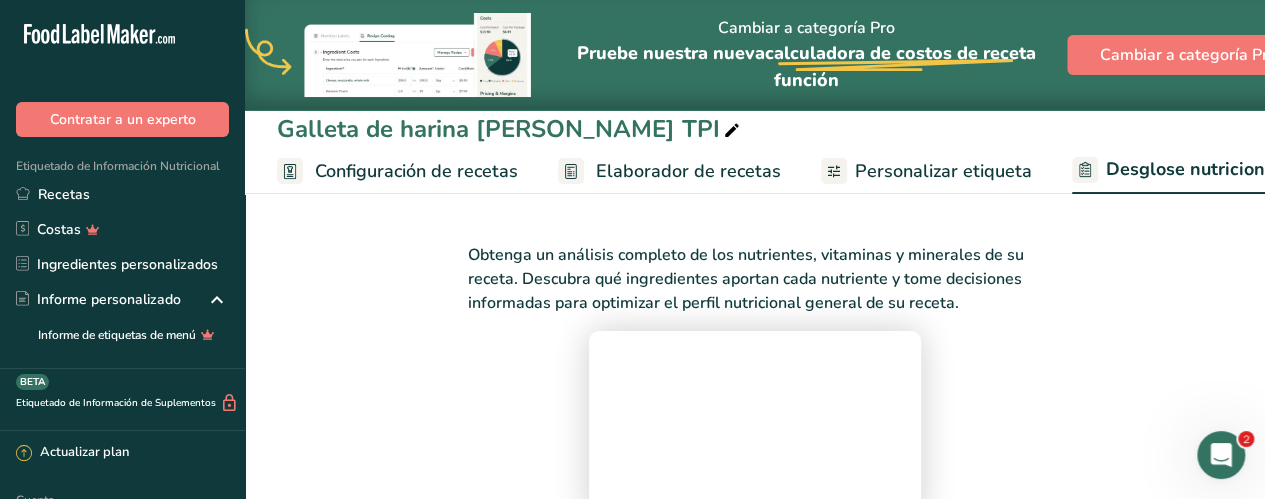 click on "Personalizar etiqueta" at bounding box center [943, 171] 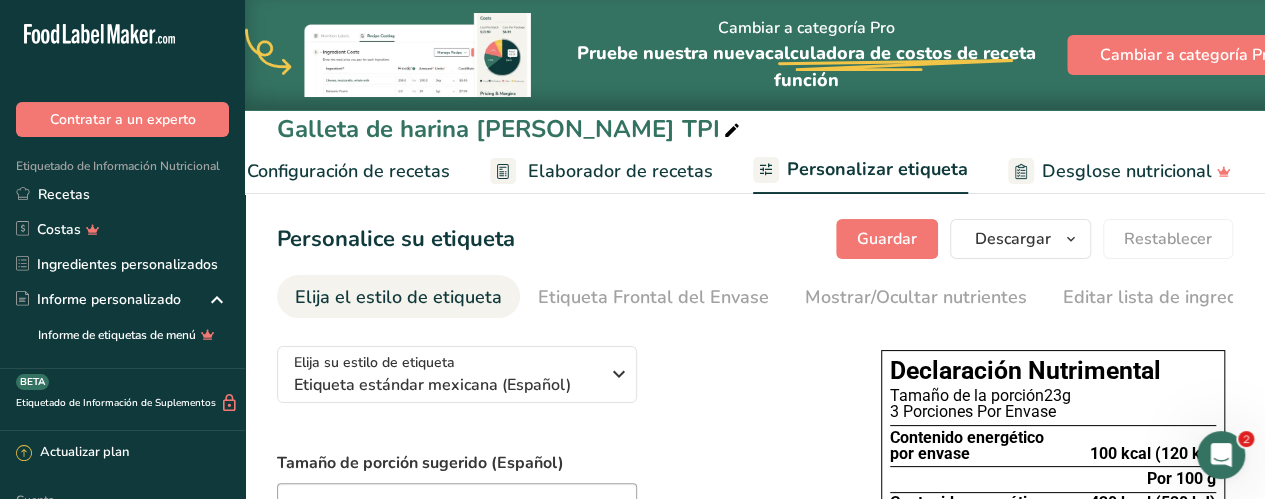 scroll, scrollTop: 0, scrollLeft: 526, axis: horizontal 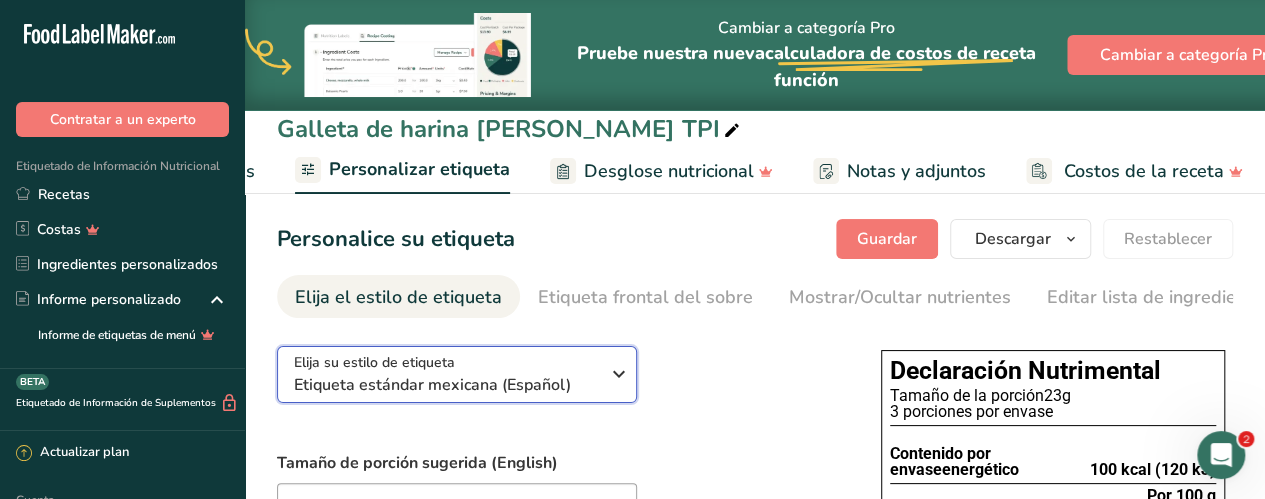 click on "Elija su estilo de etiqueta
Etiqueta estándar mexicana (Español)" at bounding box center (454, 374) 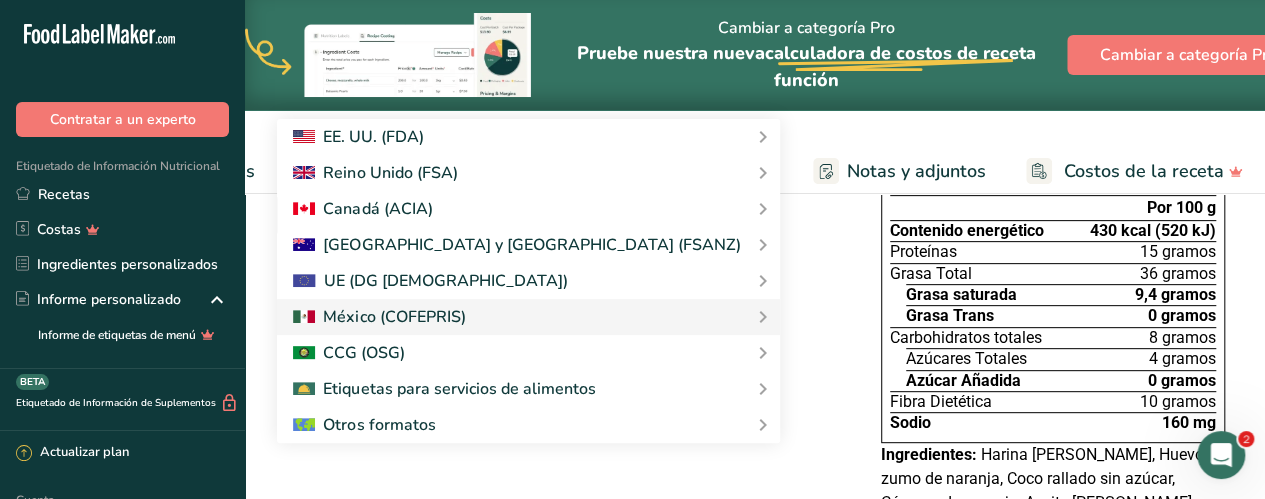 scroll, scrollTop: 290, scrollLeft: 0, axis: vertical 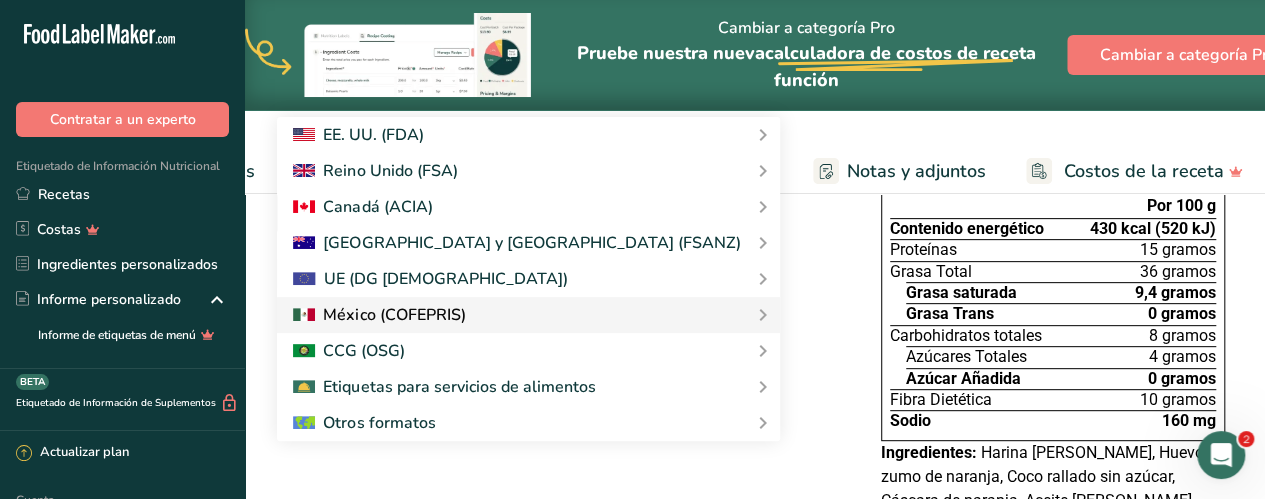 click at bounding box center (528, 315) 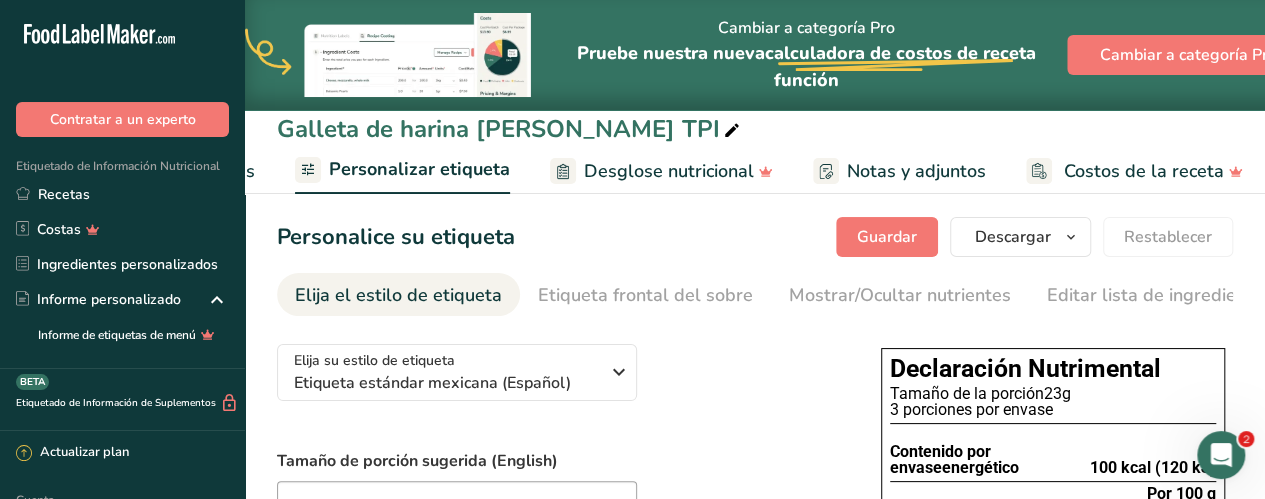 scroll, scrollTop: 0, scrollLeft: 0, axis: both 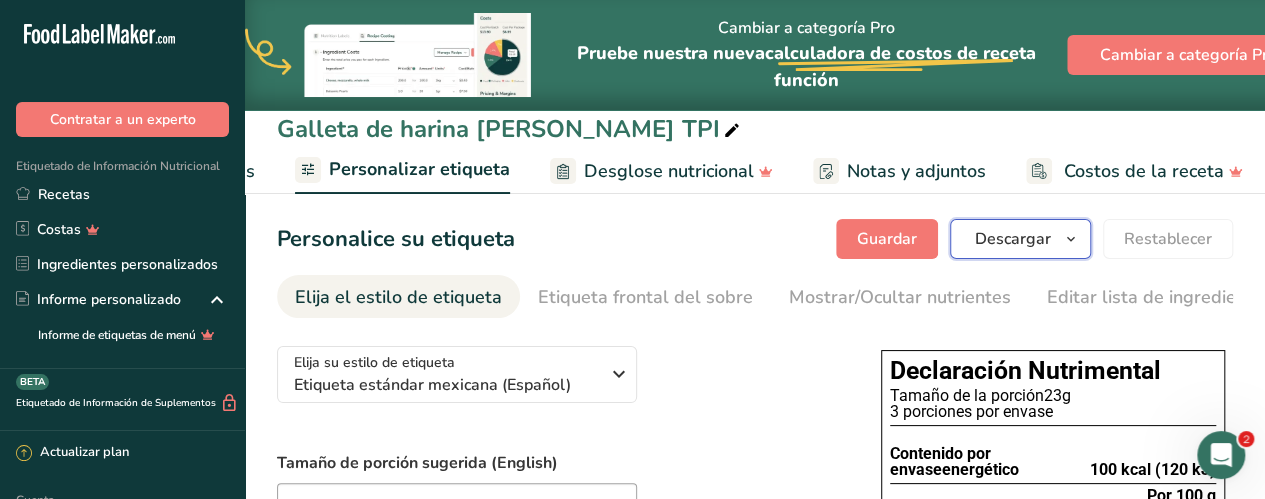 click on "Descargar" at bounding box center (1013, 239) 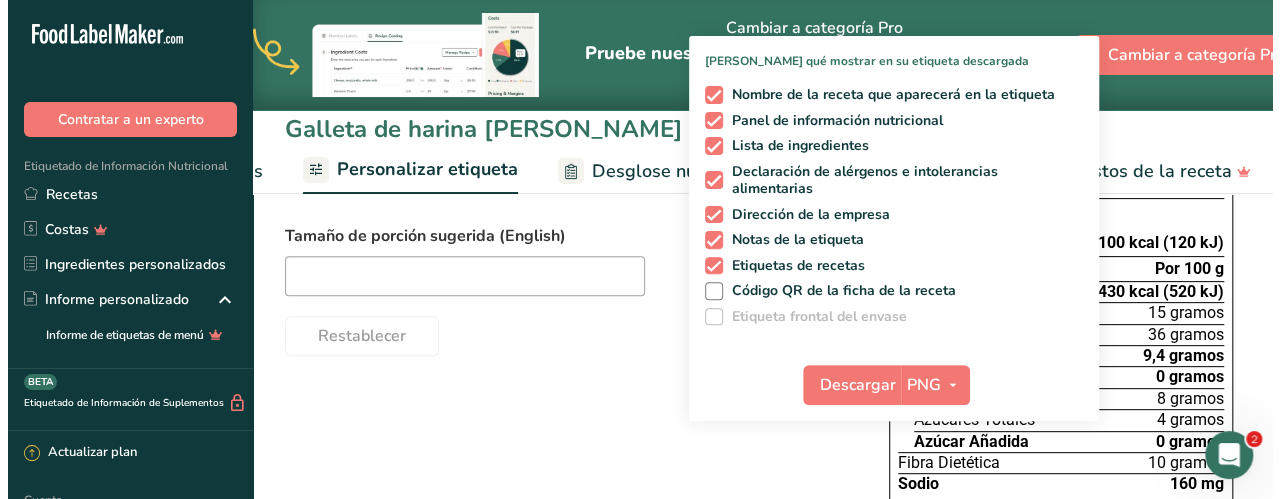 scroll, scrollTop: 238, scrollLeft: 0, axis: vertical 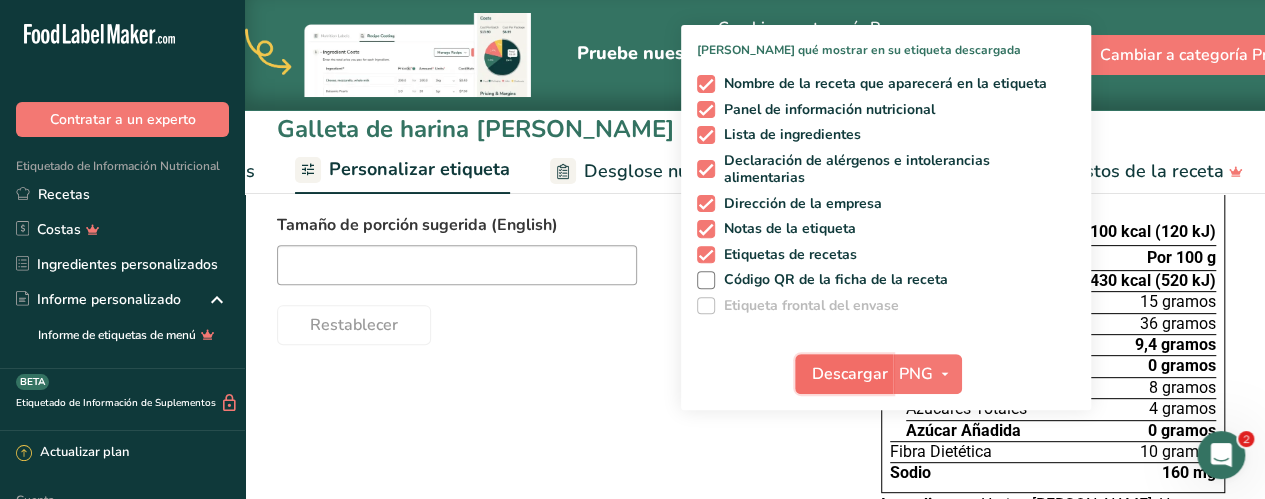 click on "Descargar" at bounding box center (844, 374) 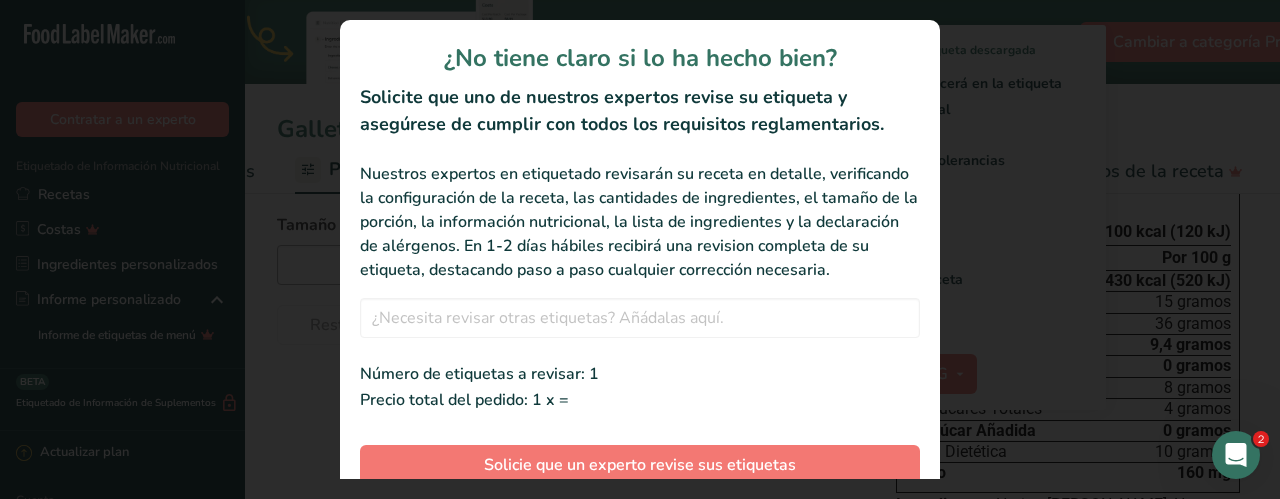 scroll, scrollTop: 0, scrollLeft: 511, axis: horizontal 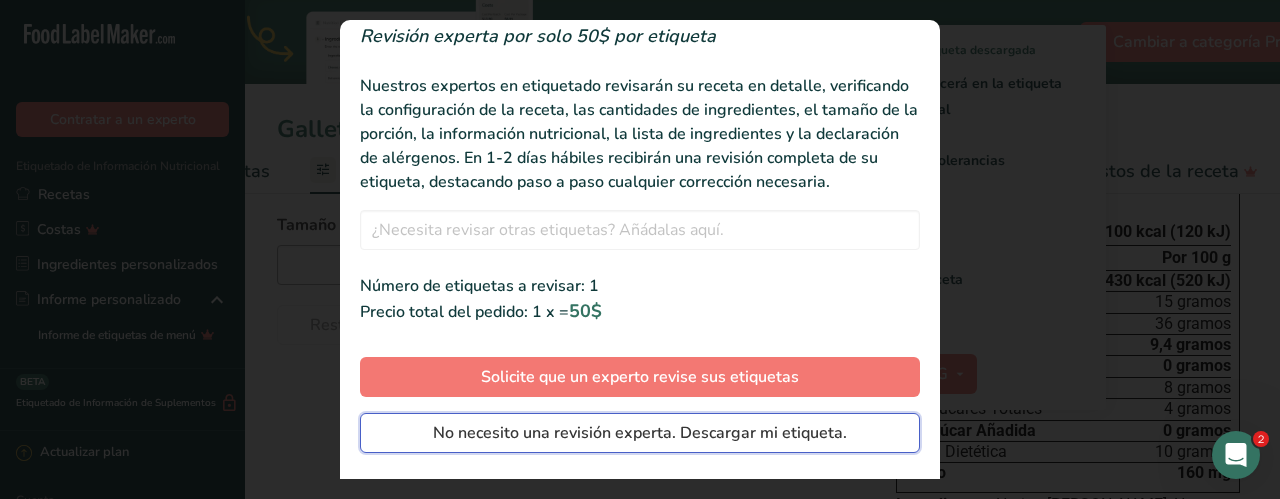 click on "No necesito una revisión experta. Descargar mi etiqueta." at bounding box center [640, 433] 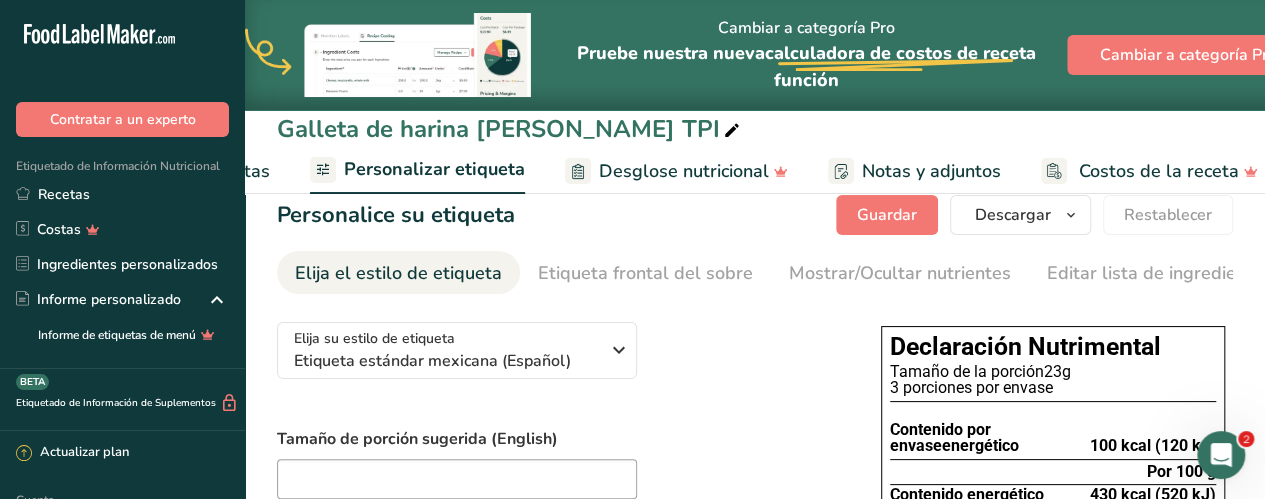 scroll, scrollTop: 0, scrollLeft: 0, axis: both 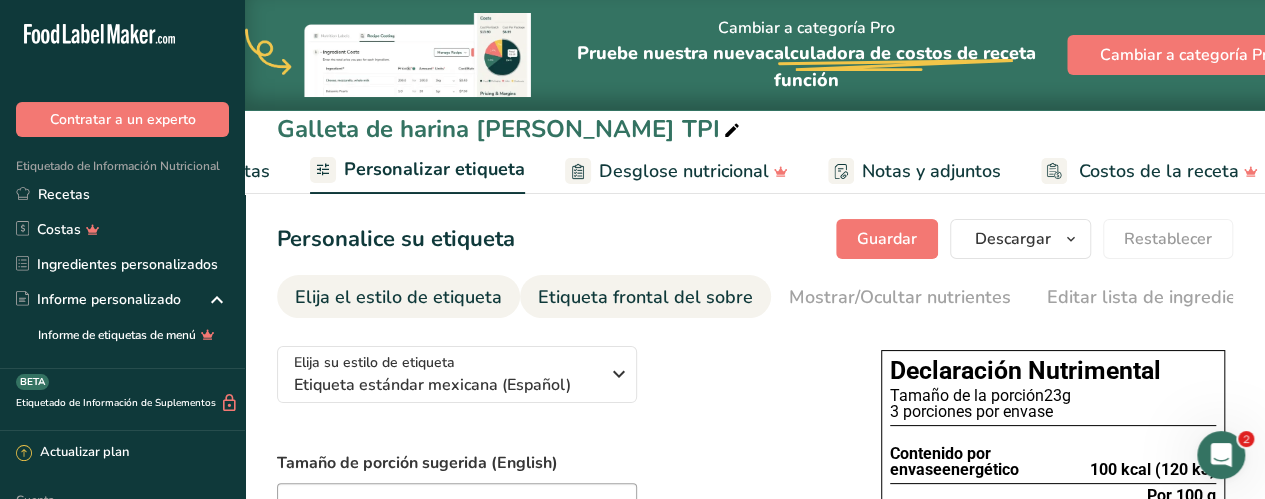 click on "Etiqueta frontal del sobre" at bounding box center [645, 297] 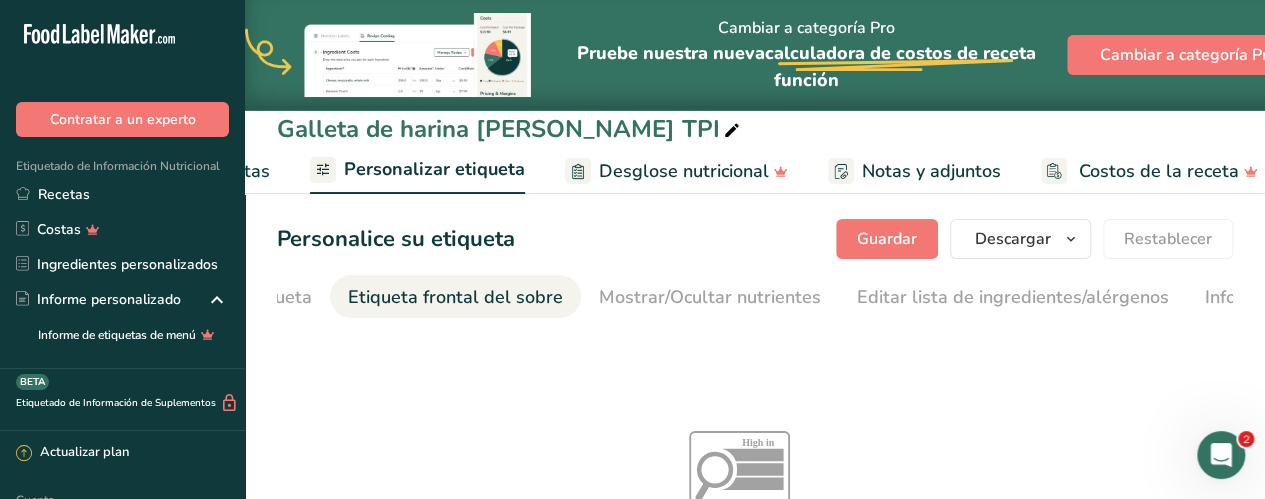 scroll, scrollTop: 0, scrollLeft: 238, axis: horizontal 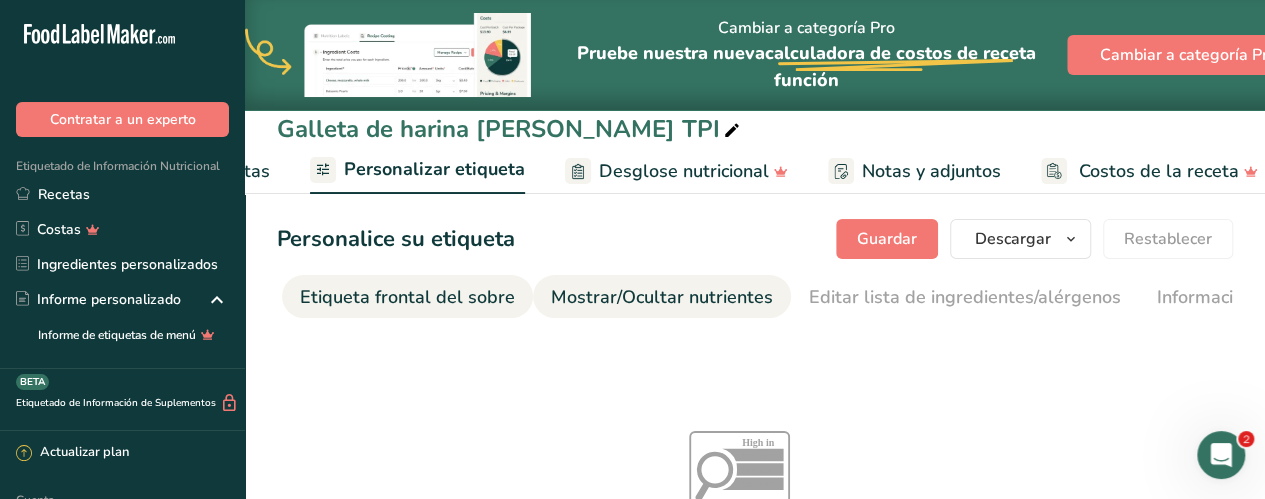 click on "Mostrar/Ocultar nutrientes" at bounding box center [662, 297] 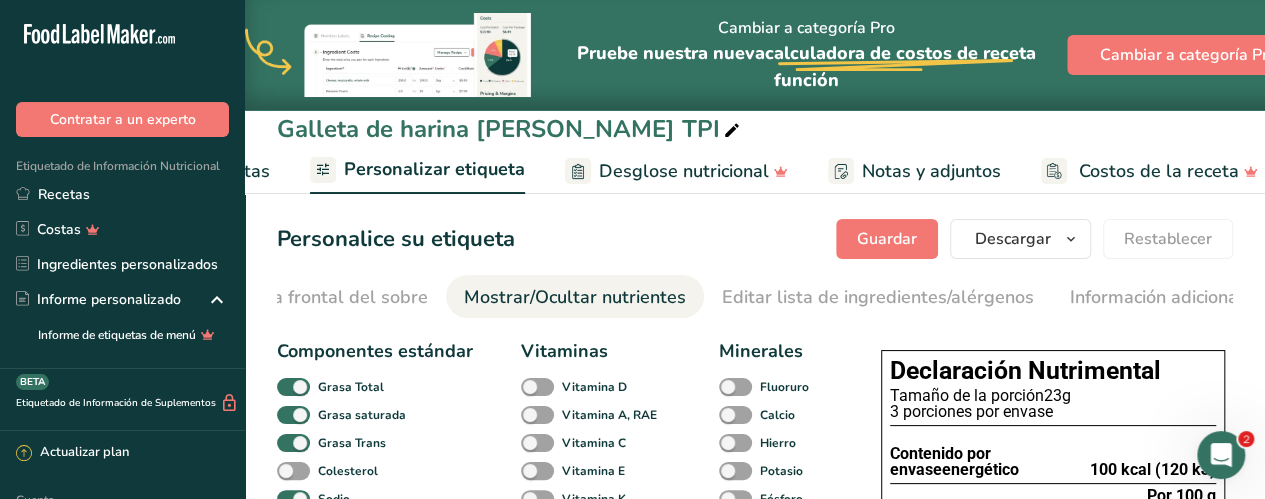 scroll, scrollTop: 0, scrollLeft: 448, axis: horizontal 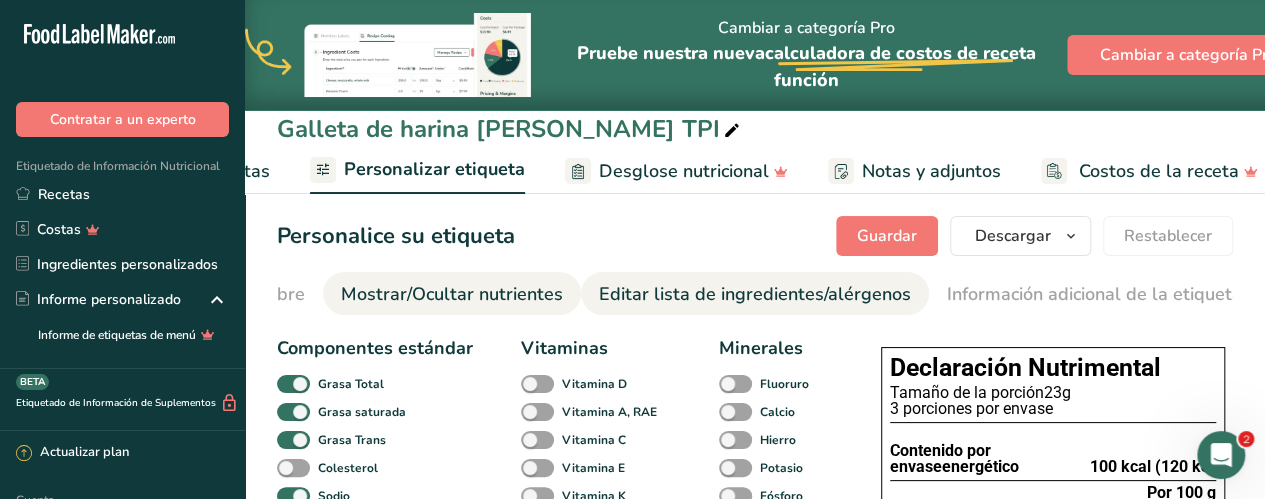 click on "Editar lista de ingredientes/alérgenos" at bounding box center [755, 294] 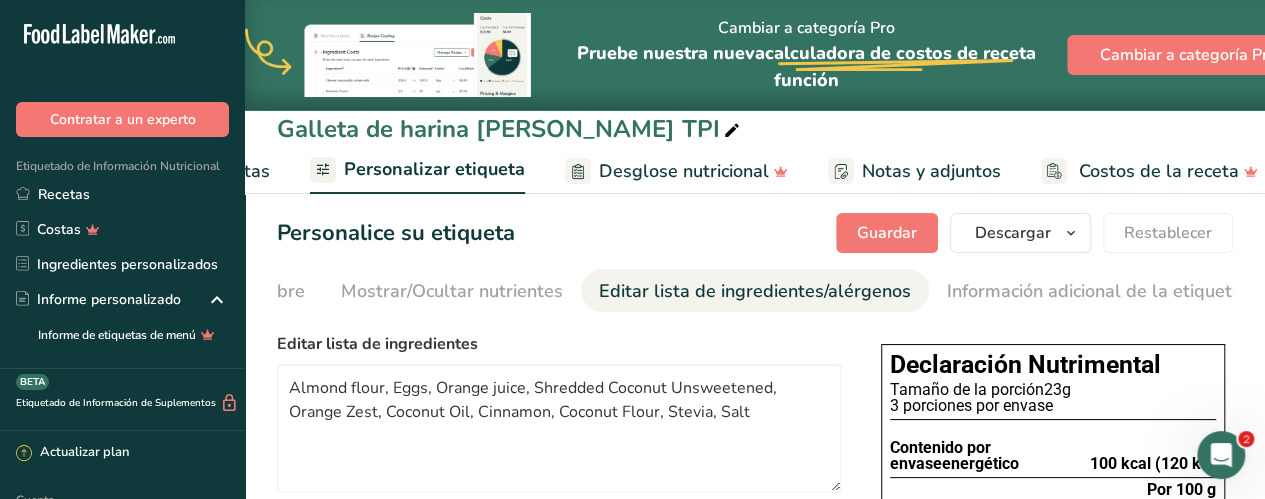 scroll, scrollTop: 0, scrollLeft: 0, axis: both 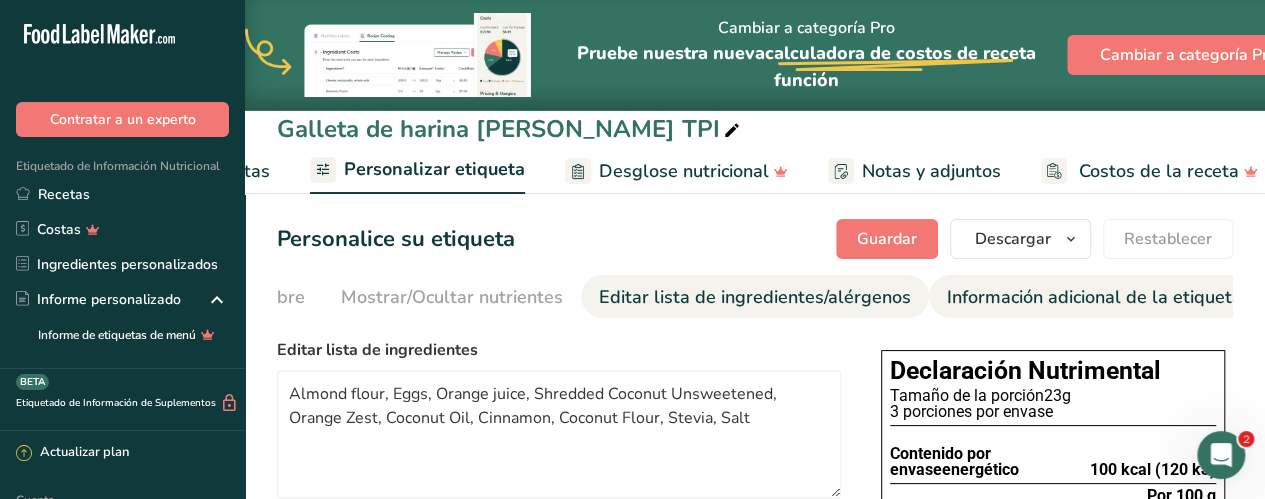 click on "Información adicional de la etiqueta" at bounding box center [1094, 297] 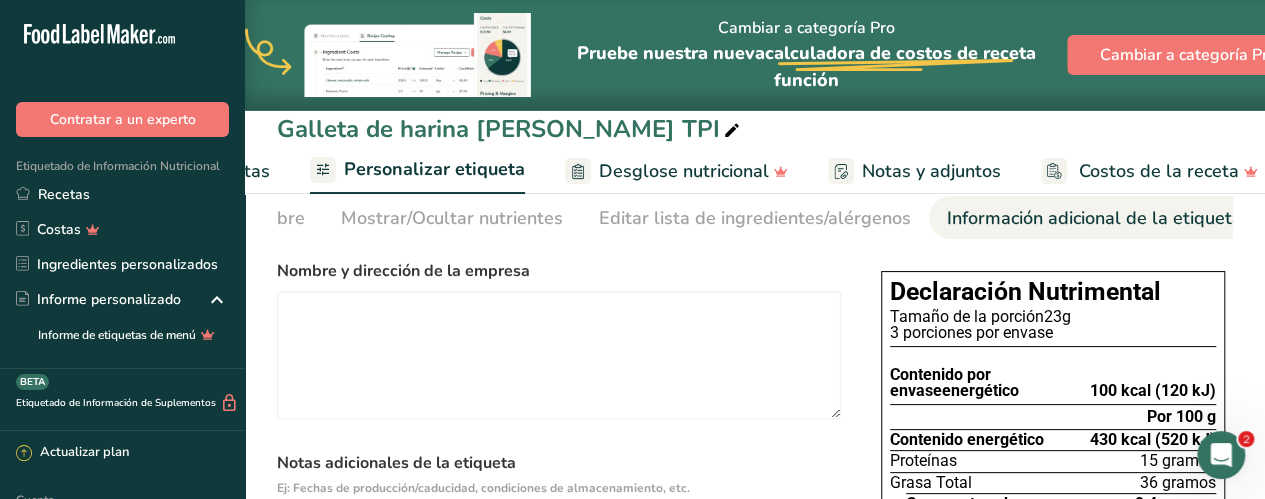 scroll, scrollTop: 0, scrollLeft: 0, axis: both 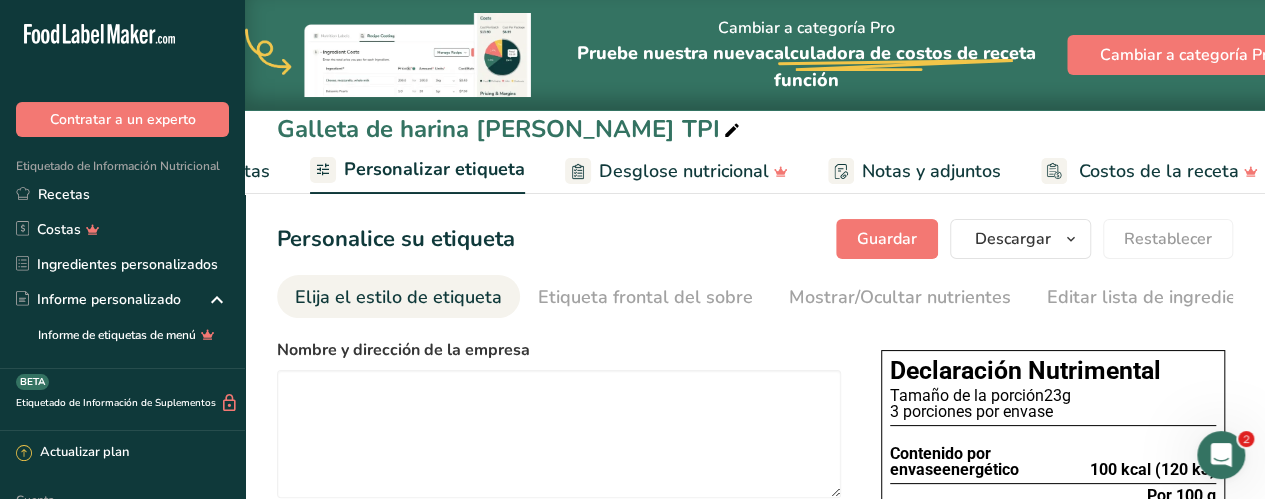 click on "Elija el estilo de etiqueta" at bounding box center [398, 297] 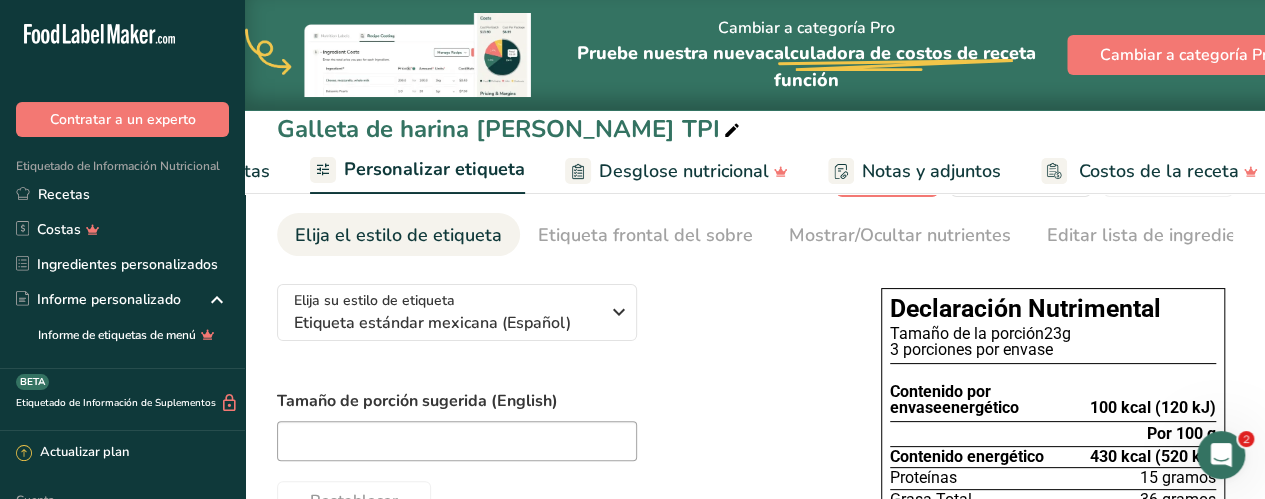 scroll, scrollTop: 0, scrollLeft: 0, axis: both 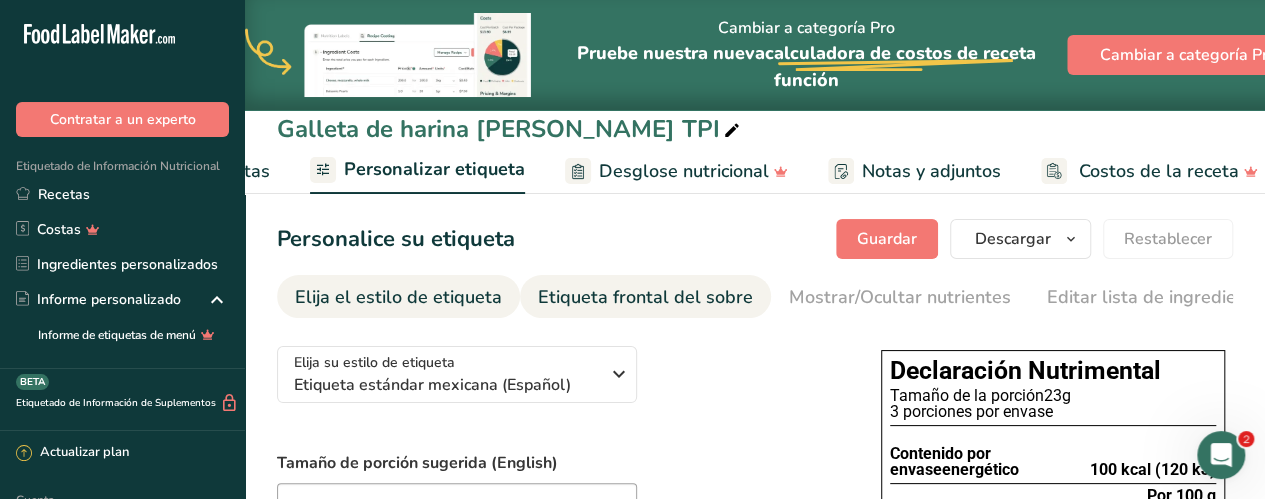 click on "Etiqueta frontal del sobre" at bounding box center (645, 297) 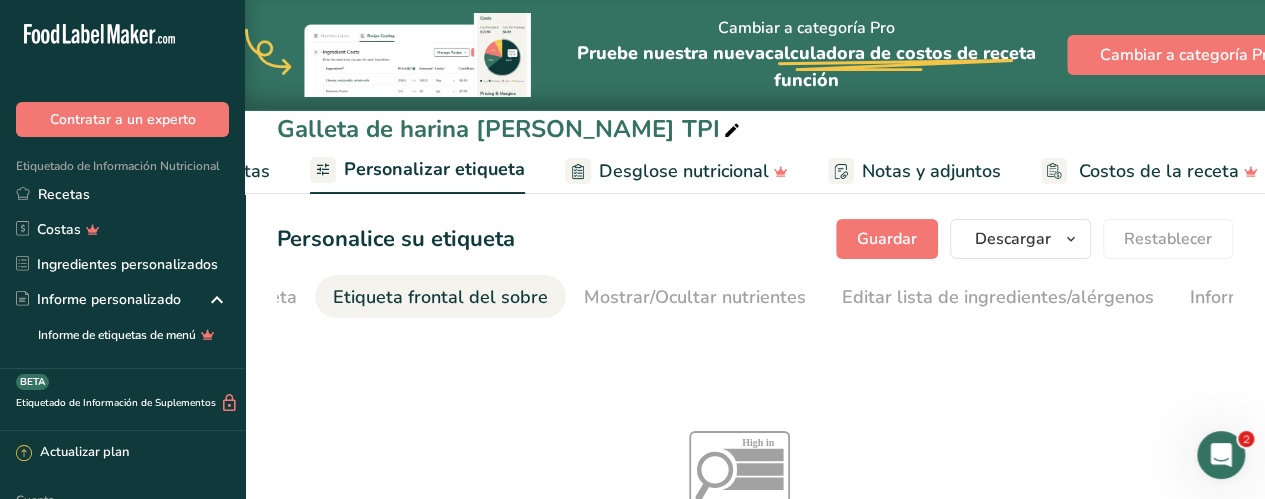 scroll, scrollTop: 0, scrollLeft: 238, axis: horizontal 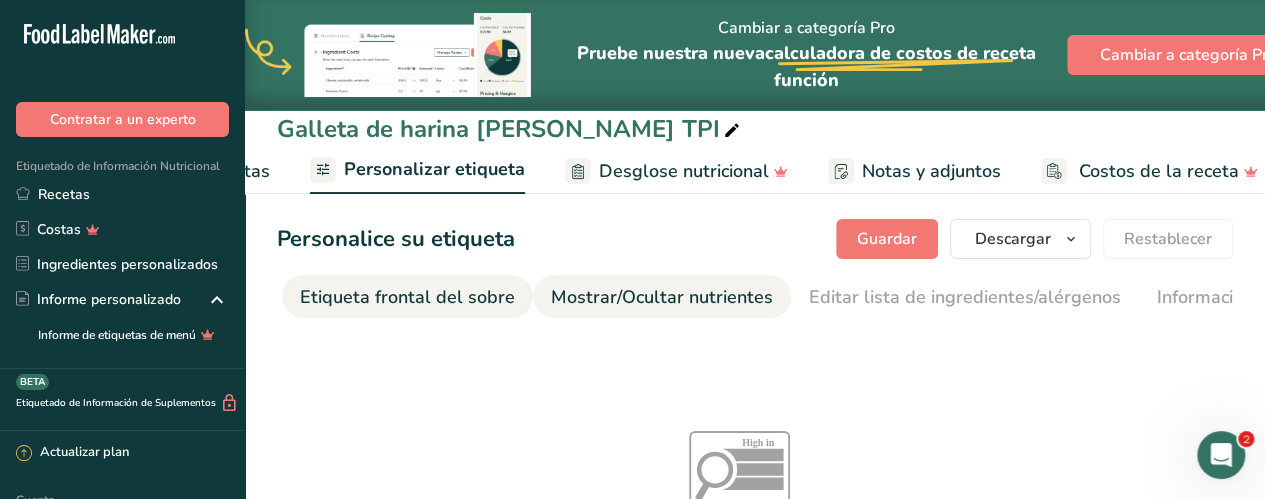 click on "Mostrar/Ocultar nutrientes" at bounding box center (662, 297) 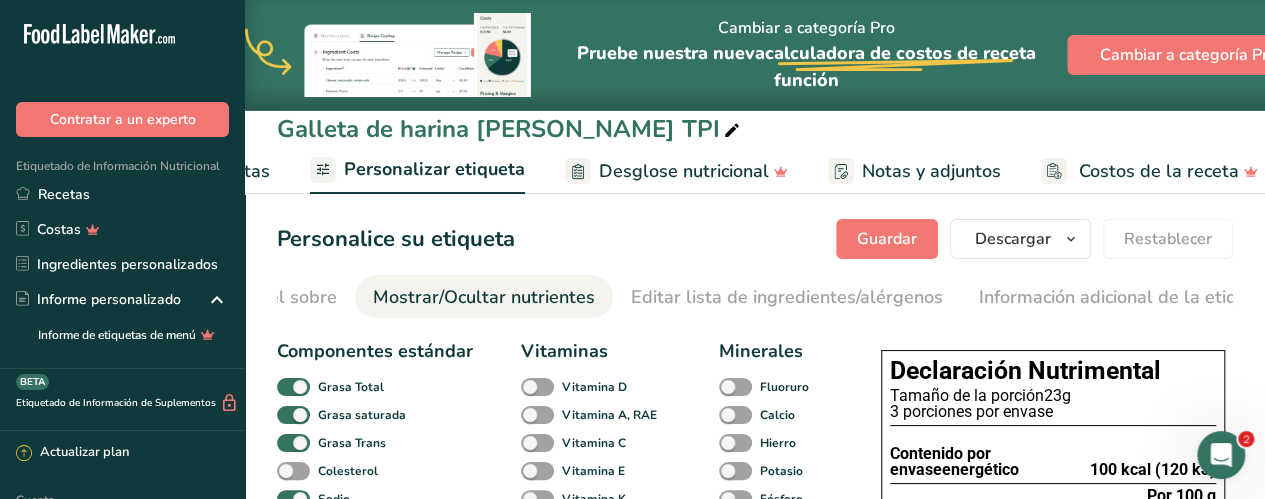 scroll, scrollTop: 0, scrollLeft: 448, axis: horizontal 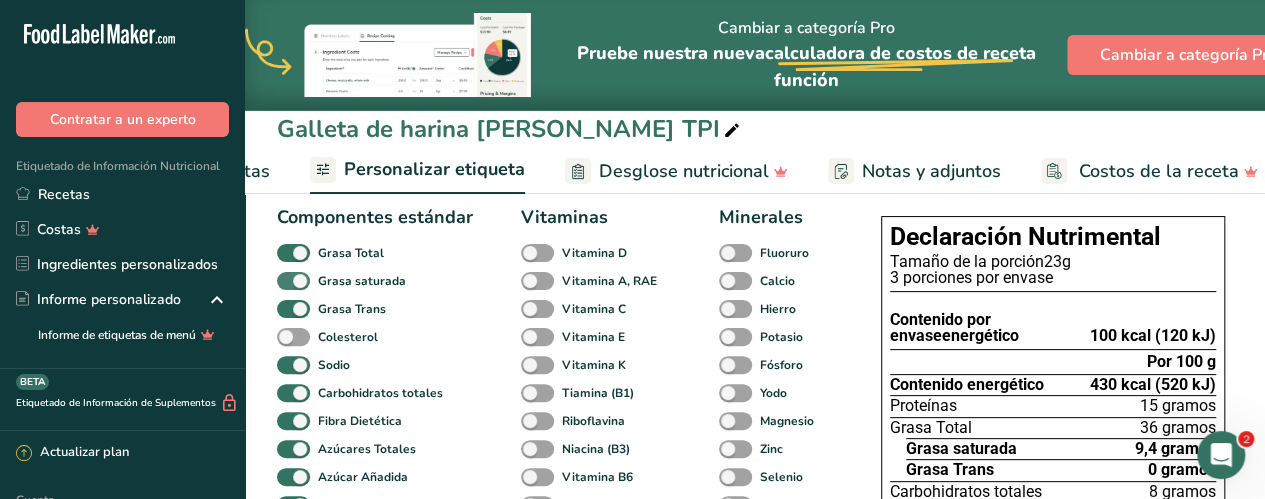 click at bounding box center [293, 281] 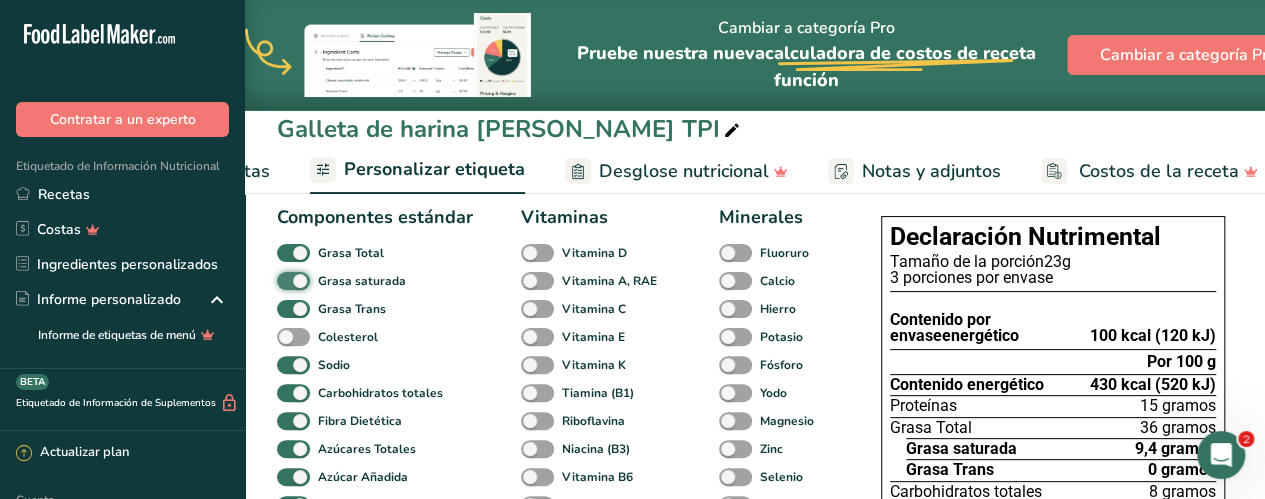 click on "Grasa saturada" at bounding box center (283, 280) 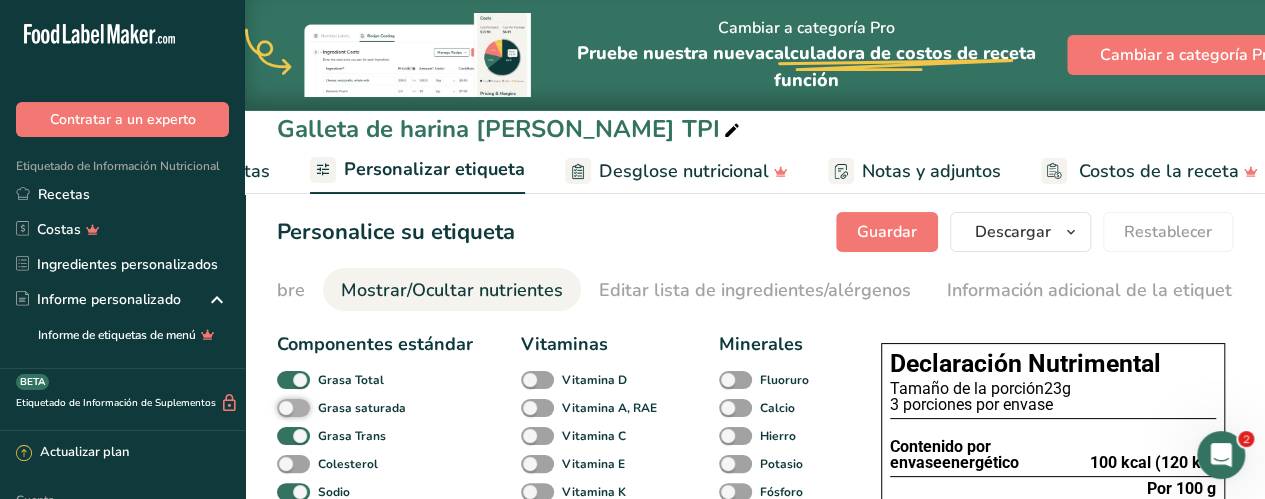 scroll, scrollTop: 0, scrollLeft: 0, axis: both 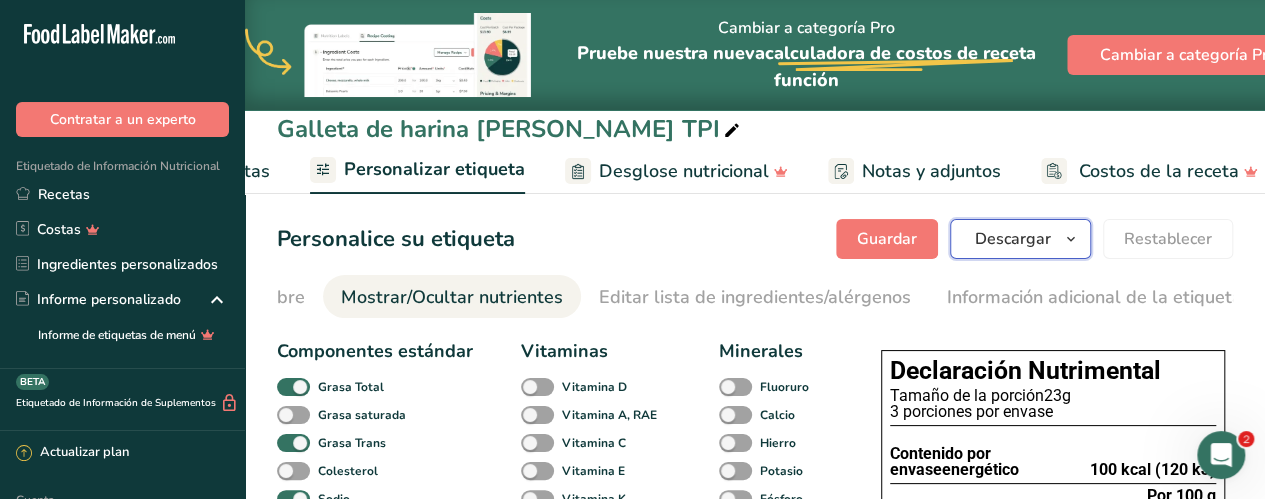 click on "Descargar" at bounding box center (1013, 239) 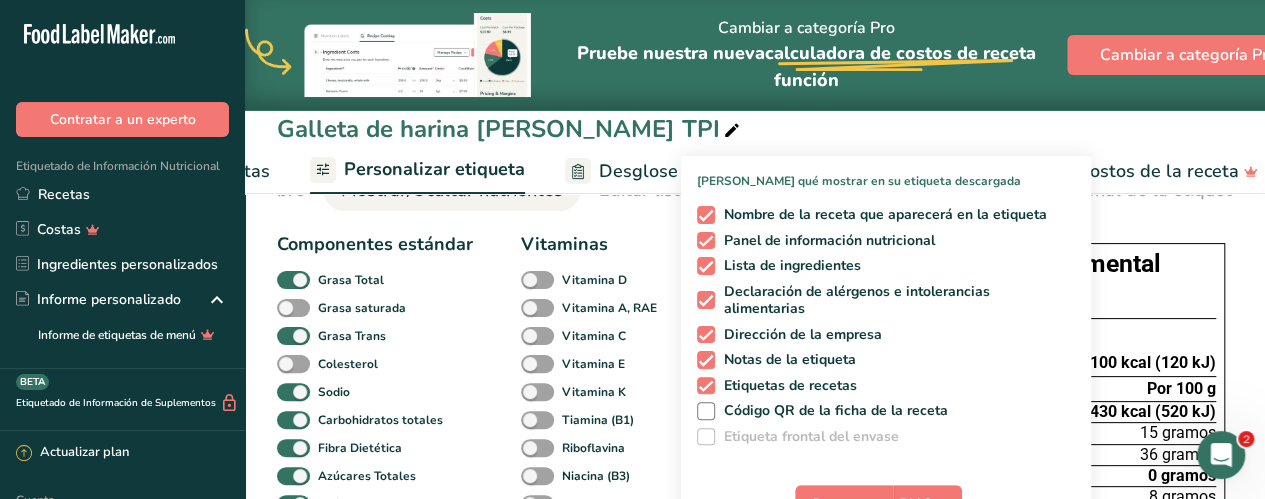 scroll, scrollTop: 77, scrollLeft: 0, axis: vertical 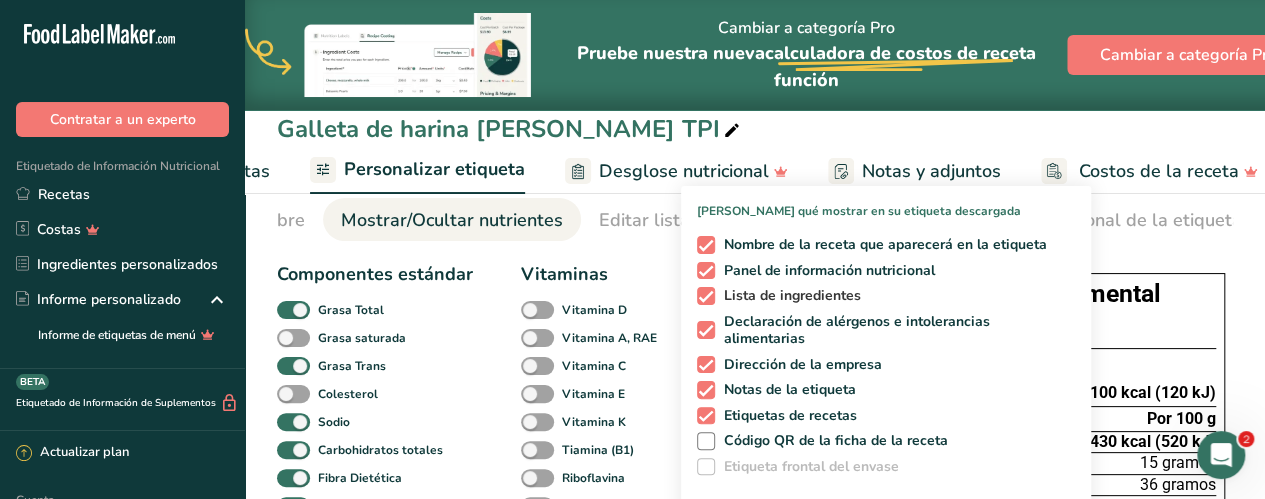 click at bounding box center [706, 296] 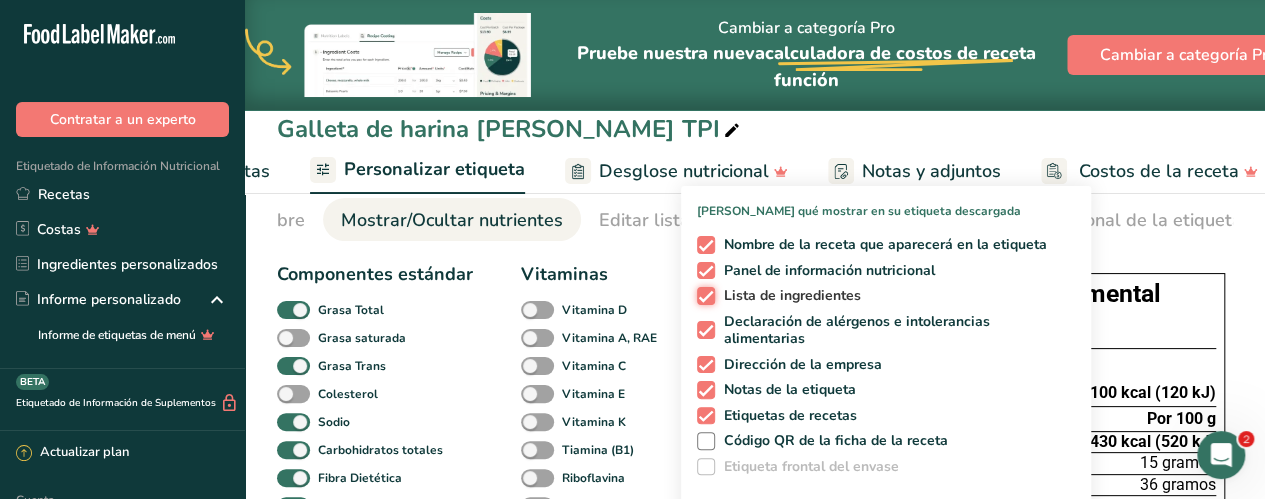 click on "Lista de ingredientes" at bounding box center (703, 295) 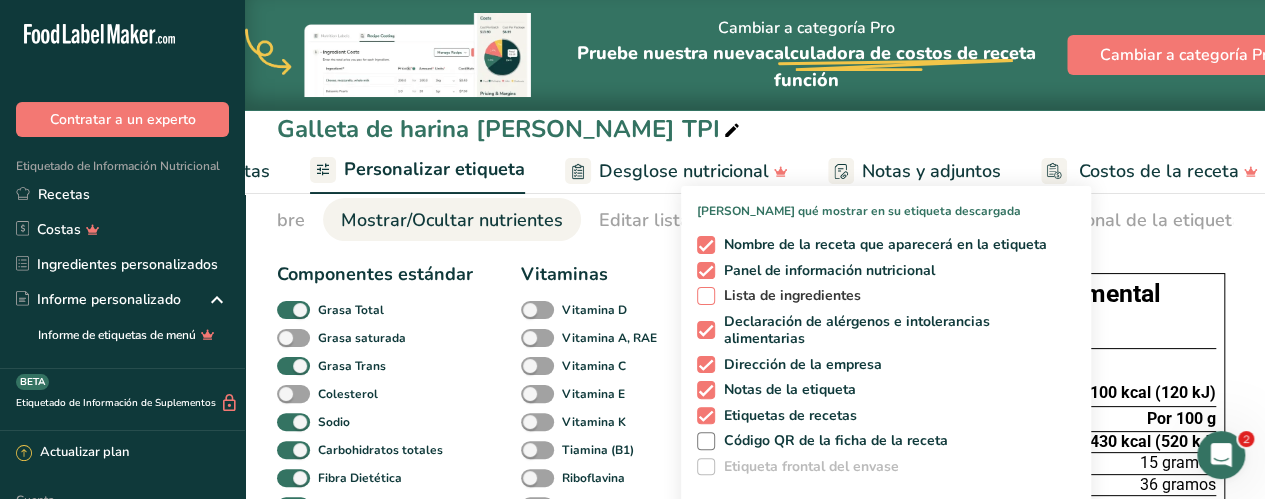click at bounding box center (706, 296) 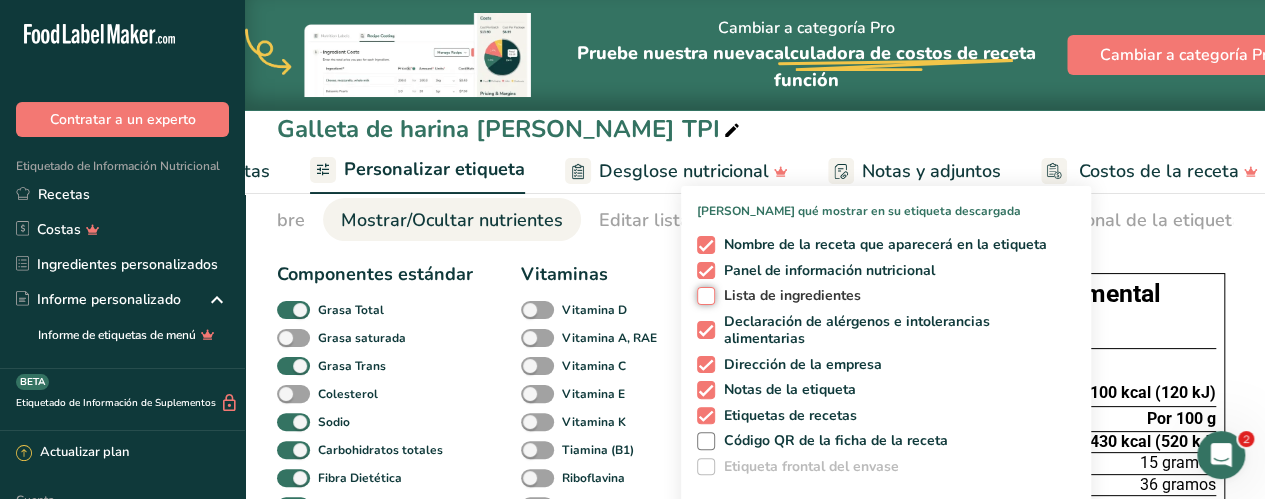 click on "Lista de ingredientes" at bounding box center [703, 295] 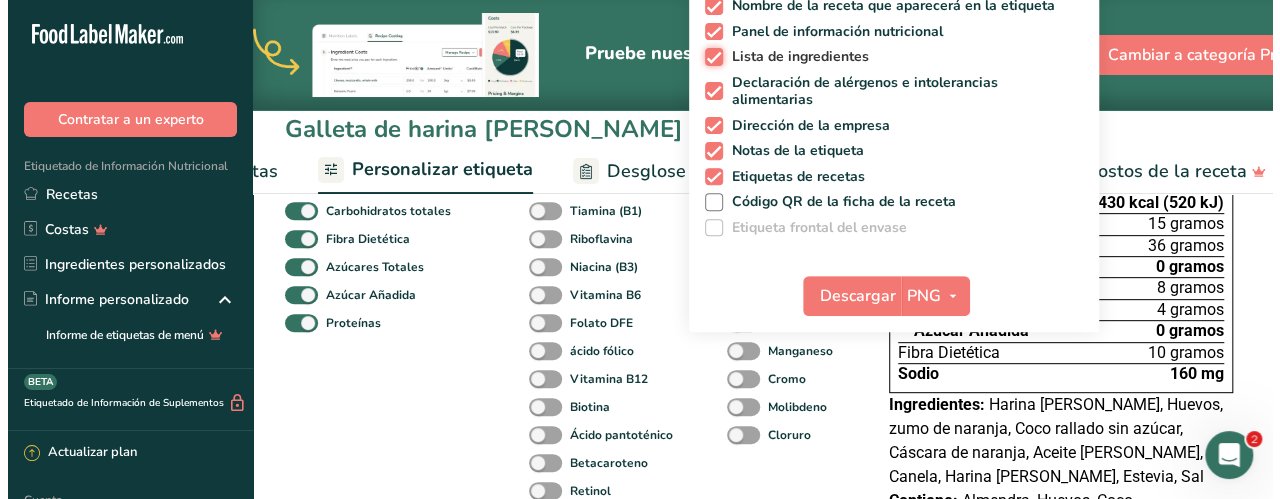 scroll, scrollTop: 322, scrollLeft: 0, axis: vertical 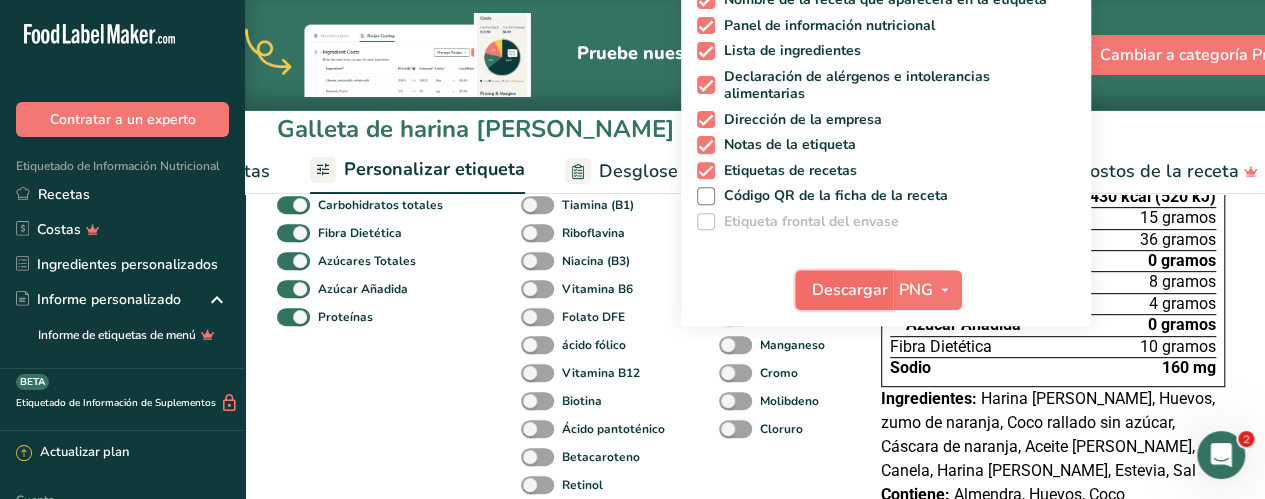 click on "Descargar" at bounding box center [850, 290] 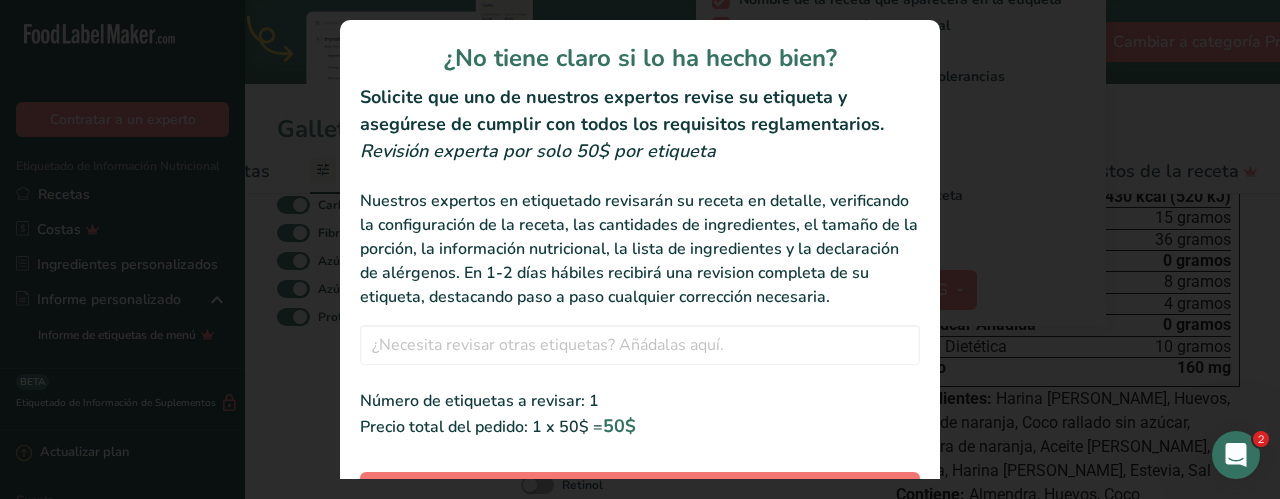 scroll, scrollTop: 0, scrollLeft: 433, axis: horizontal 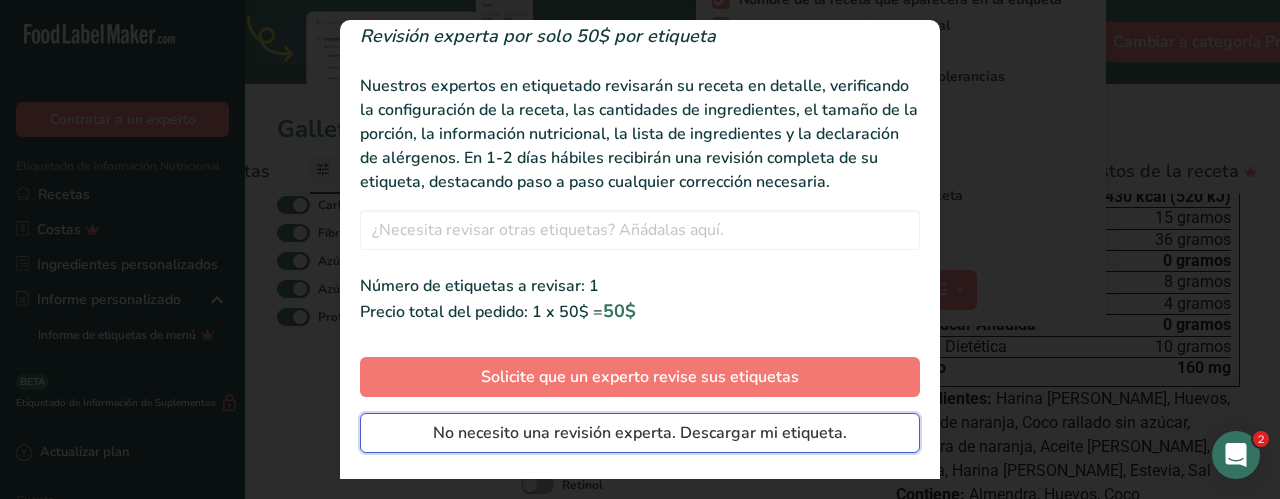 click on "No necesito una revisión experta. Descargar mi etiqueta." at bounding box center (640, 433) 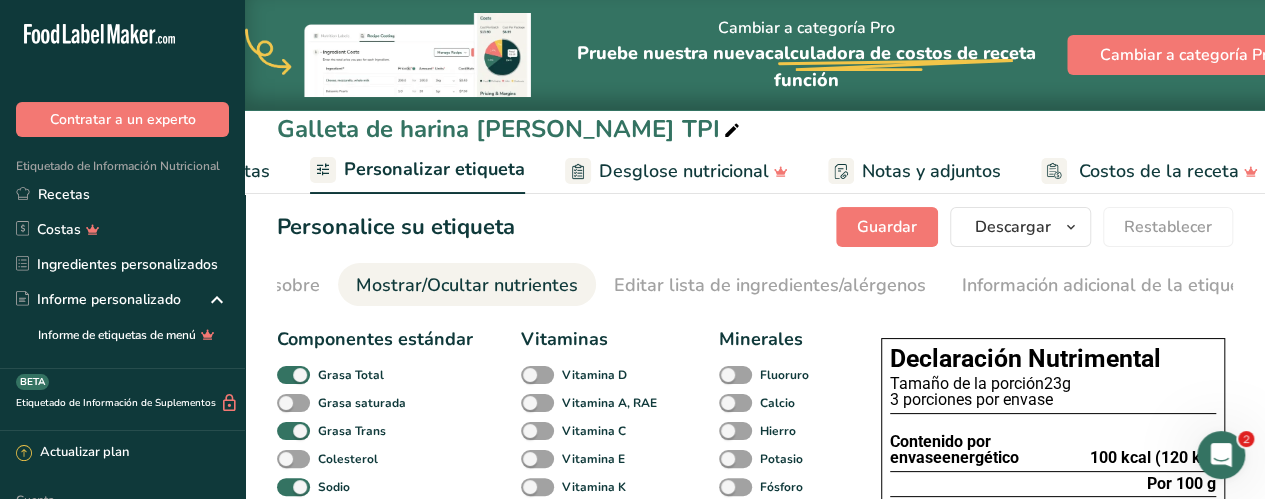 scroll, scrollTop: 0, scrollLeft: 0, axis: both 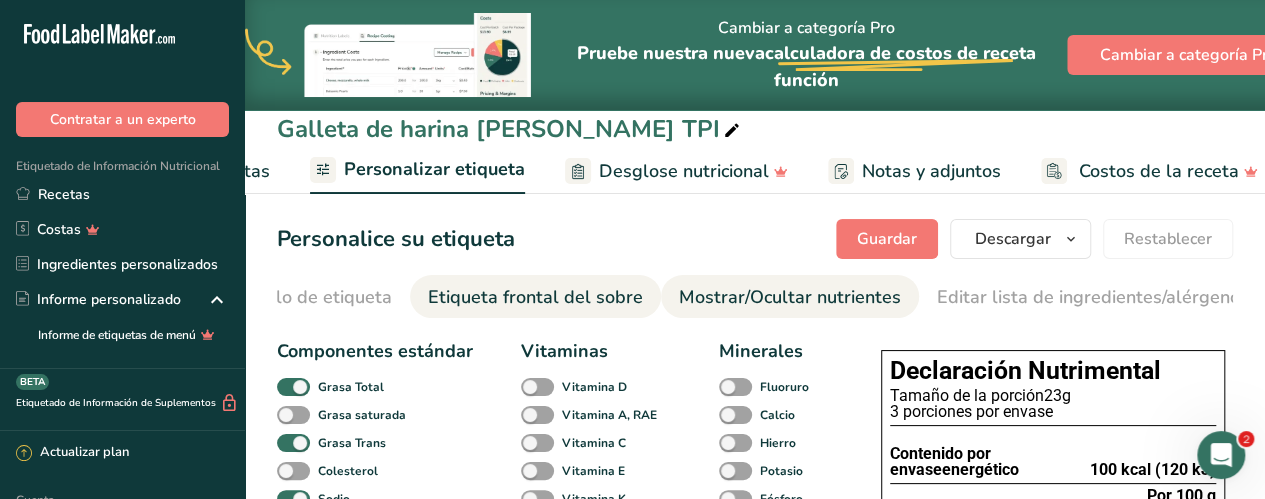 click on "Etiqueta frontal del sobre" at bounding box center [535, 297] 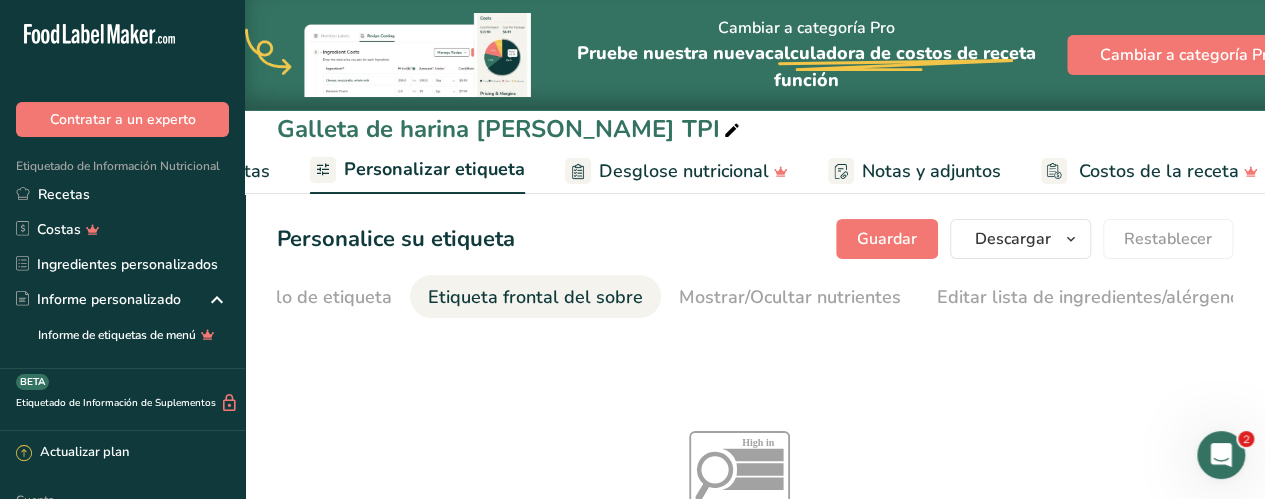scroll, scrollTop: 0, scrollLeft: 238, axis: horizontal 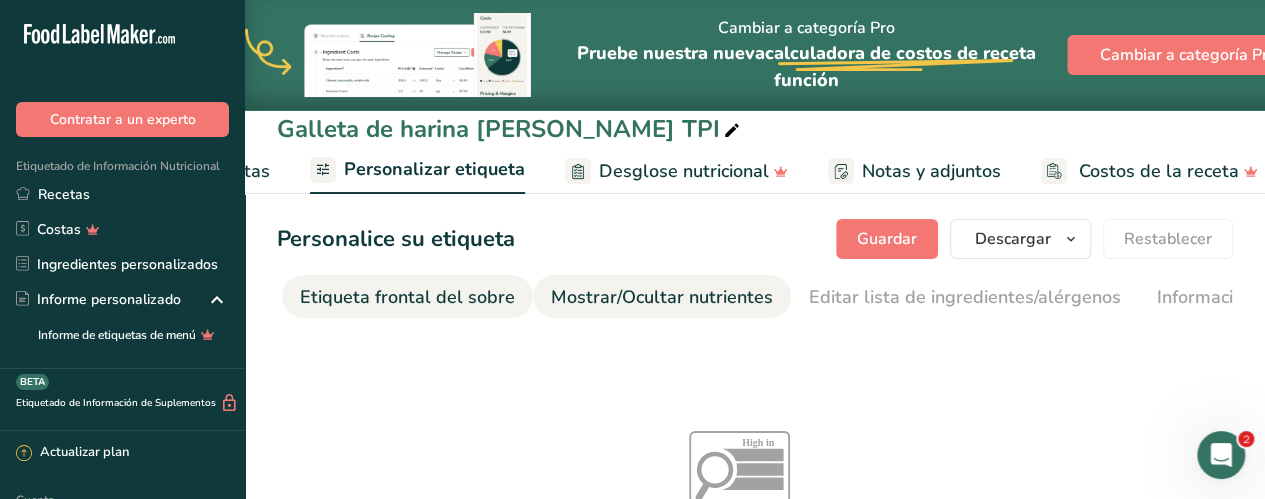click on "Mostrar/Ocultar nutrientes" at bounding box center (662, 297) 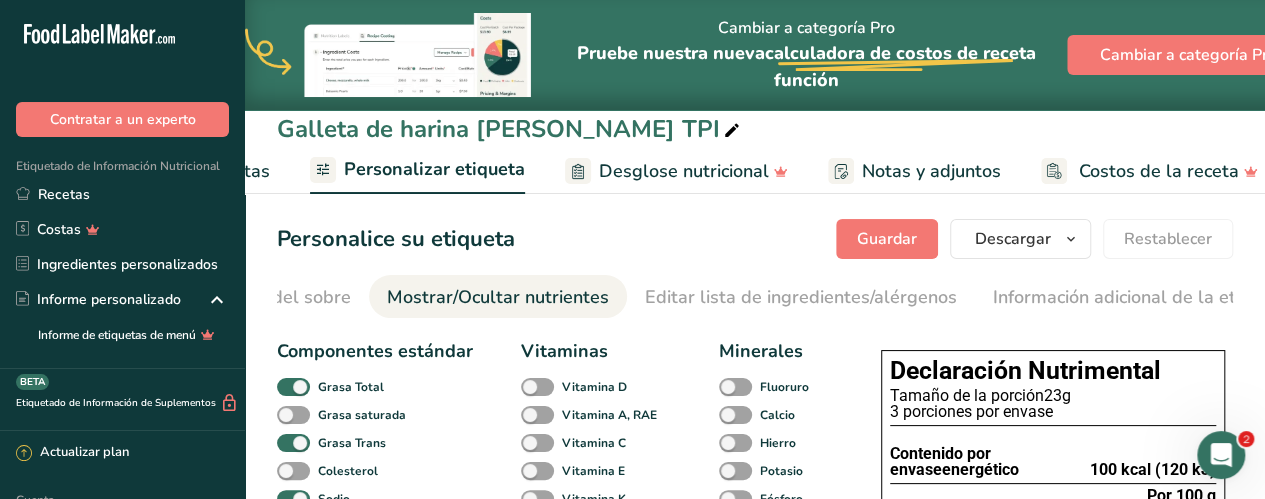 scroll, scrollTop: 0, scrollLeft: 448, axis: horizontal 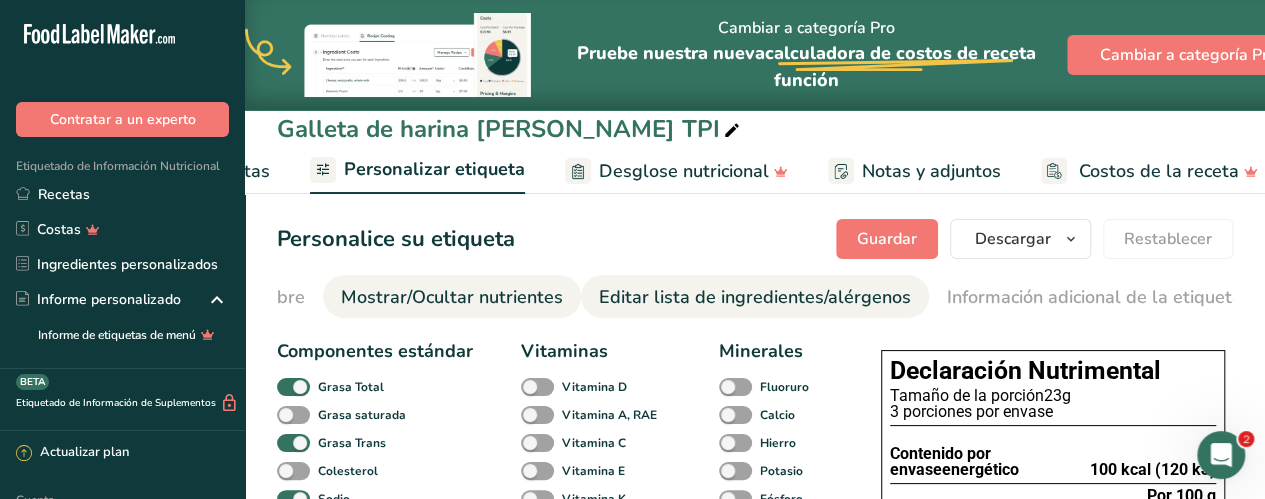 click on "Editar lista de ingredientes/alérgenos" at bounding box center (755, 297) 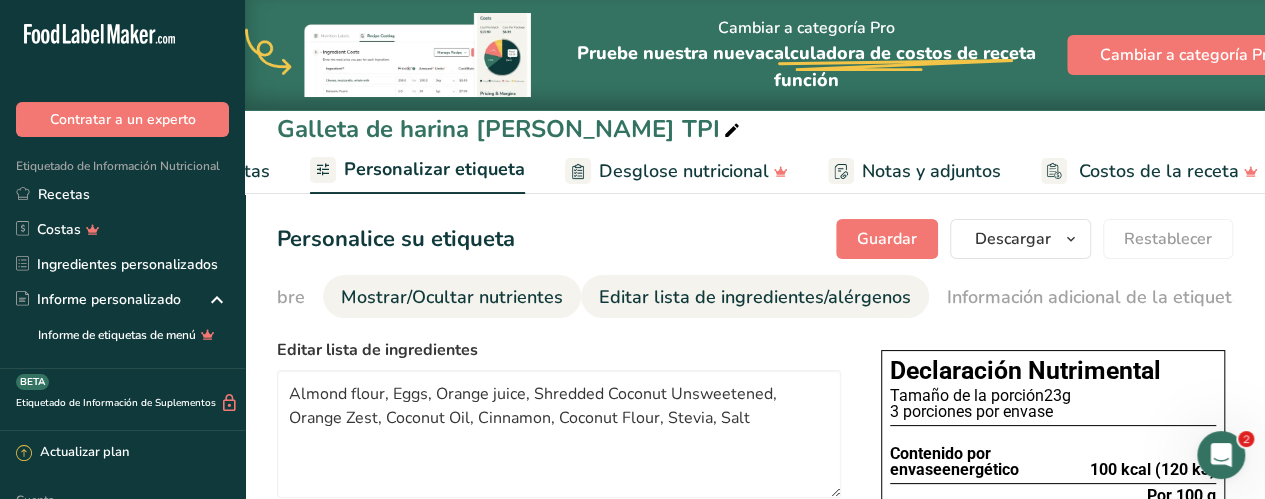 click on "Mostrar/Ocultar nutrientes" at bounding box center [452, 297] 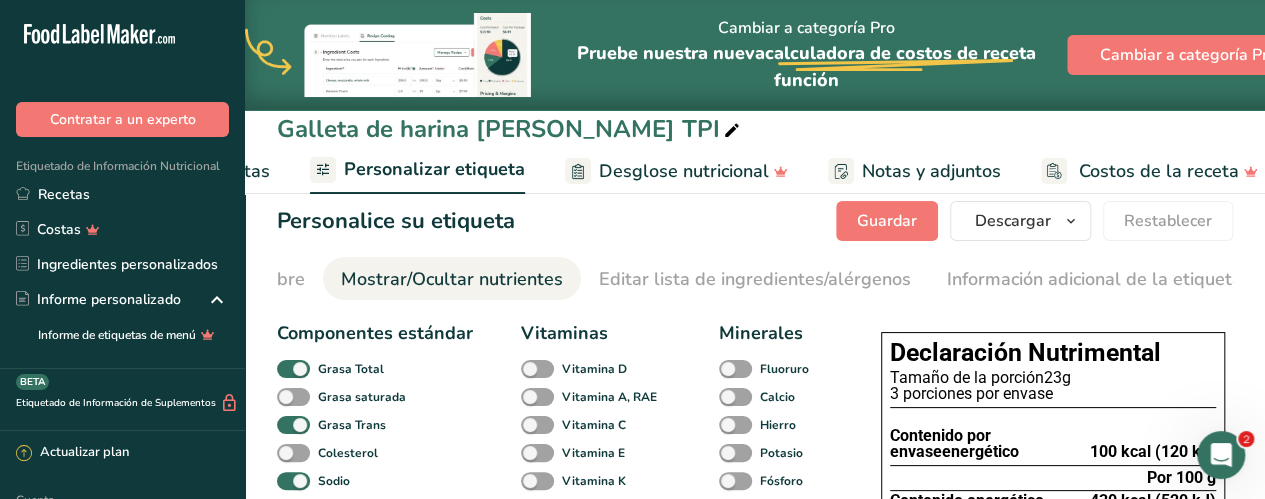 scroll, scrollTop: 14, scrollLeft: 0, axis: vertical 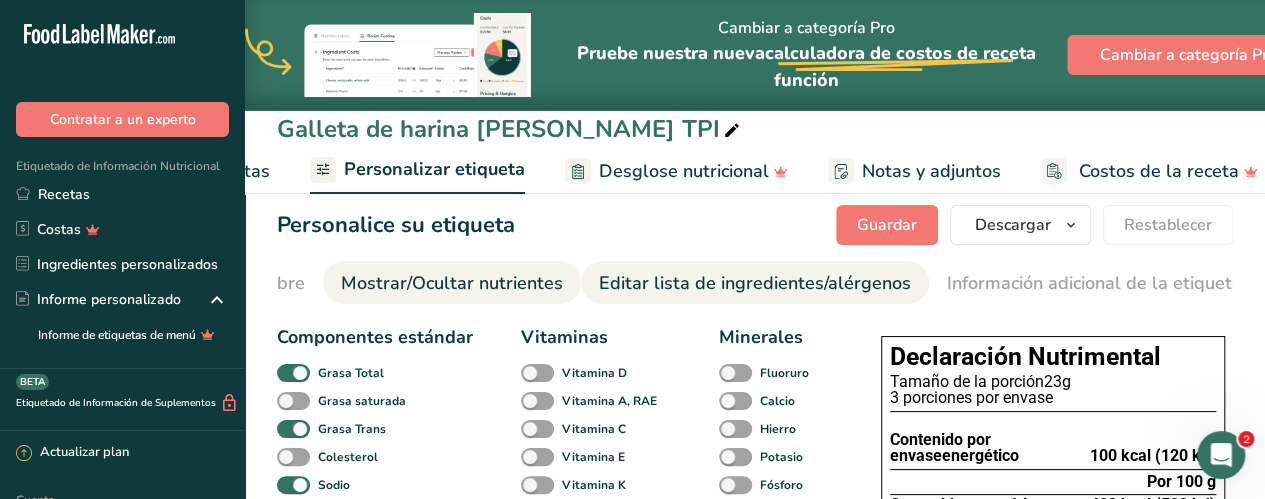 click on "Editar lista de ingredientes/alérgenos" at bounding box center [755, 283] 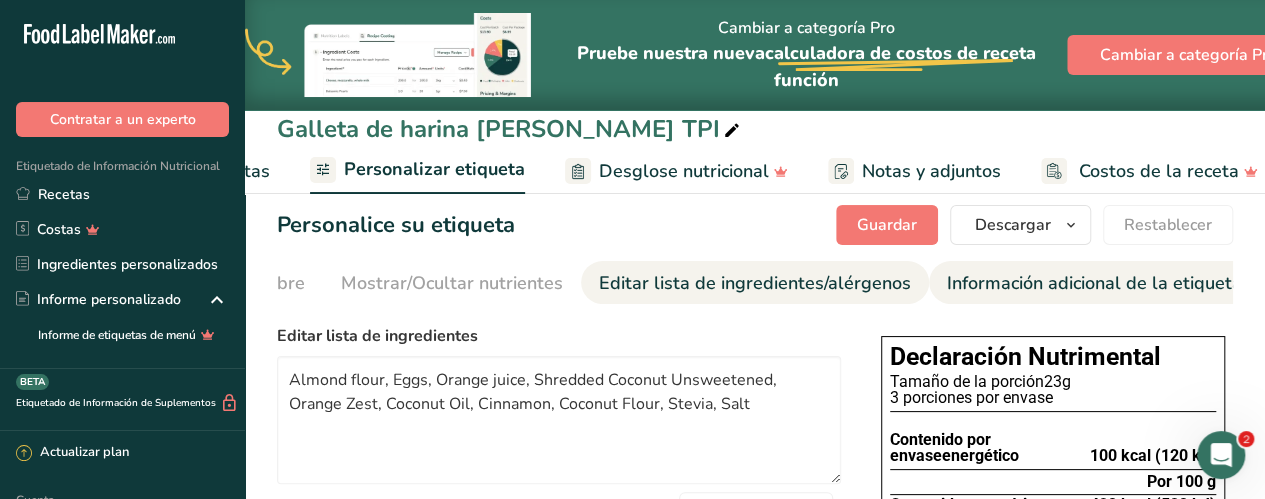 click on "Información adicional de la etiqueta" at bounding box center [1094, 283] 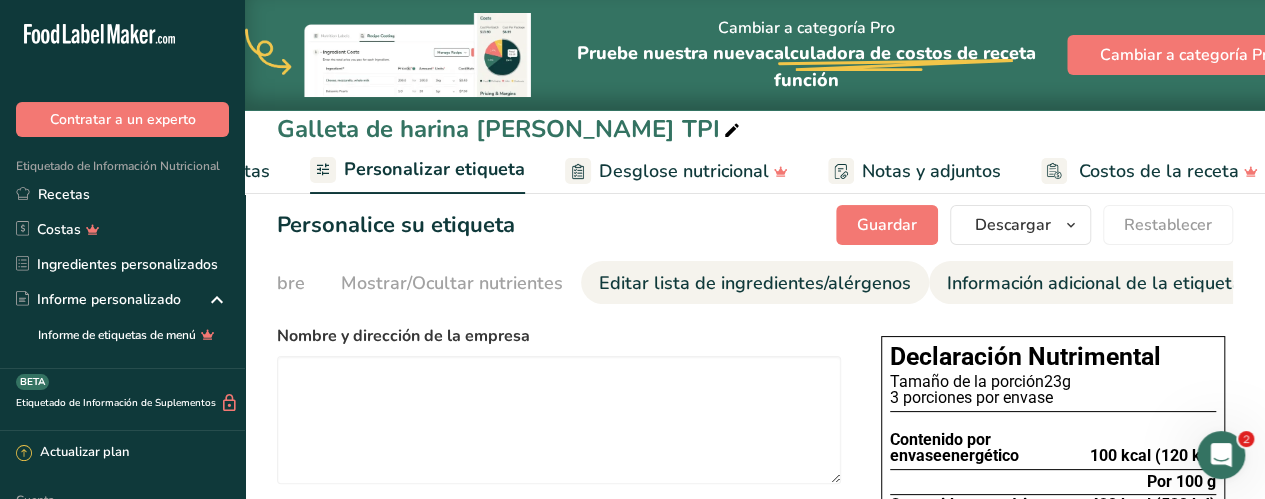 click on "Editar lista de ingredientes/alérgenos" at bounding box center [755, 283] 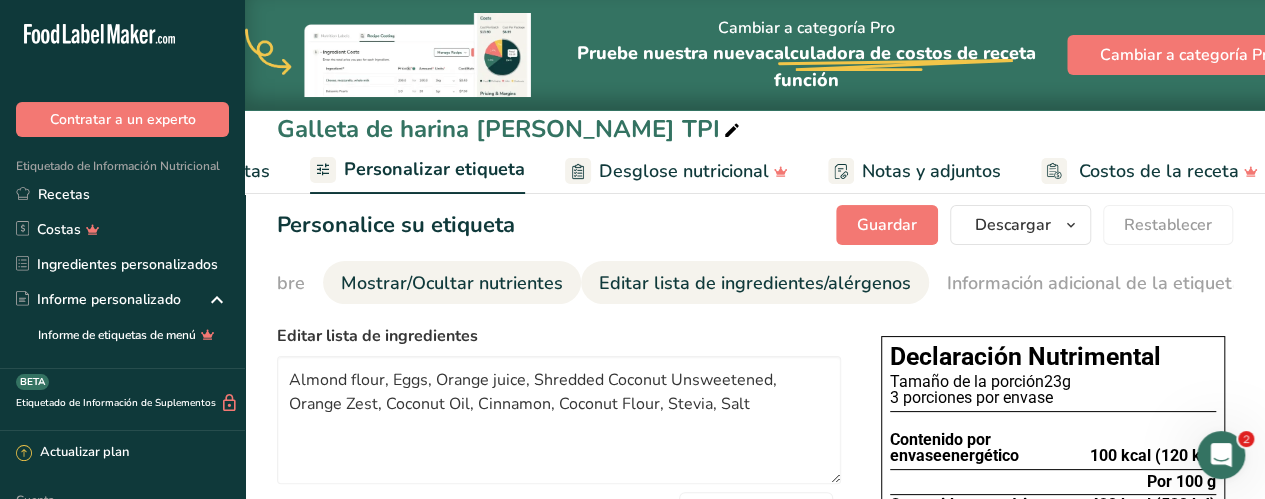 click on "Mostrar/Ocultar nutrientes" at bounding box center [452, 283] 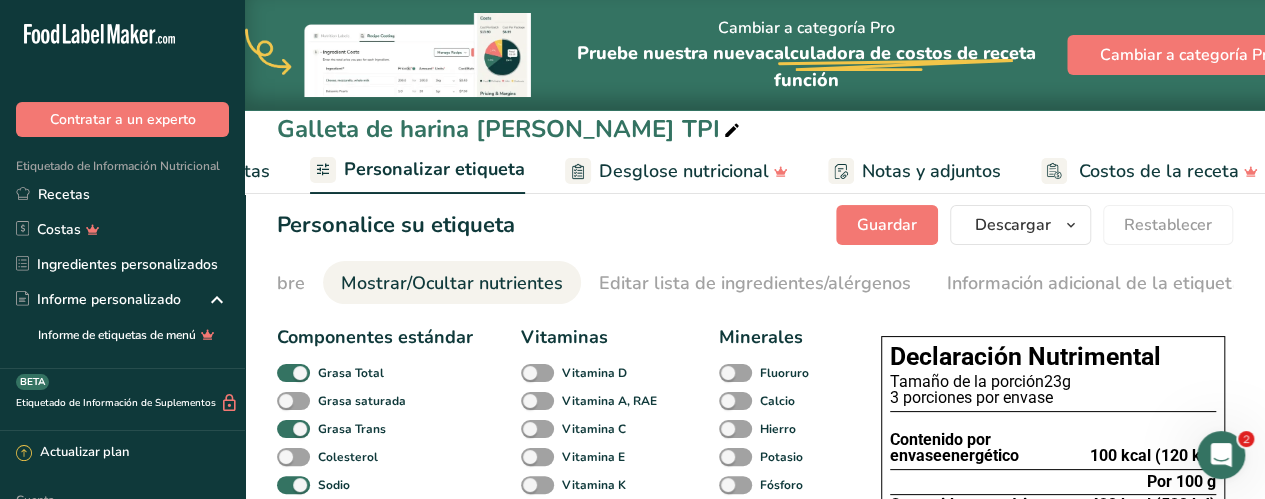 scroll, scrollTop: 0, scrollLeft: 0, axis: both 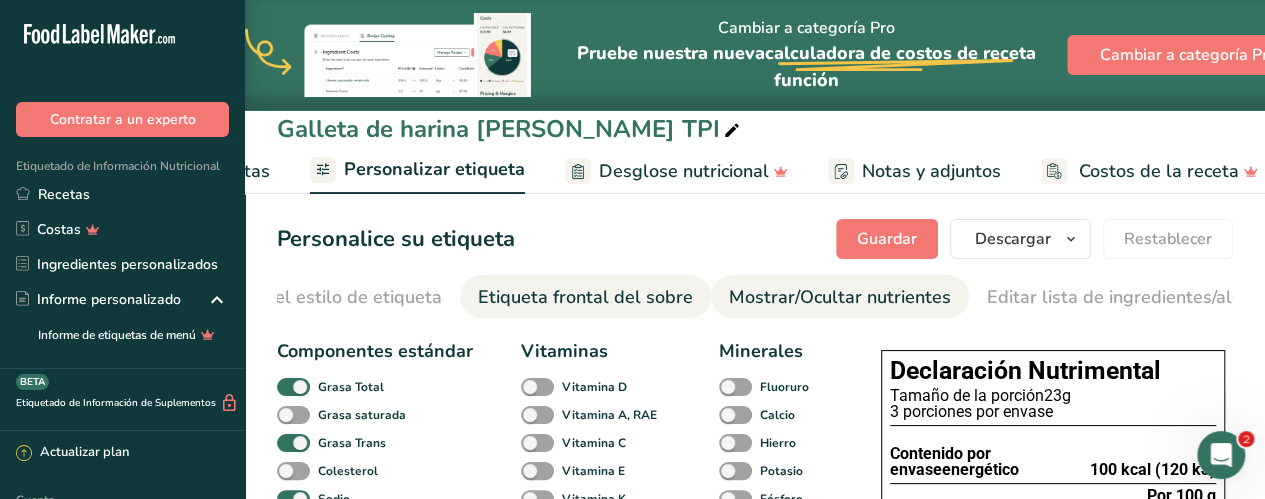 click on "Etiqueta frontal del sobre" at bounding box center [585, 297] 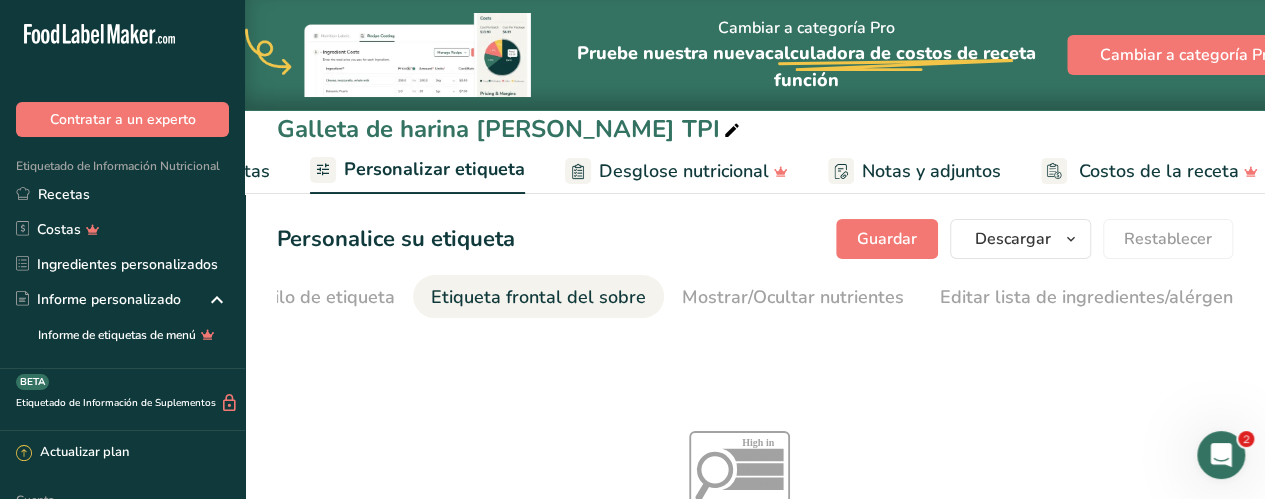 scroll, scrollTop: 0, scrollLeft: 0, axis: both 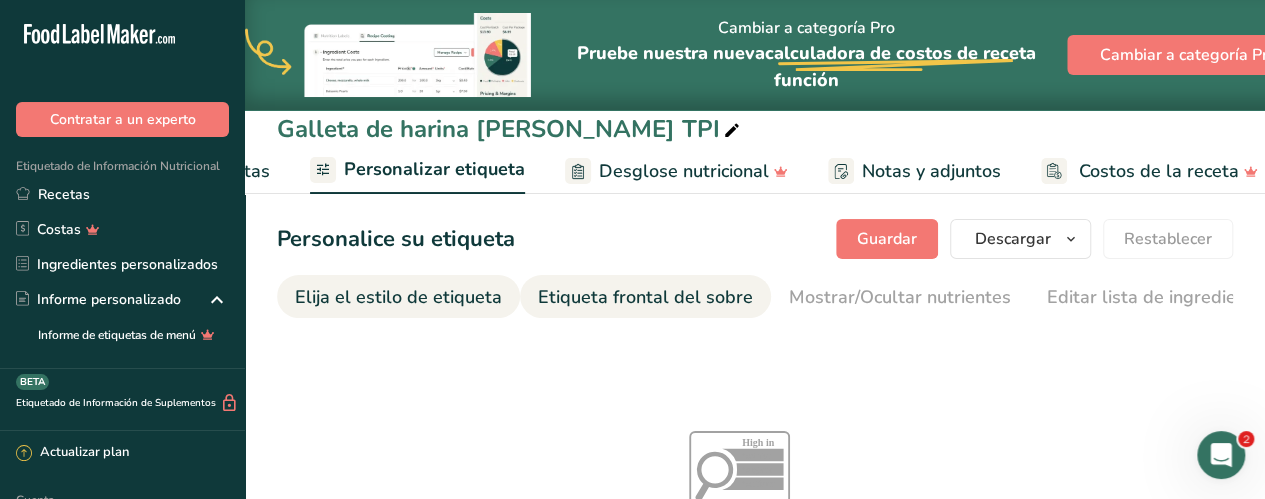 click on "Elija el estilo de etiqueta" at bounding box center [398, 297] 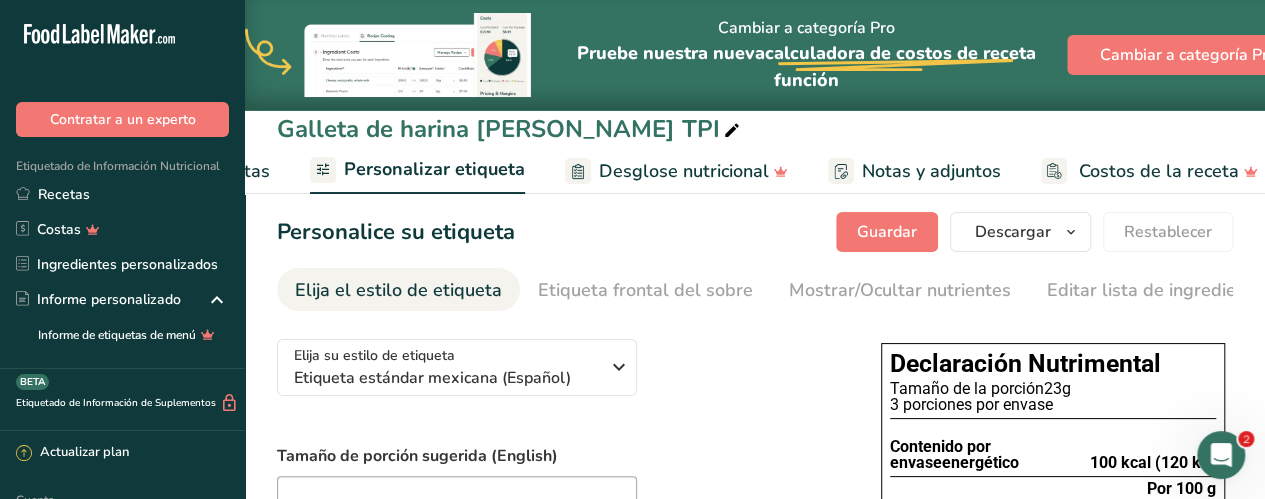 scroll, scrollTop: 0, scrollLeft: 0, axis: both 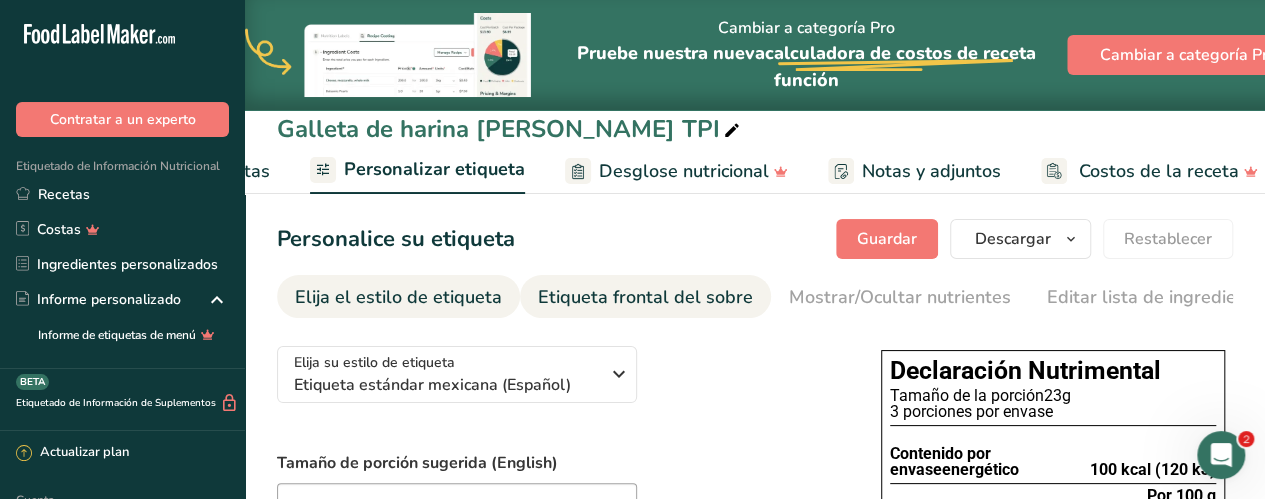 click on "Etiqueta frontal del sobre" at bounding box center (645, 297) 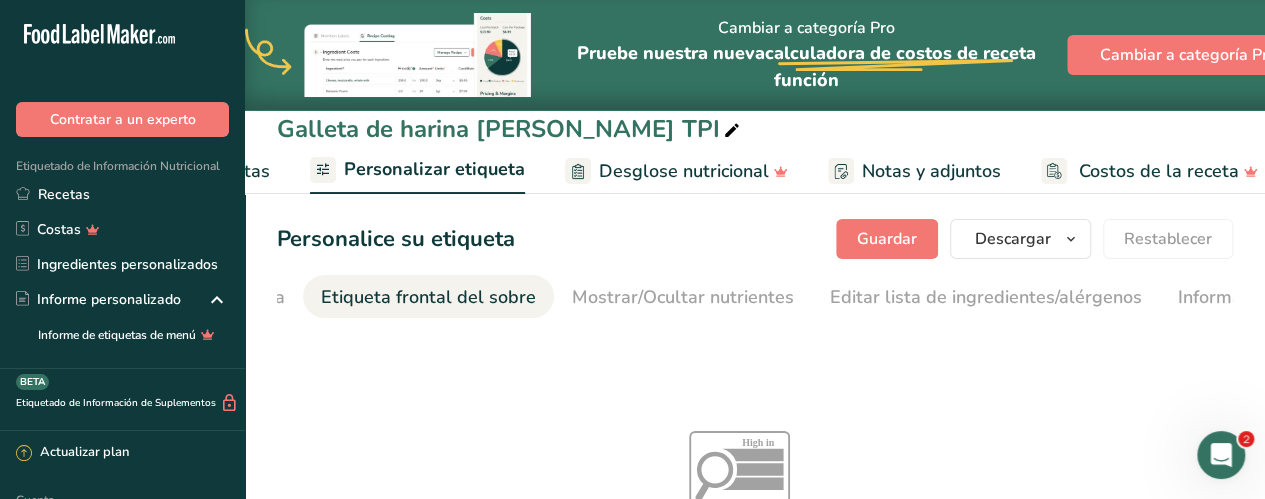 scroll, scrollTop: 0, scrollLeft: 238, axis: horizontal 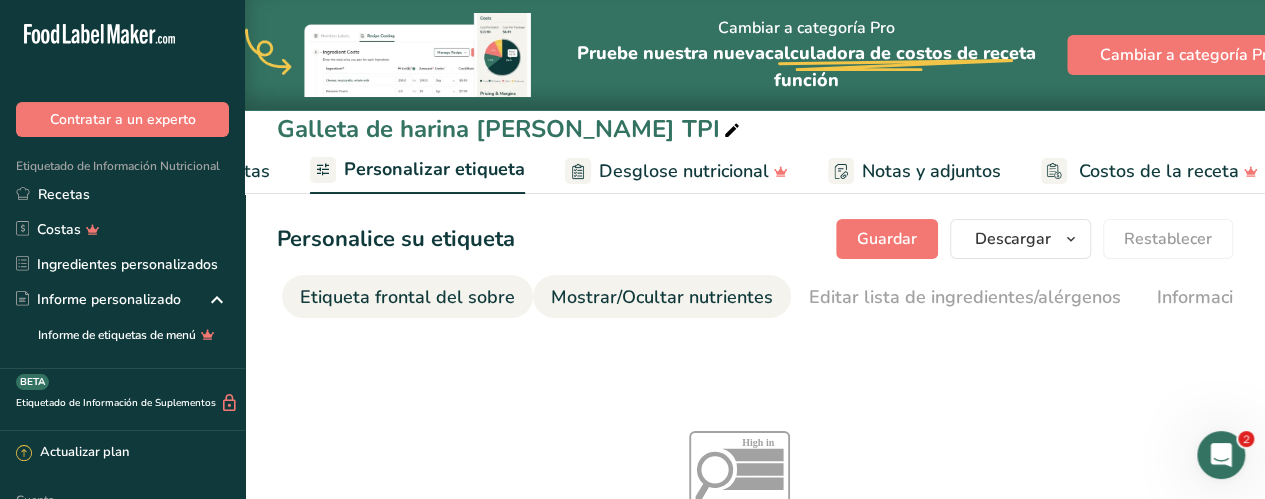 click on "Mostrar/Ocultar nutrientes" at bounding box center (662, 297) 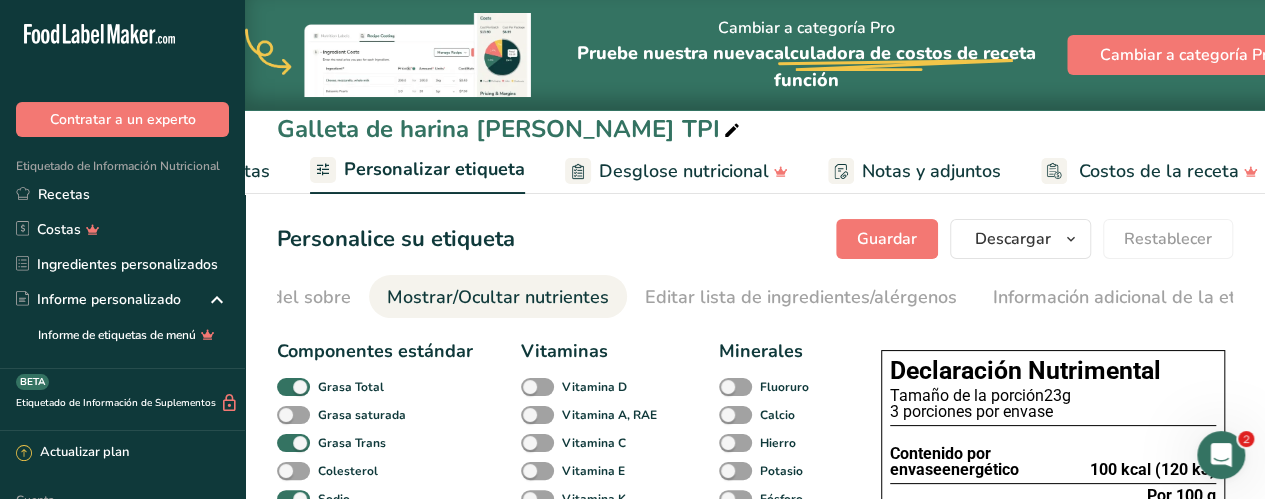 scroll, scrollTop: 0, scrollLeft: 448, axis: horizontal 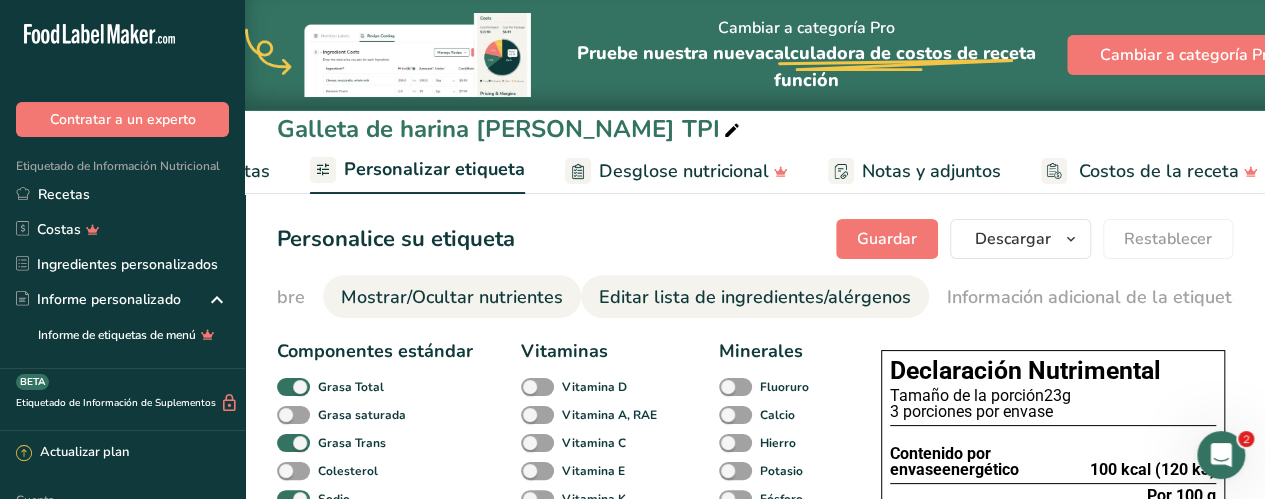 click on "Editar lista de ingredientes/alérgenos" at bounding box center [755, 297] 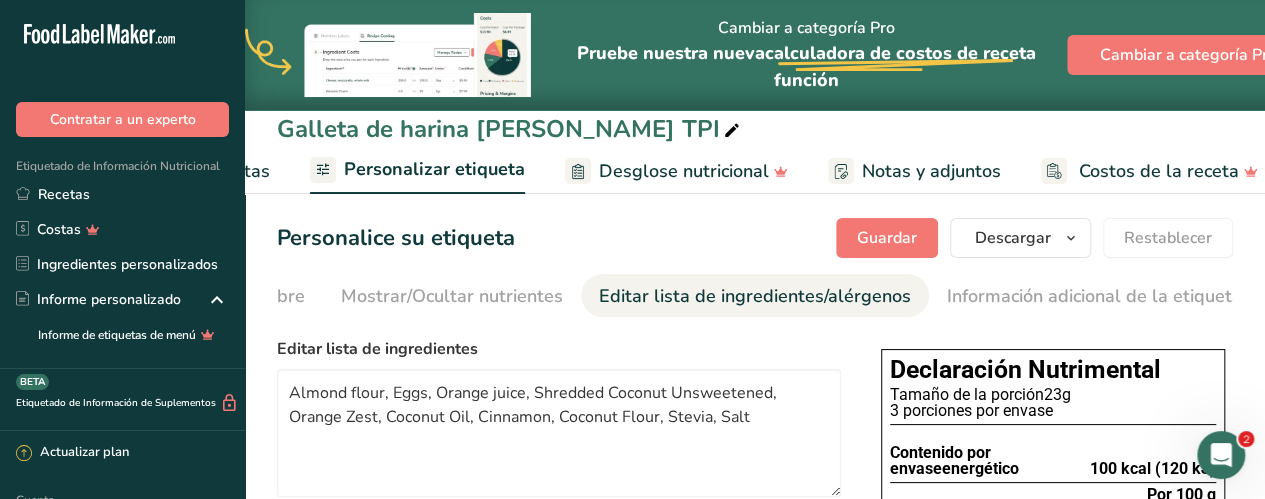scroll, scrollTop: 0, scrollLeft: 0, axis: both 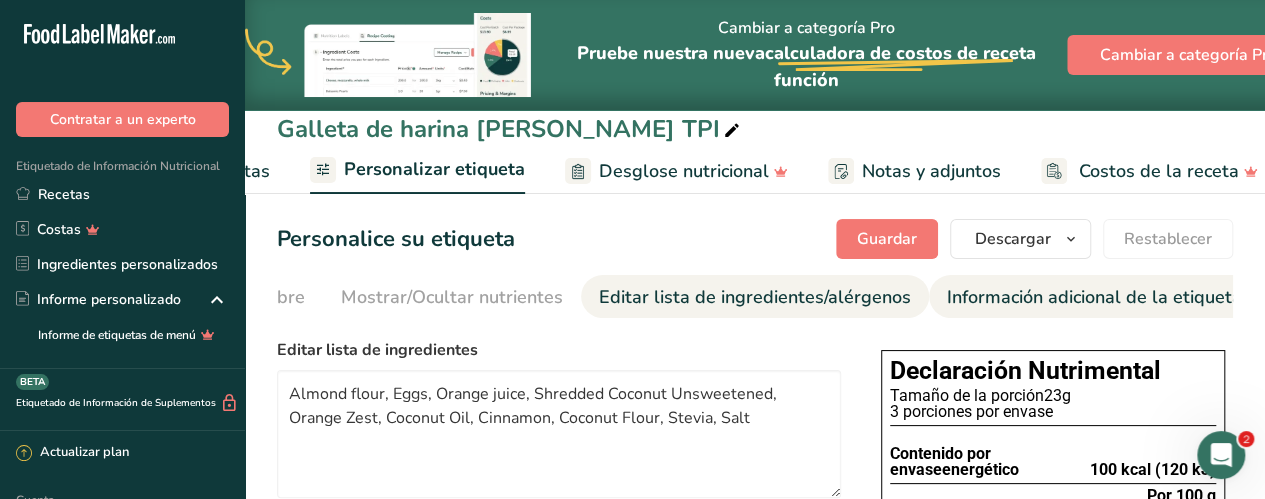 click on "Información adicional de la etiqueta" at bounding box center [1094, 297] 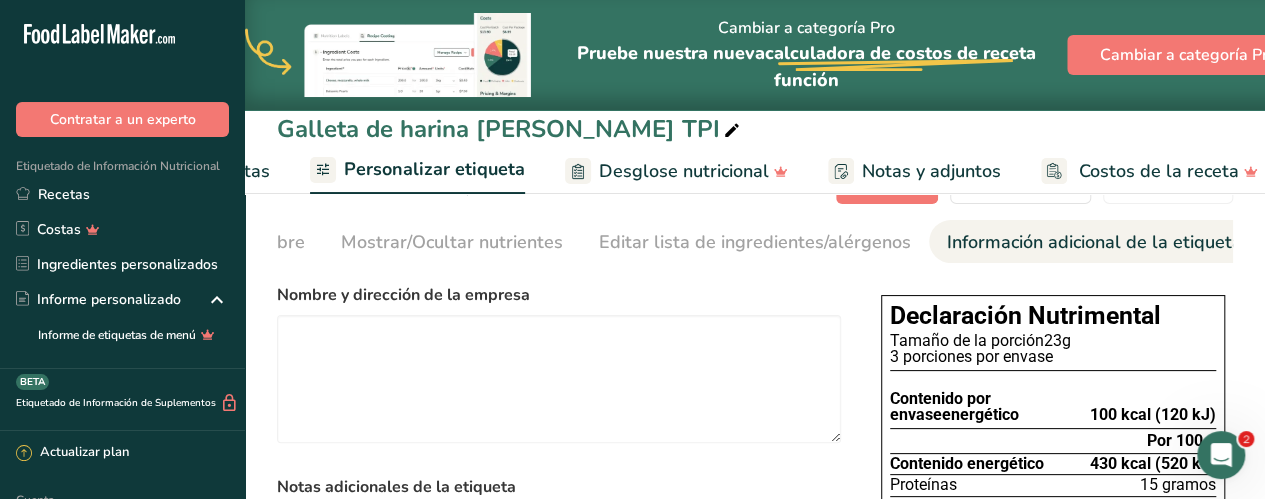 scroll, scrollTop: 0, scrollLeft: 0, axis: both 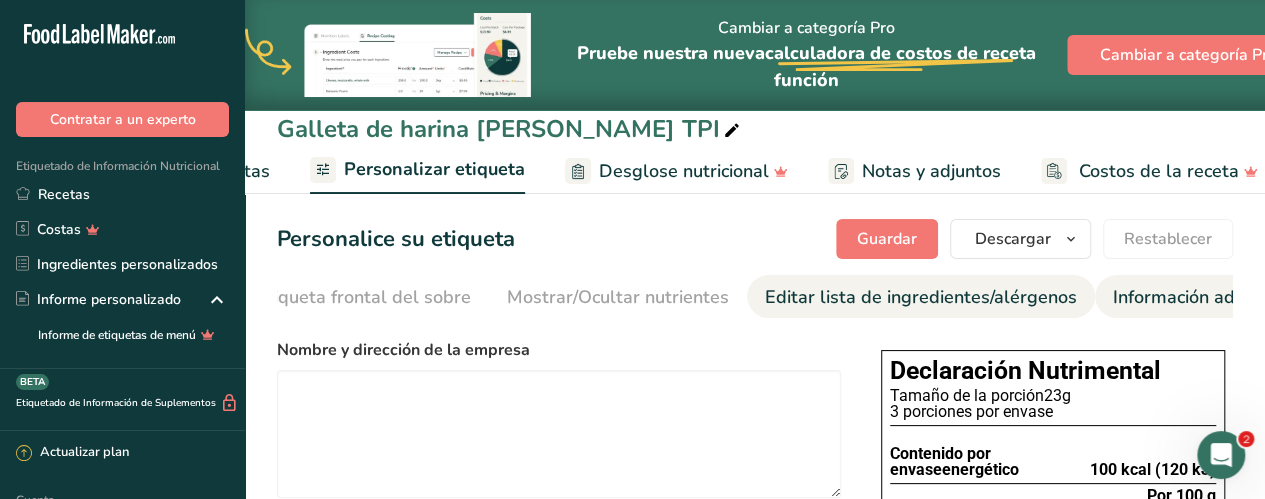 click on "Editar lista de ingredientes/alérgenos" at bounding box center [921, 297] 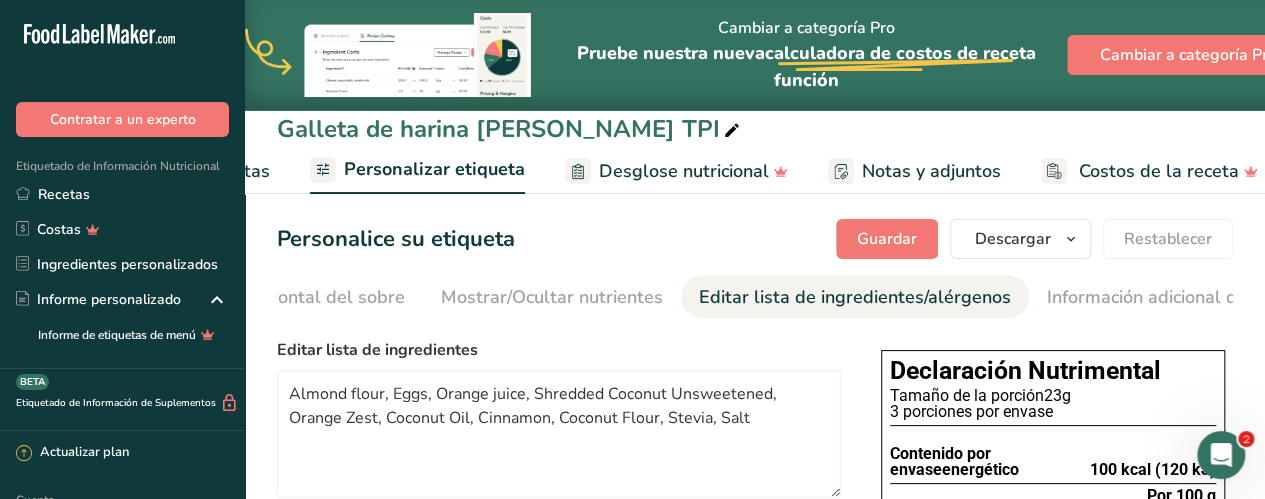 scroll, scrollTop: 0, scrollLeft: 448, axis: horizontal 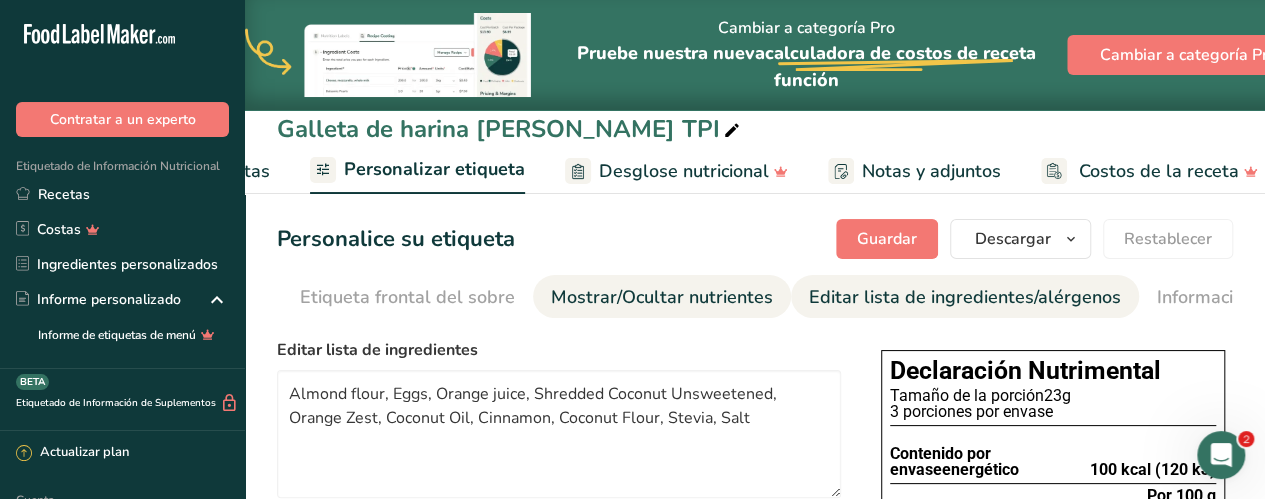 click on "Mostrar/Ocultar nutrientes" at bounding box center [662, 297] 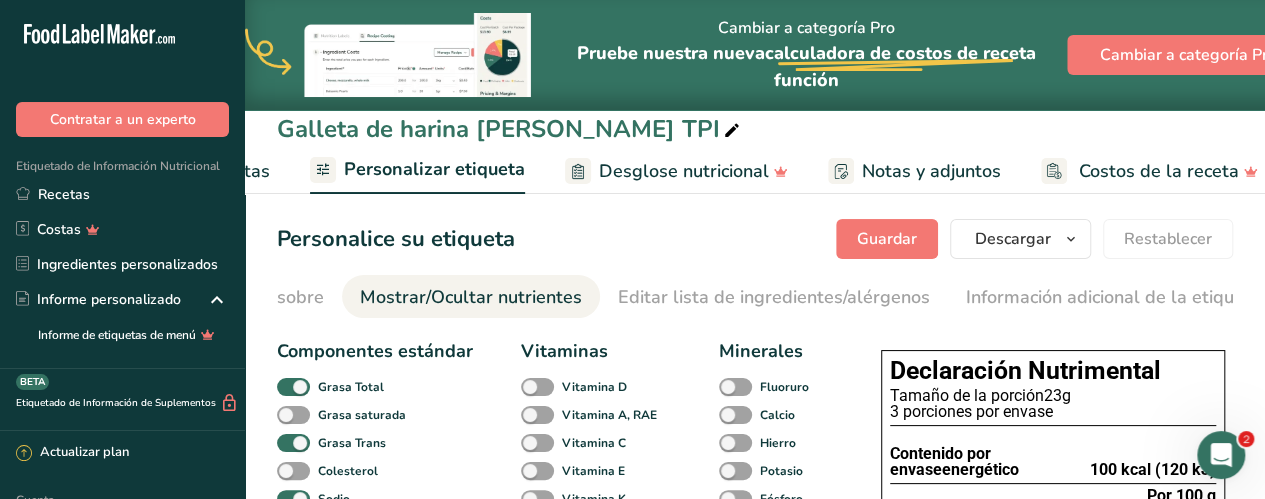 scroll, scrollTop: 0, scrollLeft: 448, axis: horizontal 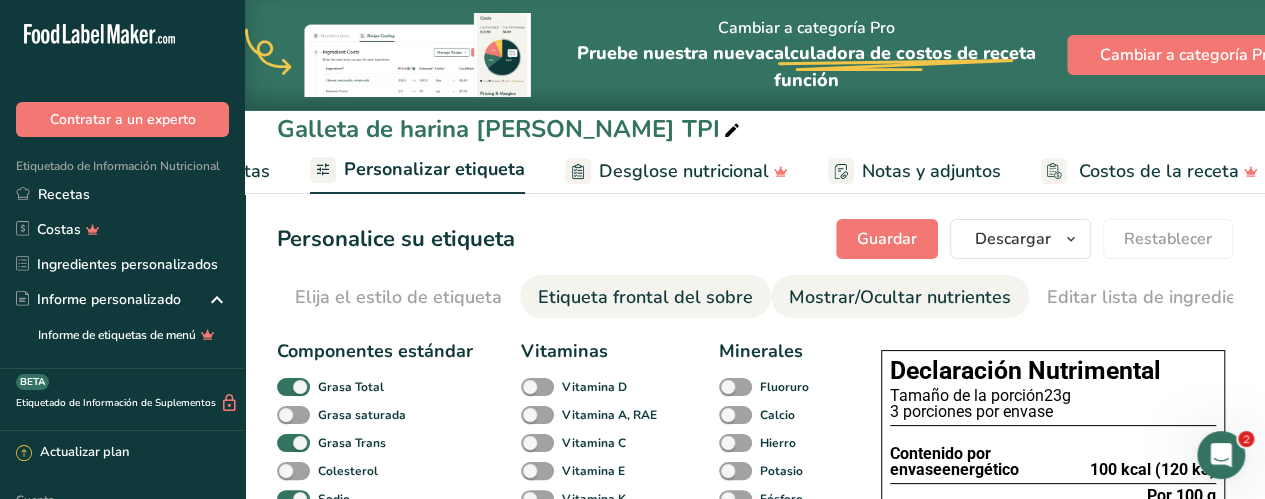 click on "Etiqueta frontal del sobre" at bounding box center [645, 297] 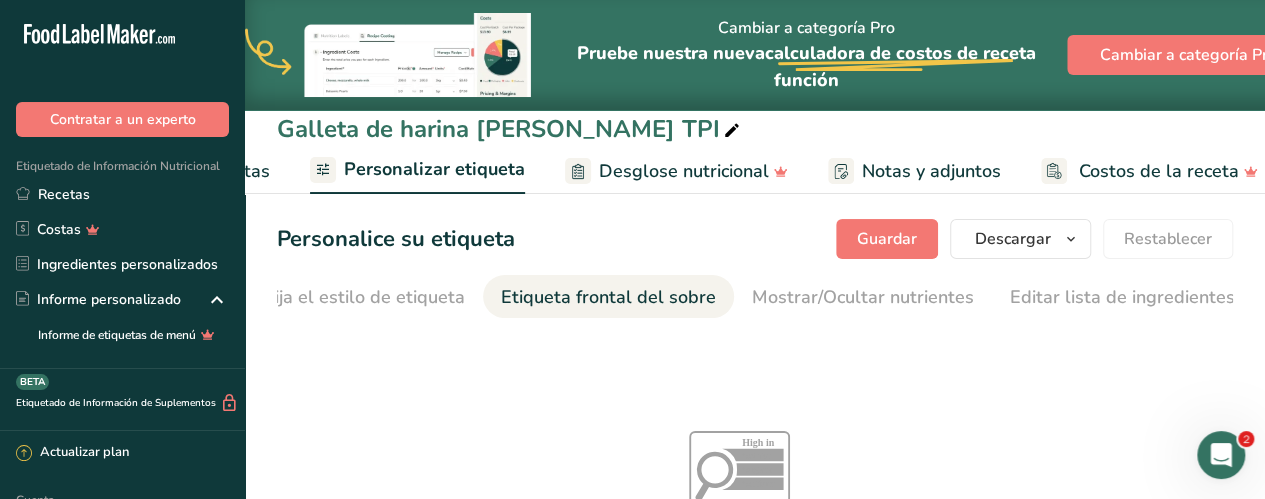 scroll, scrollTop: 0, scrollLeft: 0, axis: both 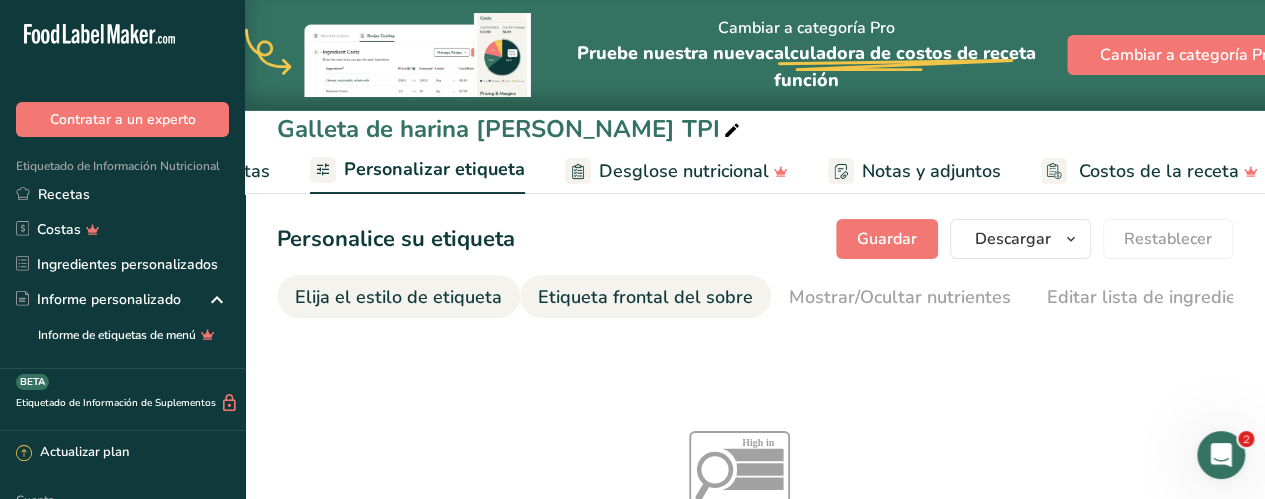 click on "Elija el estilo de etiqueta" at bounding box center (398, 297) 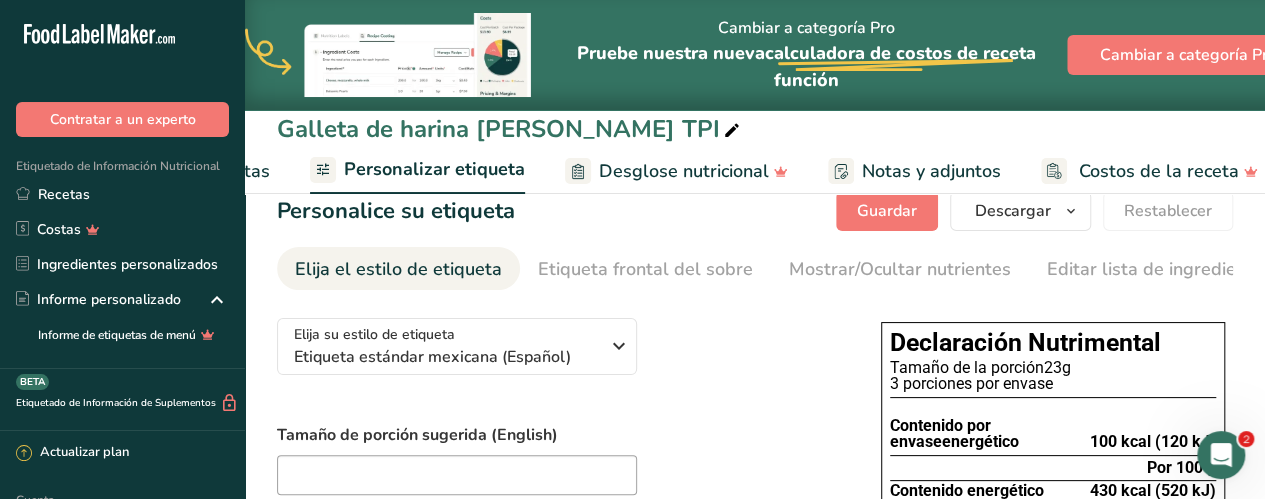 scroll, scrollTop: 19, scrollLeft: 0, axis: vertical 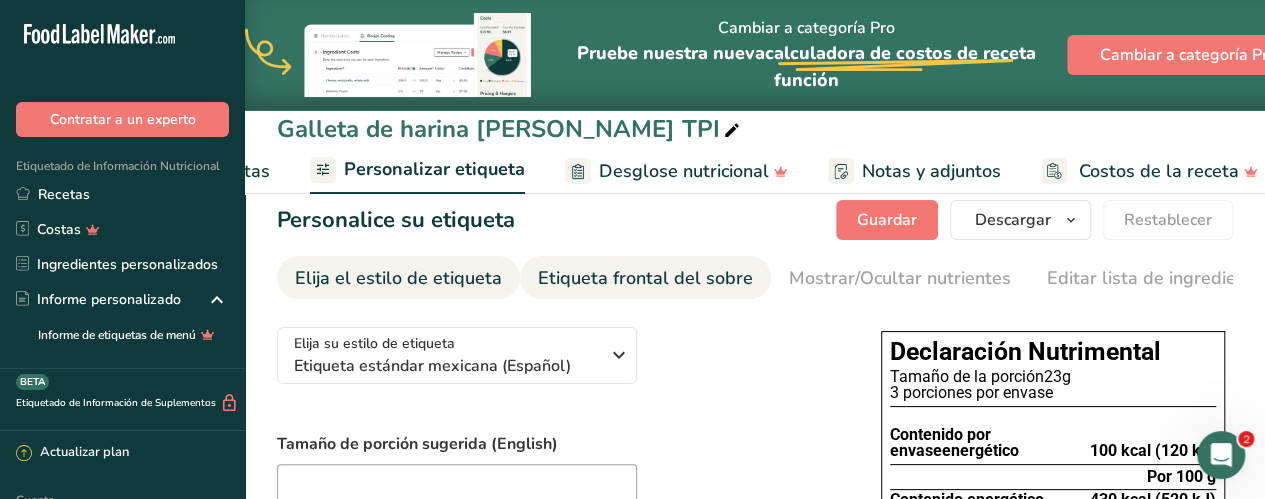 click on "Etiqueta frontal del sobre" at bounding box center [645, 278] 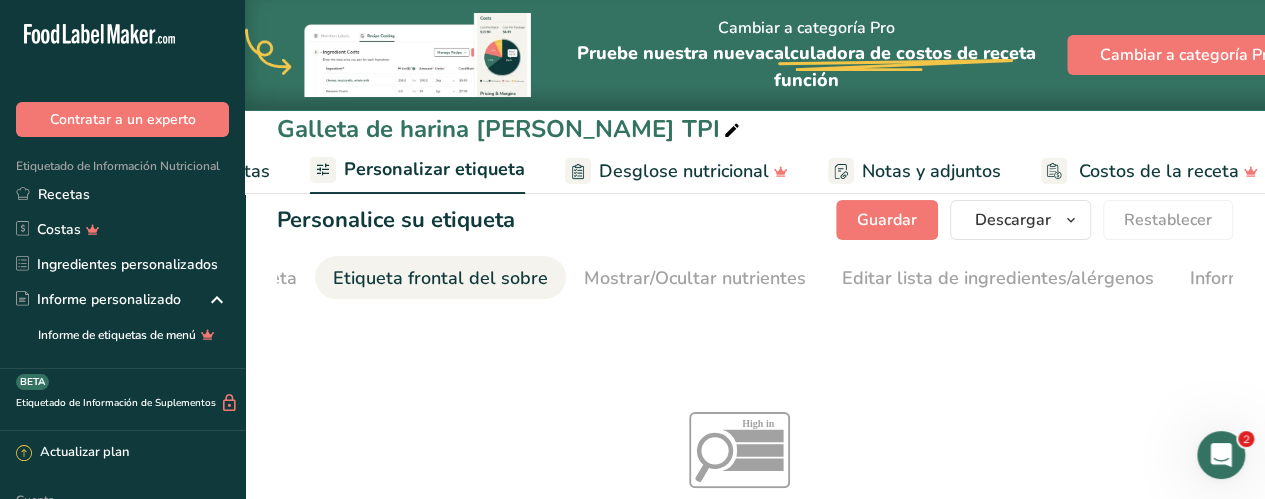 scroll, scrollTop: 0, scrollLeft: 238, axis: horizontal 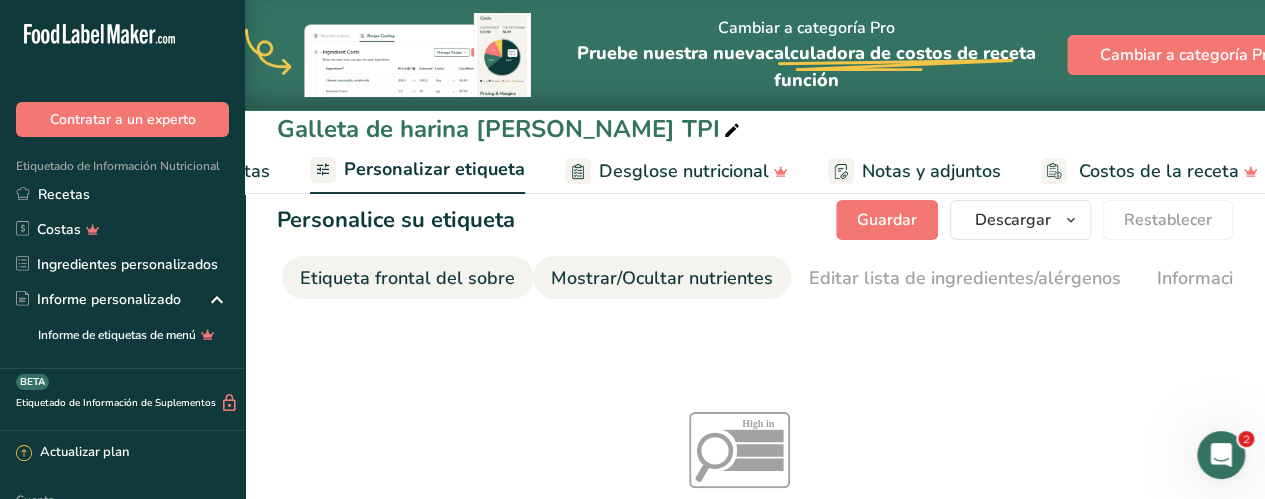 click on "Mostrar/Ocultar nutrientes" at bounding box center [662, 278] 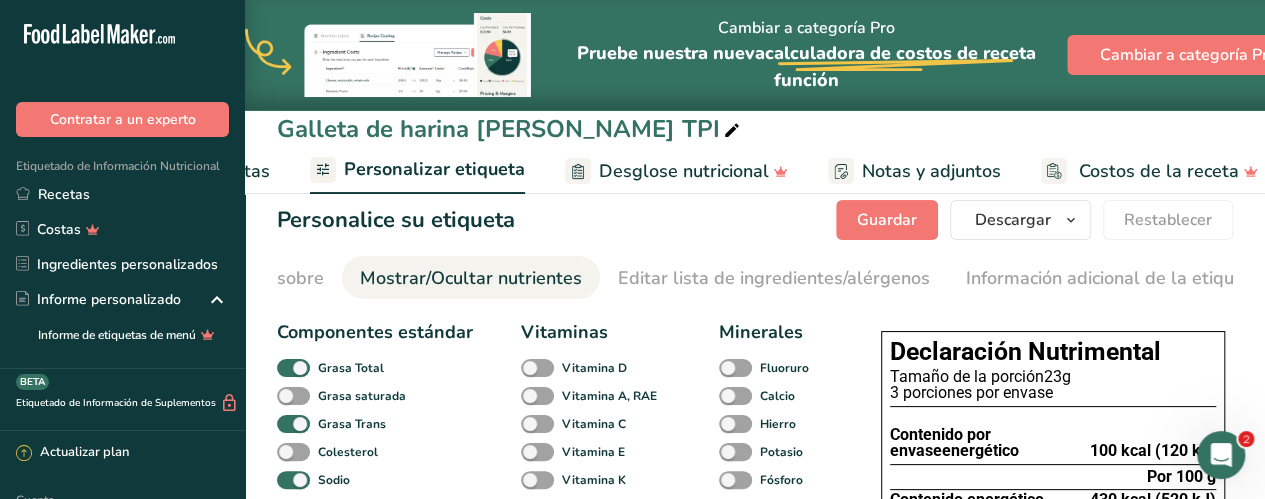 scroll, scrollTop: 0, scrollLeft: 448, axis: horizontal 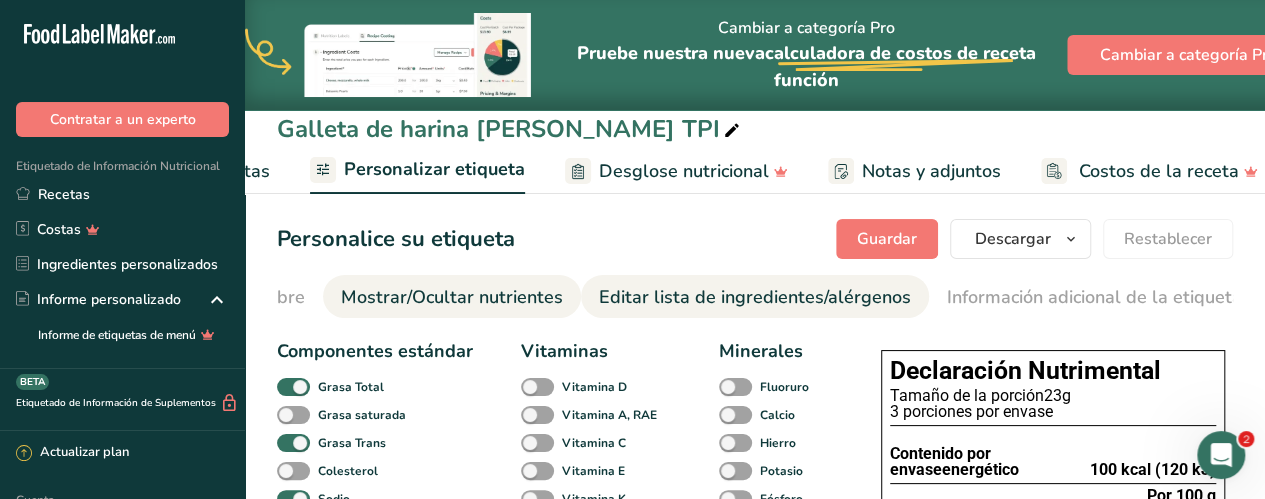 click on "Editar lista de ingredientes/alérgenos" at bounding box center (755, 297) 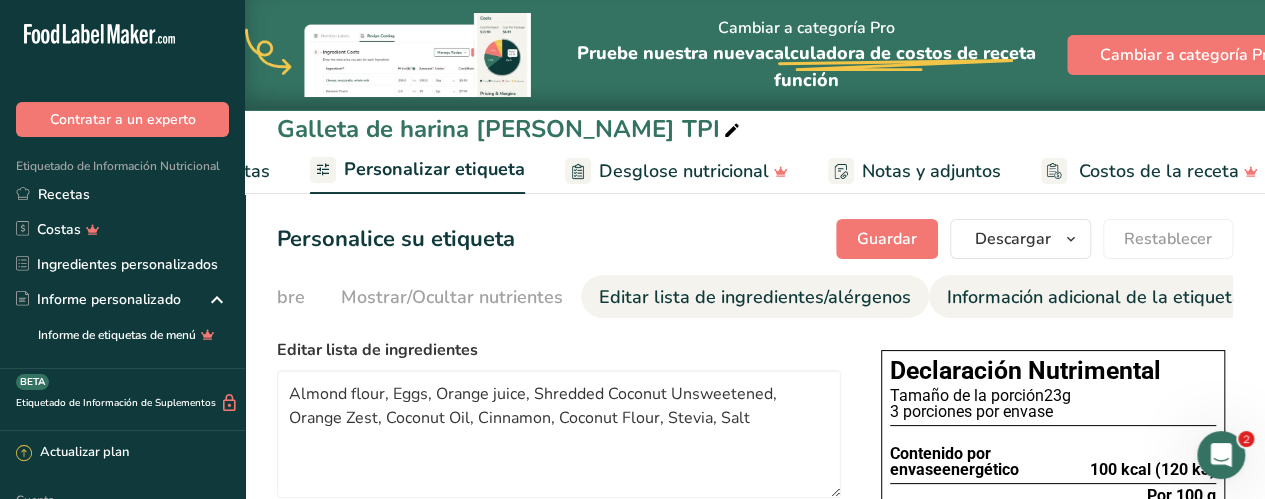 click on "Información adicional de la etiqueta" at bounding box center (1094, 297) 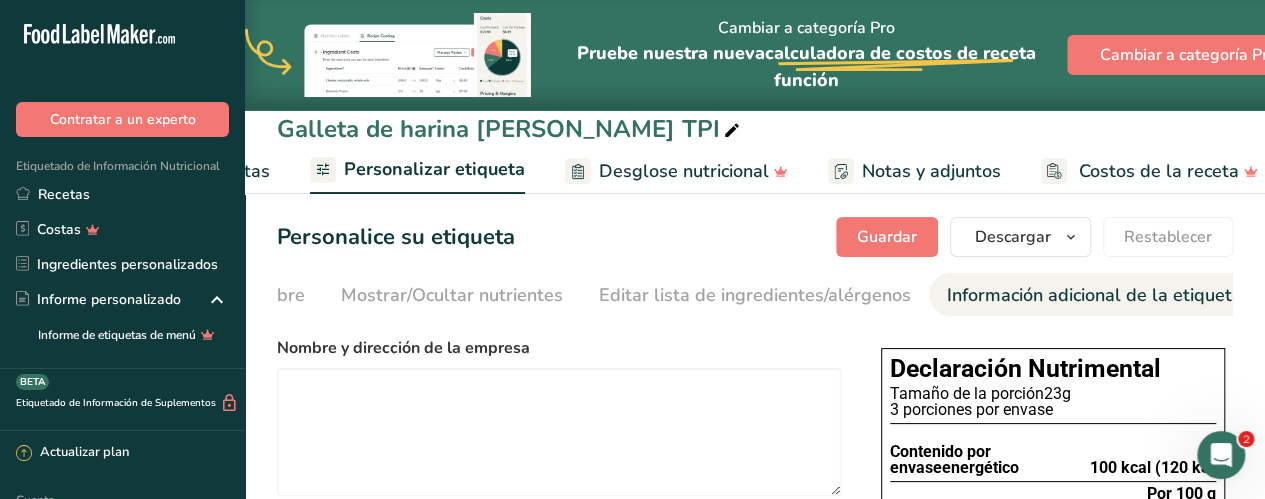 scroll, scrollTop: 0, scrollLeft: 0, axis: both 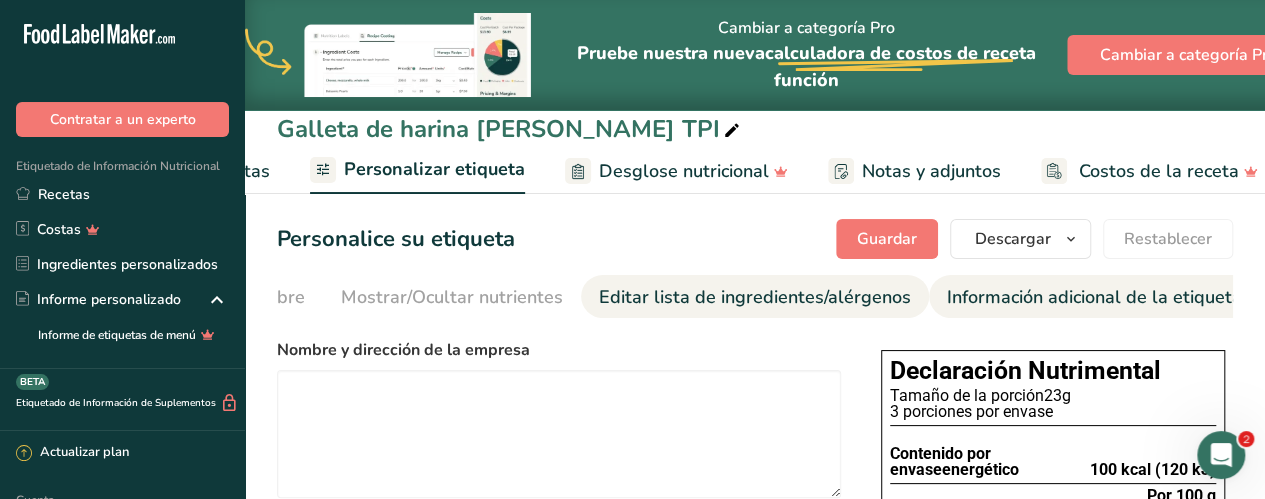 click on "Editar lista de ingredientes/alérgenos" at bounding box center [755, 297] 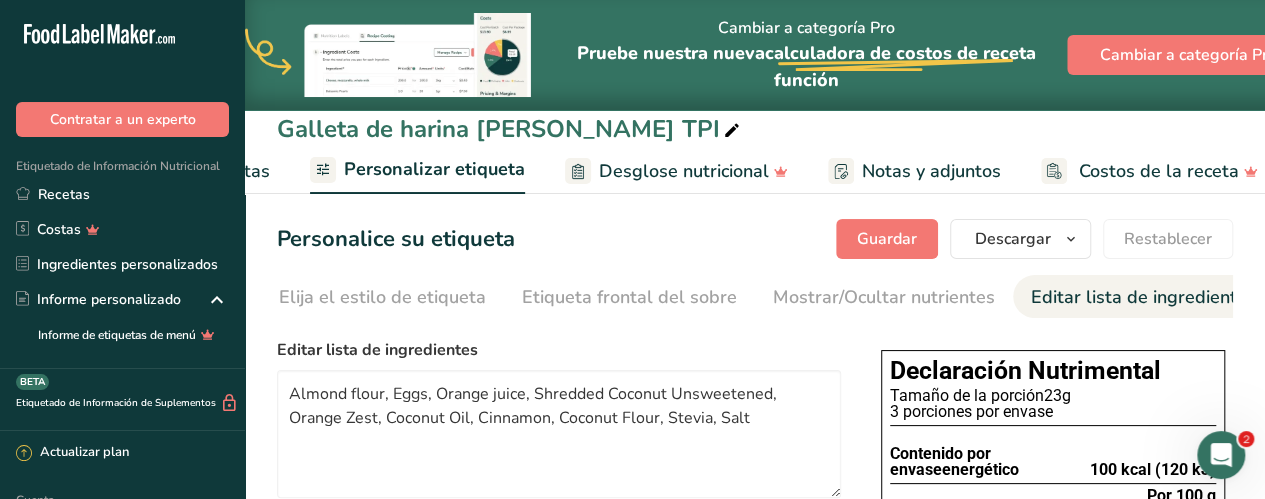 scroll, scrollTop: 0, scrollLeft: 0, axis: both 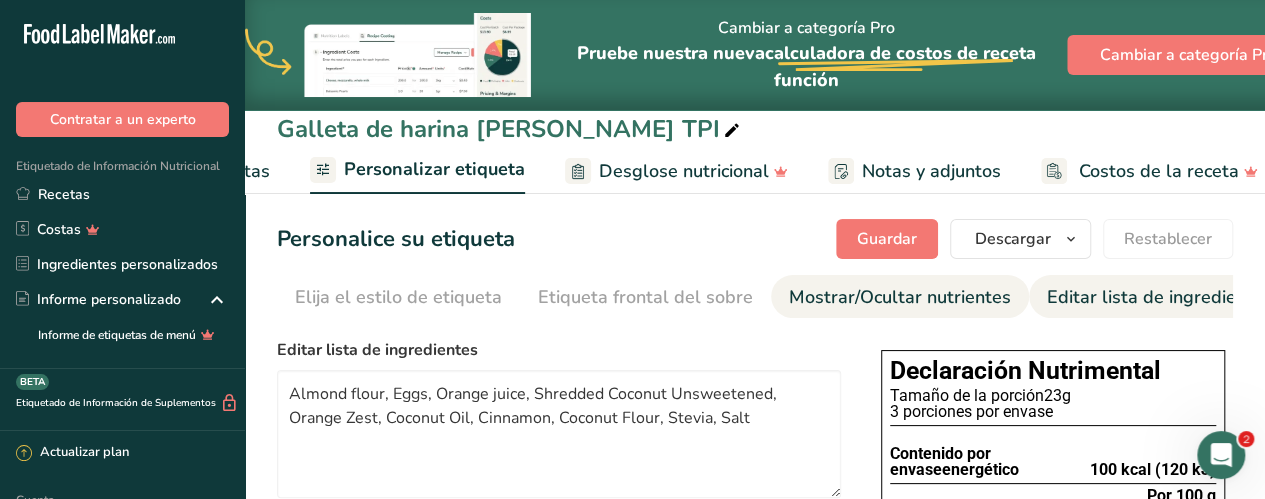 click on "Mostrar/Ocultar nutrientes" at bounding box center [900, 297] 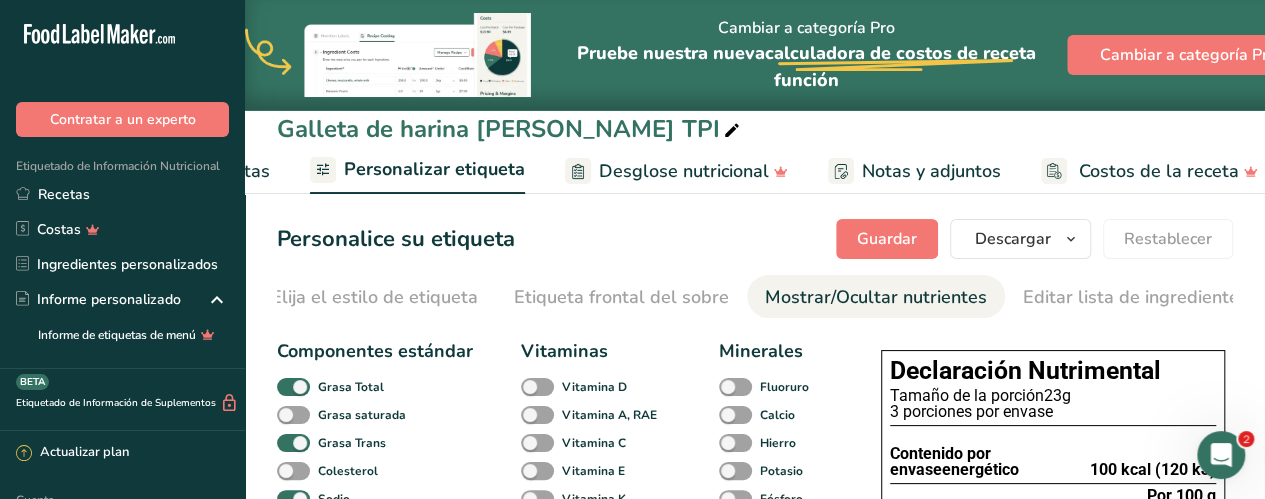 scroll, scrollTop: 0, scrollLeft: 0, axis: both 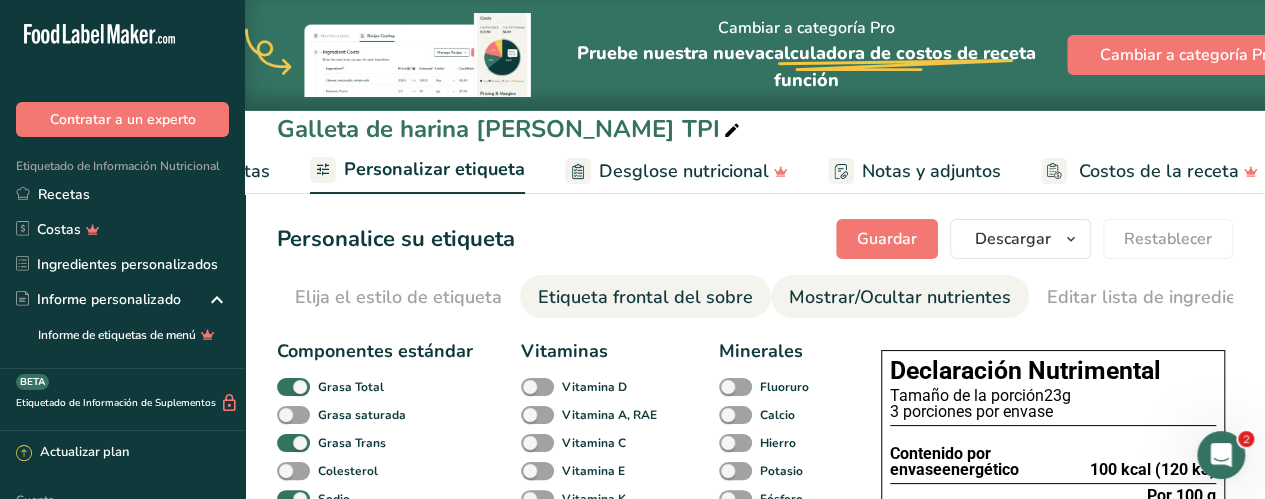click on "Etiqueta frontal del sobre" at bounding box center [645, 297] 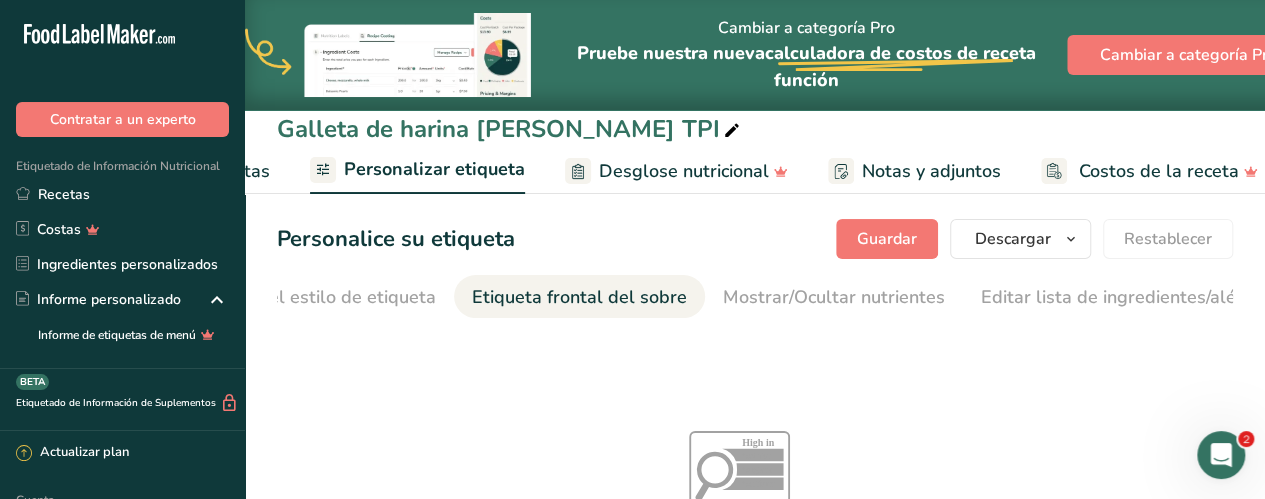 scroll, scrollTop: 0, scrollLeft: 0, axis: both 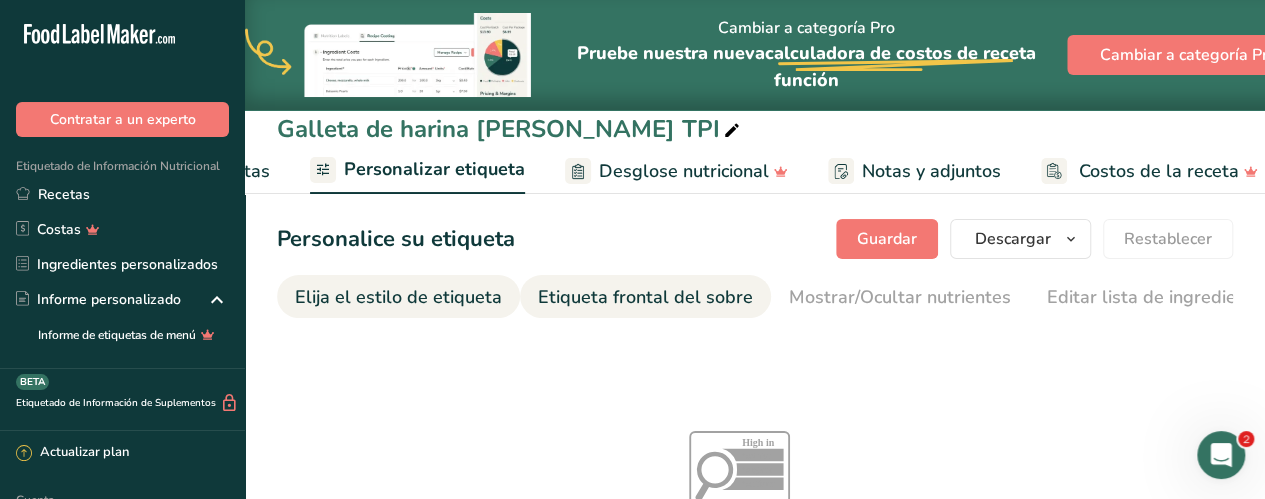 click on "Elija el estilo de etiqueta" at bounding box center (398, 297) 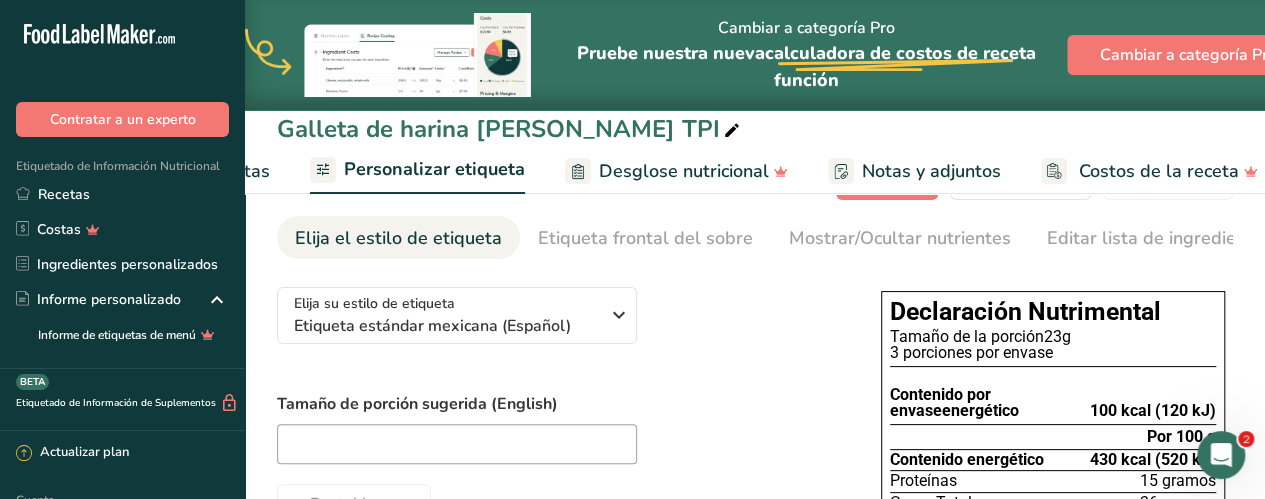 scroll, scrollTop: 0, scrollLeft: 0, axis: both 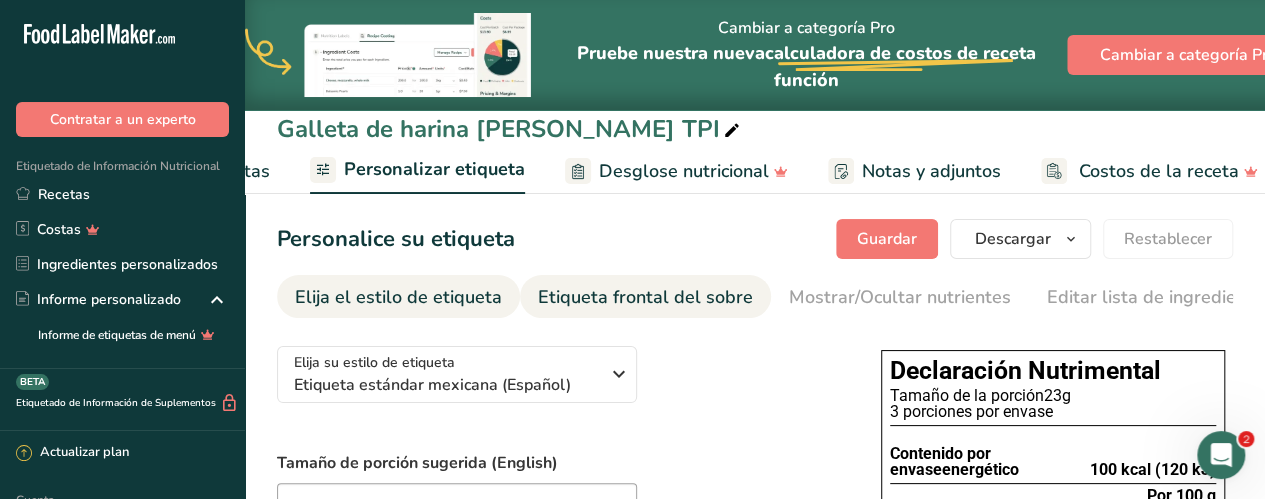 click on "Etiqueta frontal del sobre" at bounding box center (645, 297) 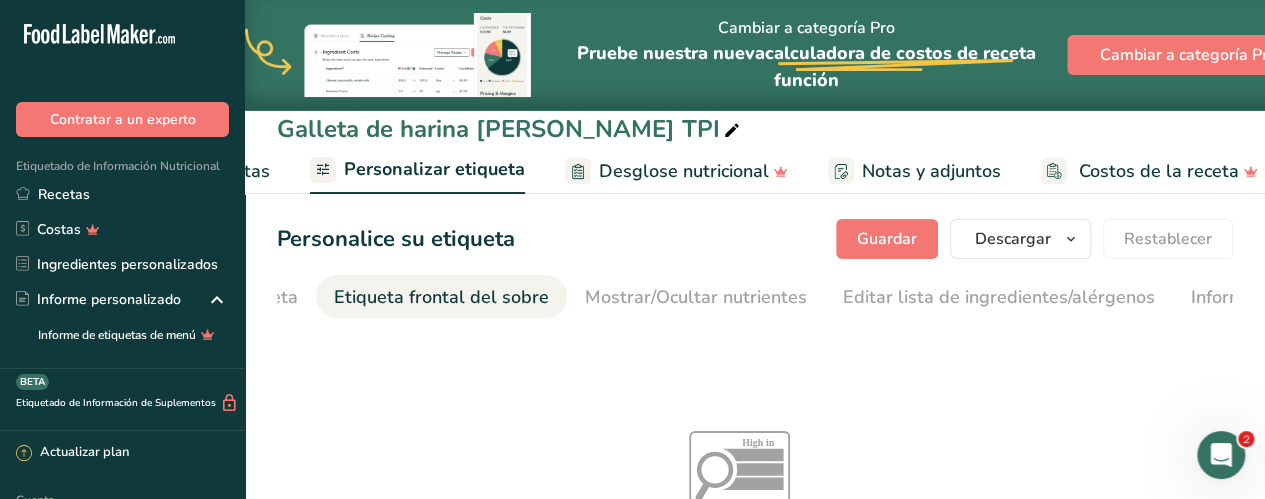 scroll, scrollTop: 0, scrollLeft: 238, axis: horizontal 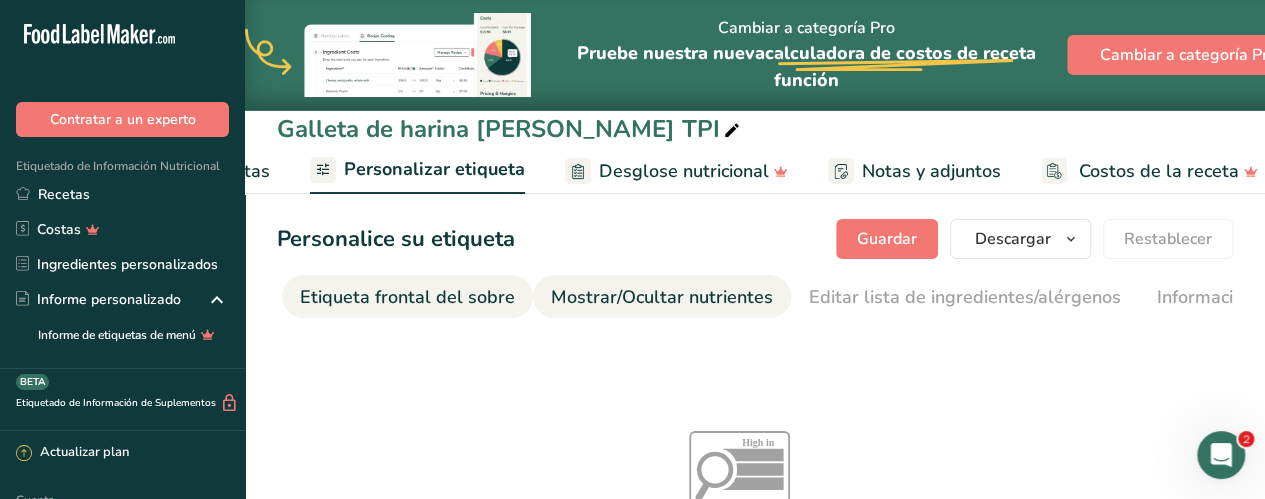 click on "Mostrar/Ocultar nutrientes" at bounding box center [662, 297] 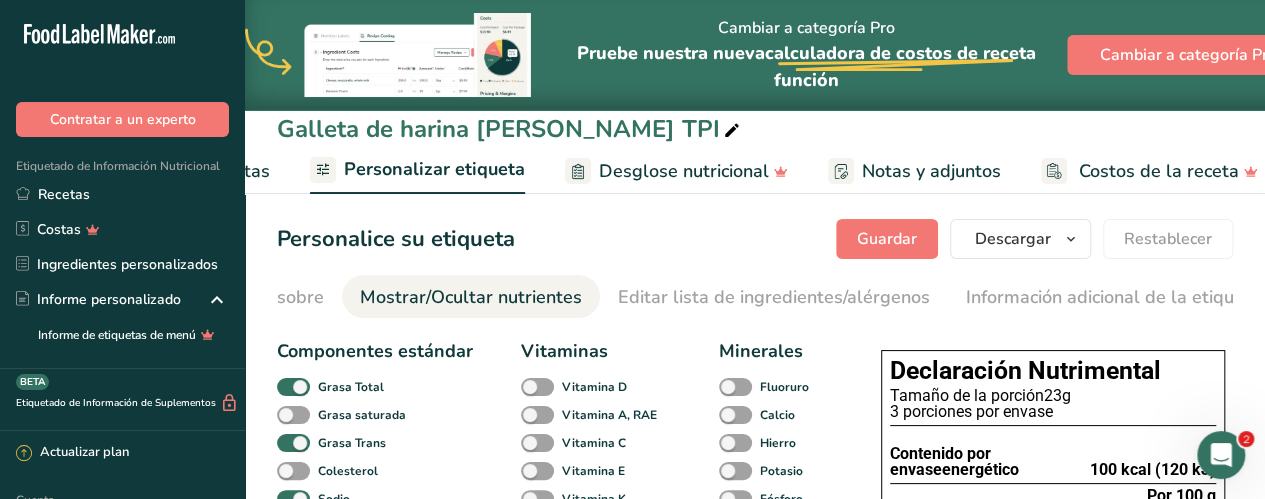 scroll, scrollTop: 0, scrollLeft: 448, axis: horizontal 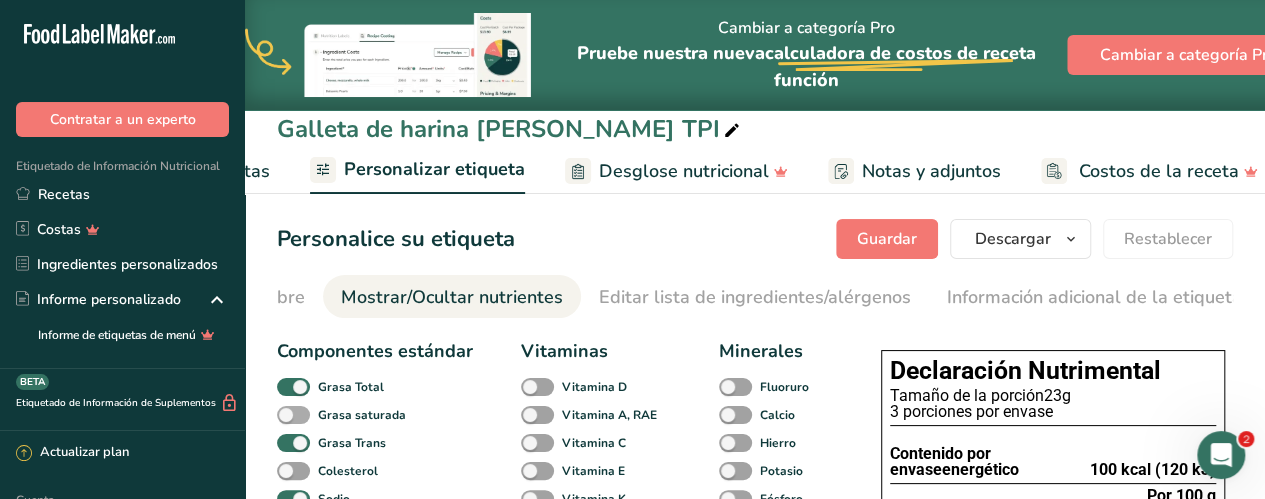 click at bounding box center (293, 415) 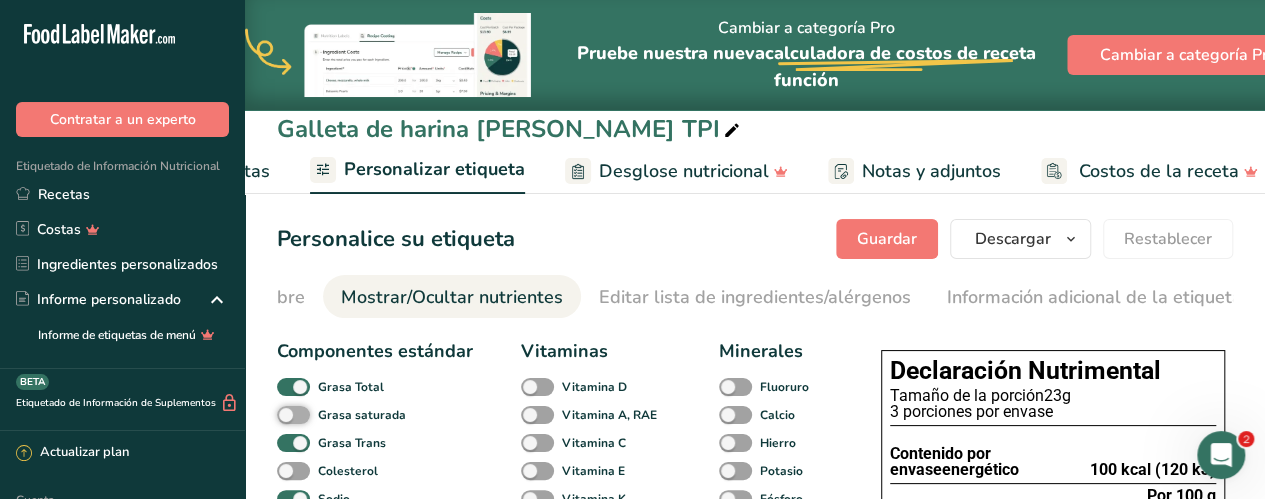 click on "Grasa saturada" at bounding box center (283, 414) 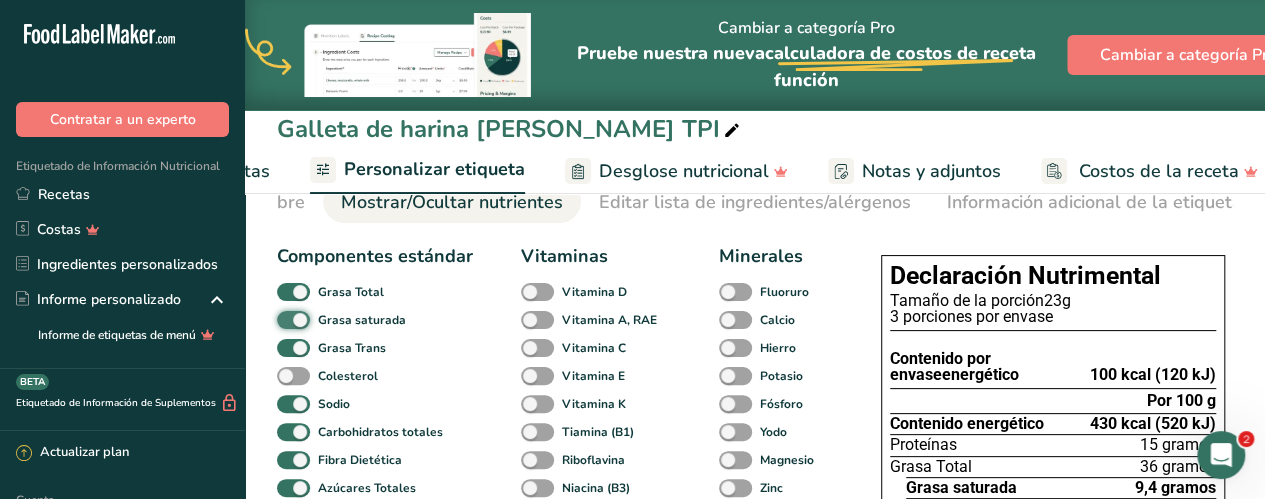 scroll, scrollTop: 0, scrollLeft: 0, axis: both 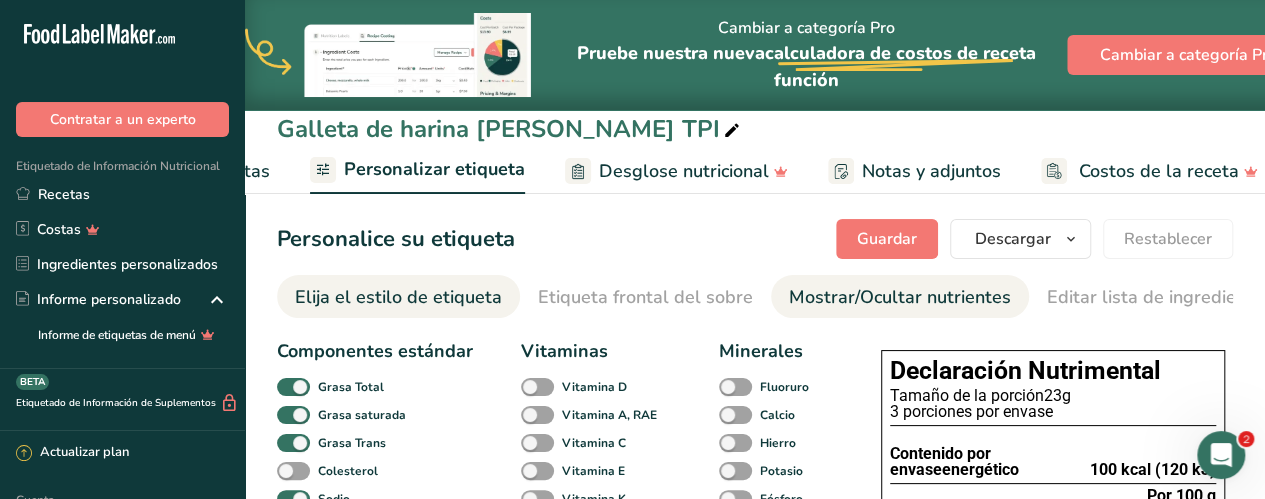 click on "Elija el estilo de etiqueta" at bounding box center (398, 297) 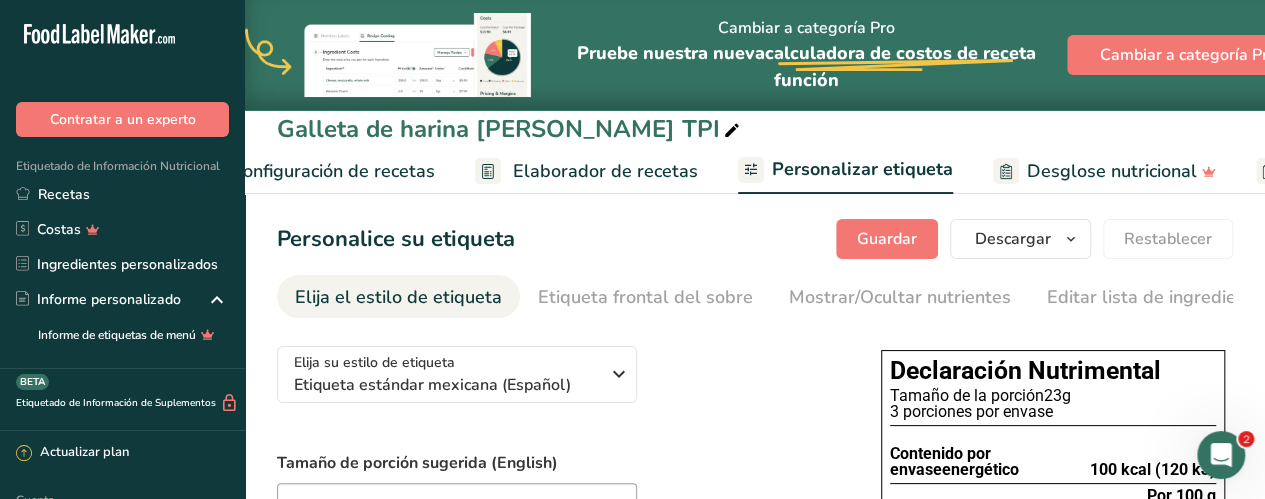 scroll, scrollTop: 0, scrollLeft: 0, axis: both 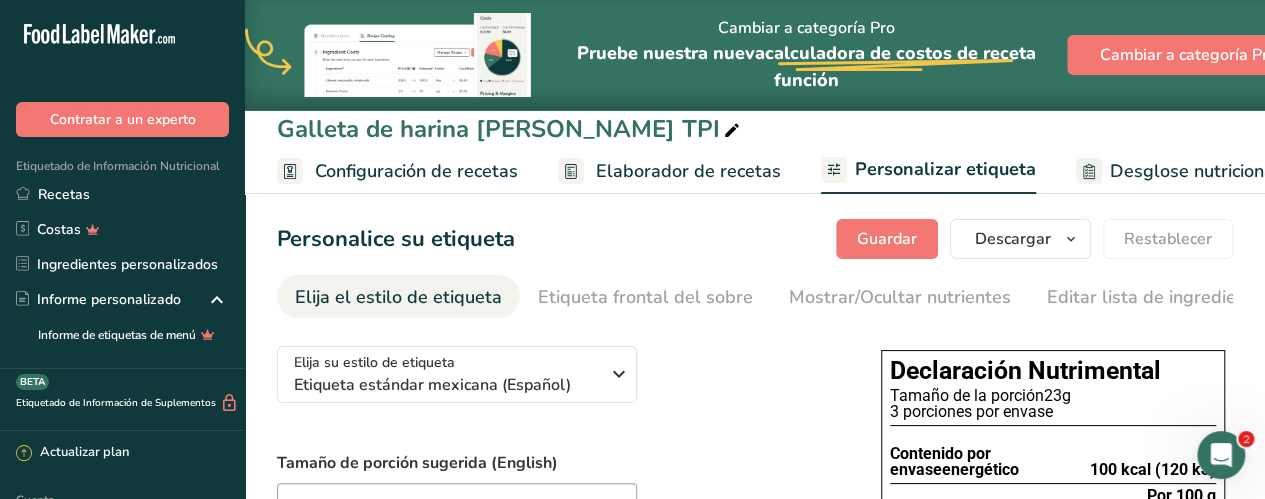 click on "Elaborador de recetas" at bounding box center (688, 171) 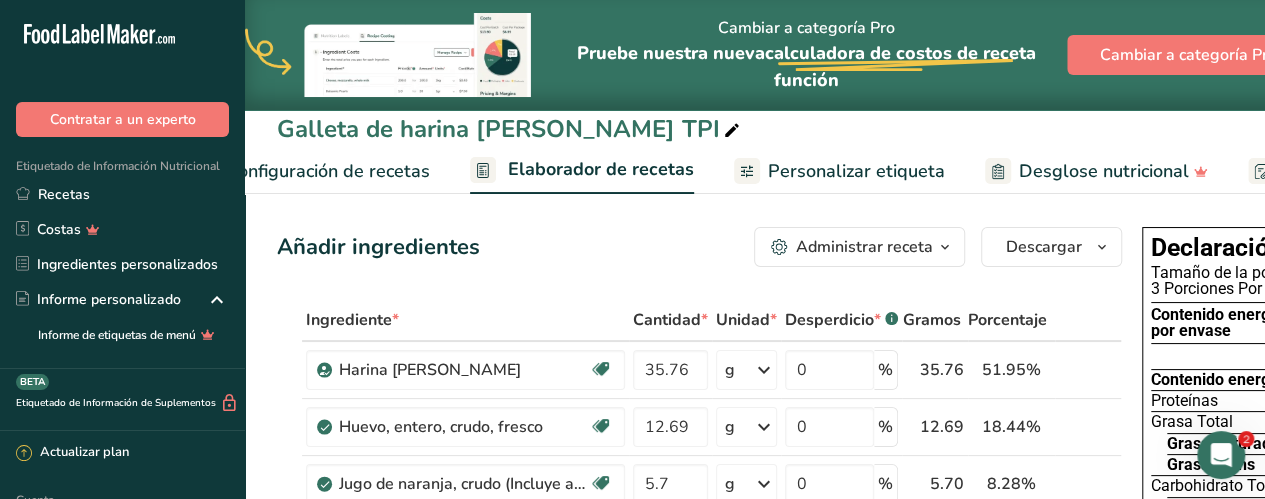 scroll, scrollTop: 0, scrollLeft: 287, axis: horizontal 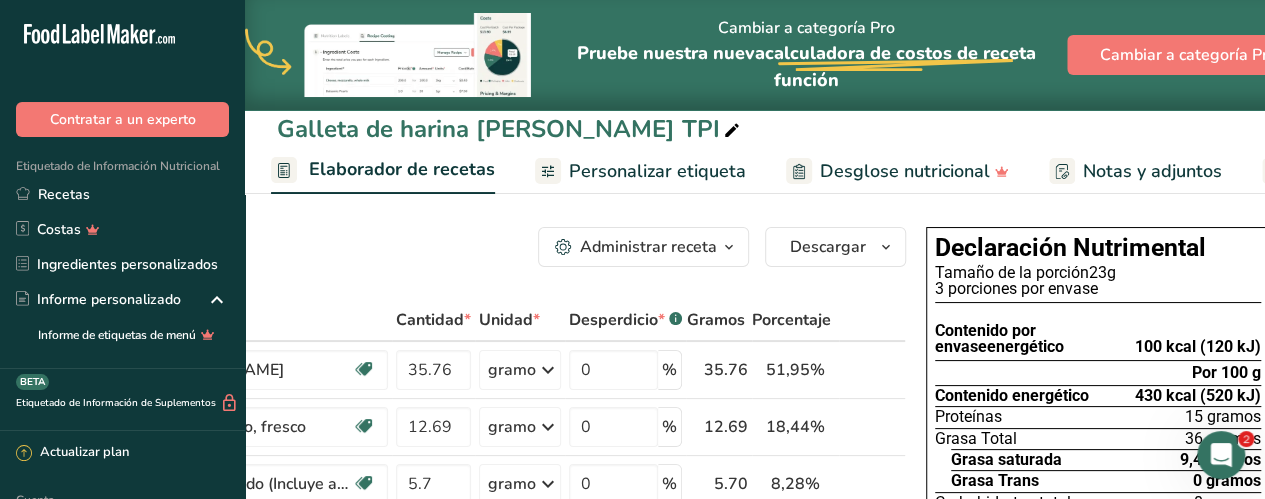 click on "Personalizar etiqueta" at bounding box center (657, 171) 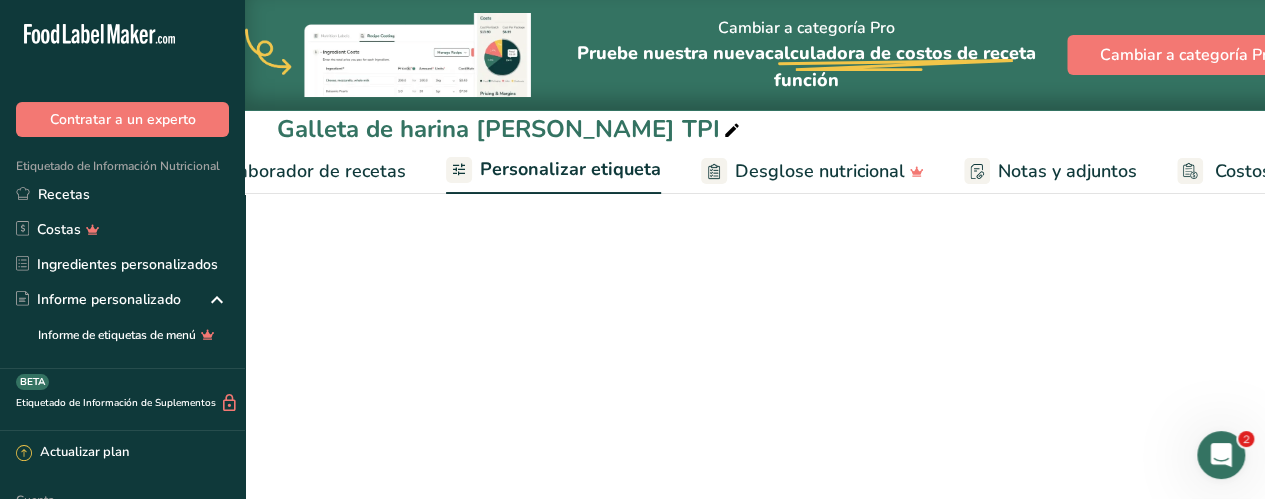 scroll, scrollTop: 0, scrollLeft: 526, axis: horizontal 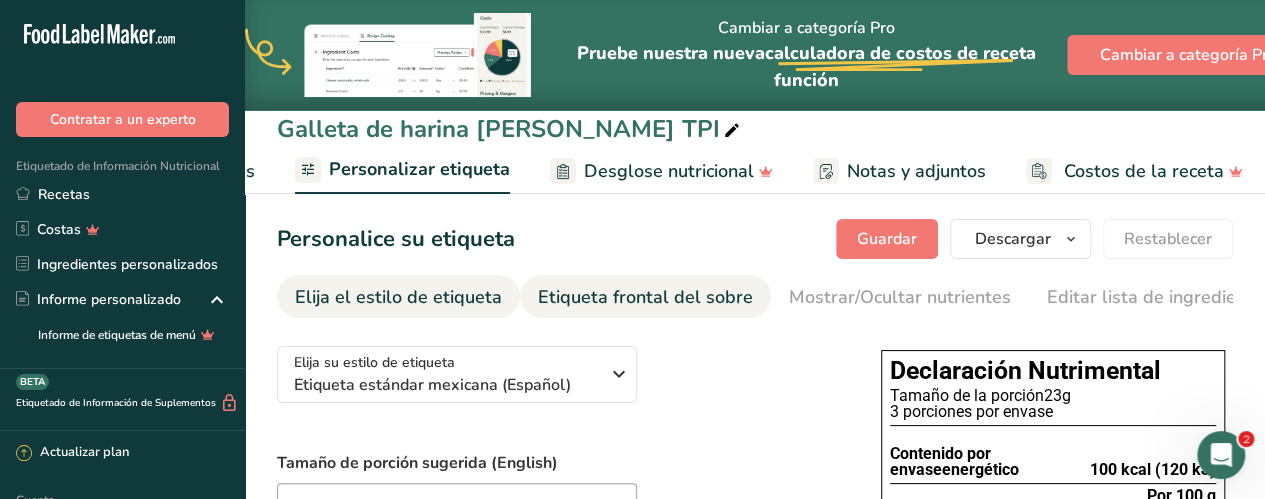 click on "Etiqueta frontal del sobre" at bounding box center (645, 297) 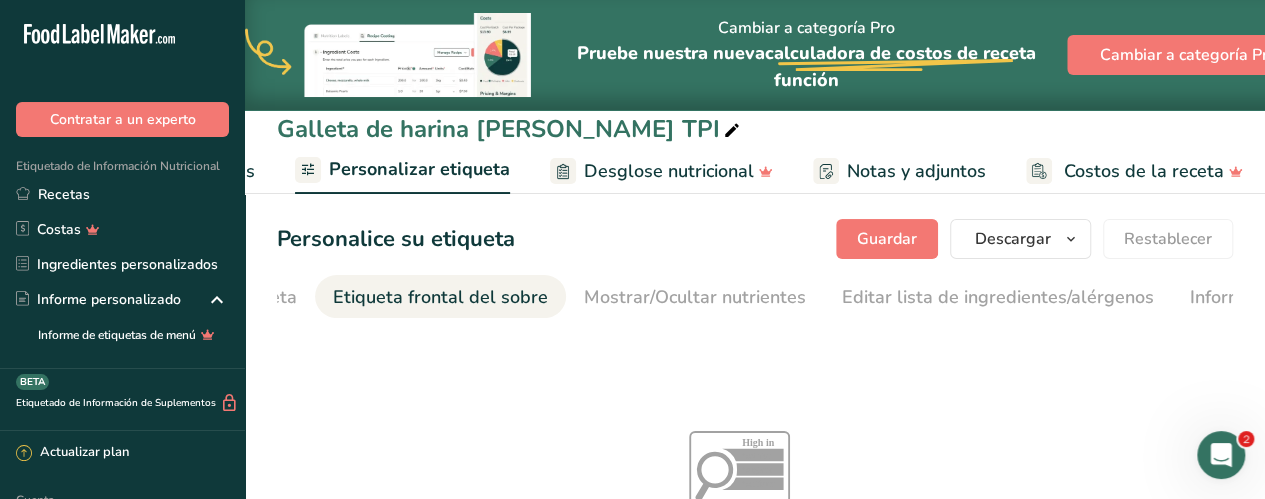 scroll, scrollTop: 0, scrollLeft: 238, axis: horizontal 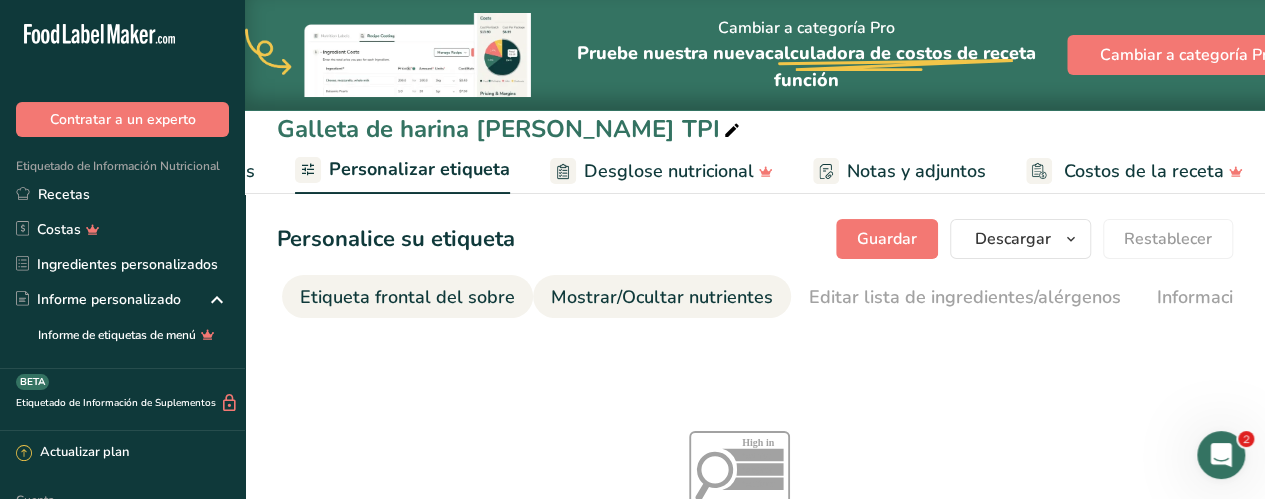 click on "Mostrar/Ocultar nutrientes" at bounding box center (662, 297) 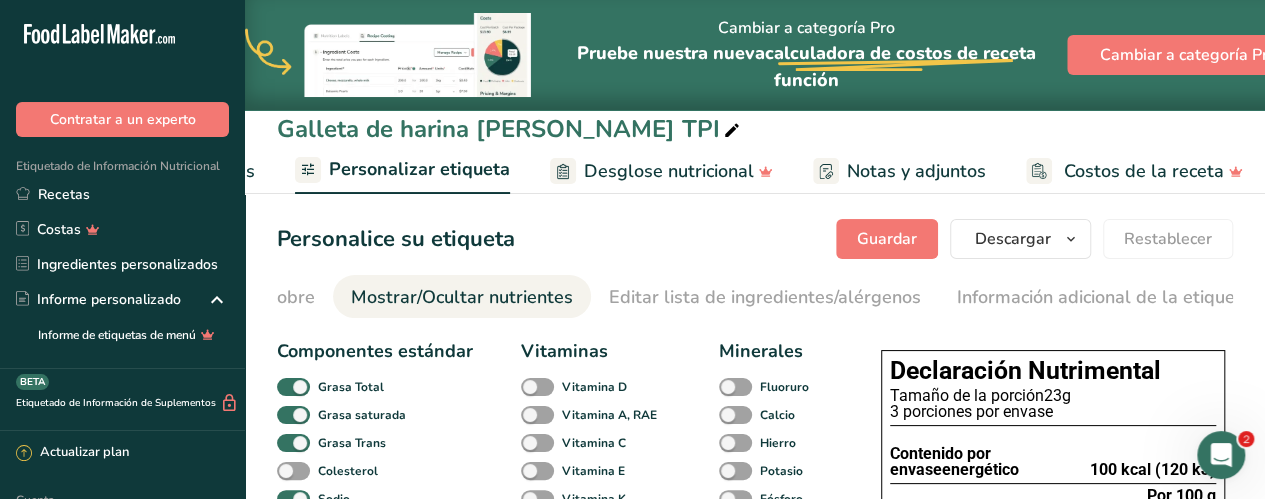 scroll, scrollTop: 0, scrollLeft: 448, axis: horizontal 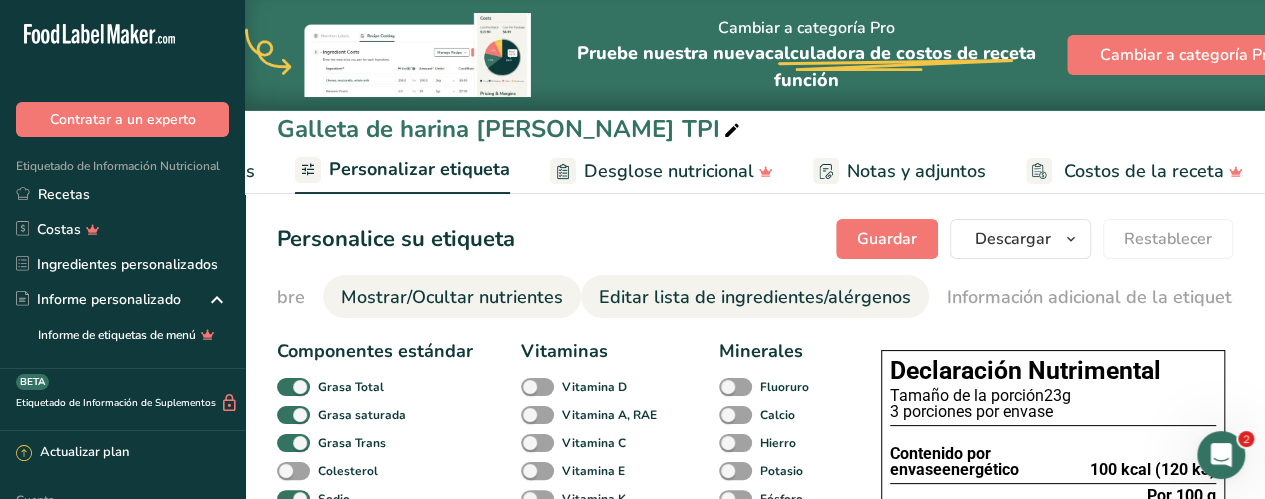click on "Editar lista de ingredientes/alérgenos" at bounding box center [755, 297] 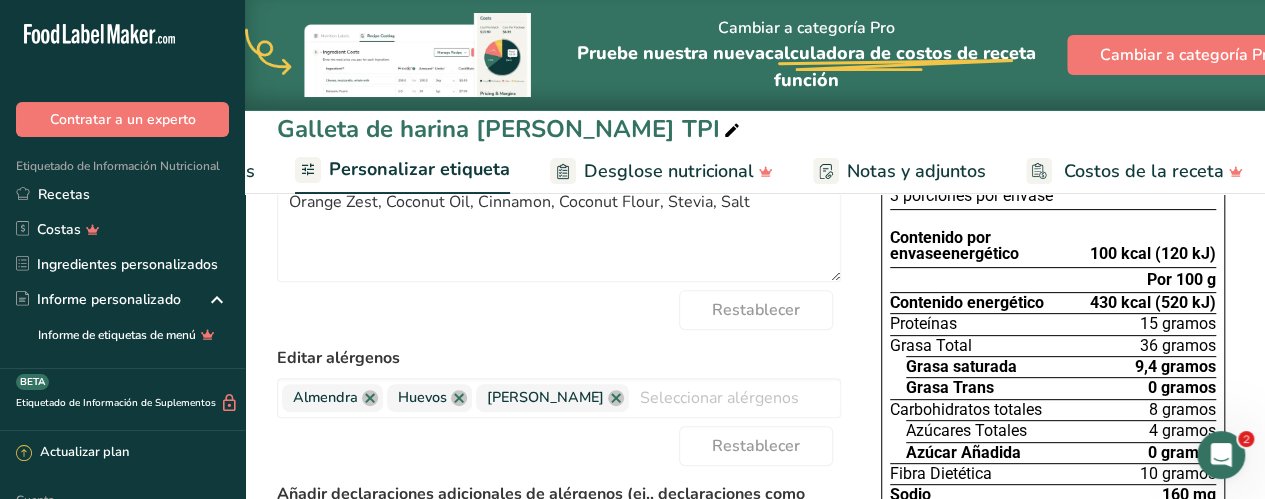 scroll, scrollTop: 0, scrollLeft: 0, axis: both 